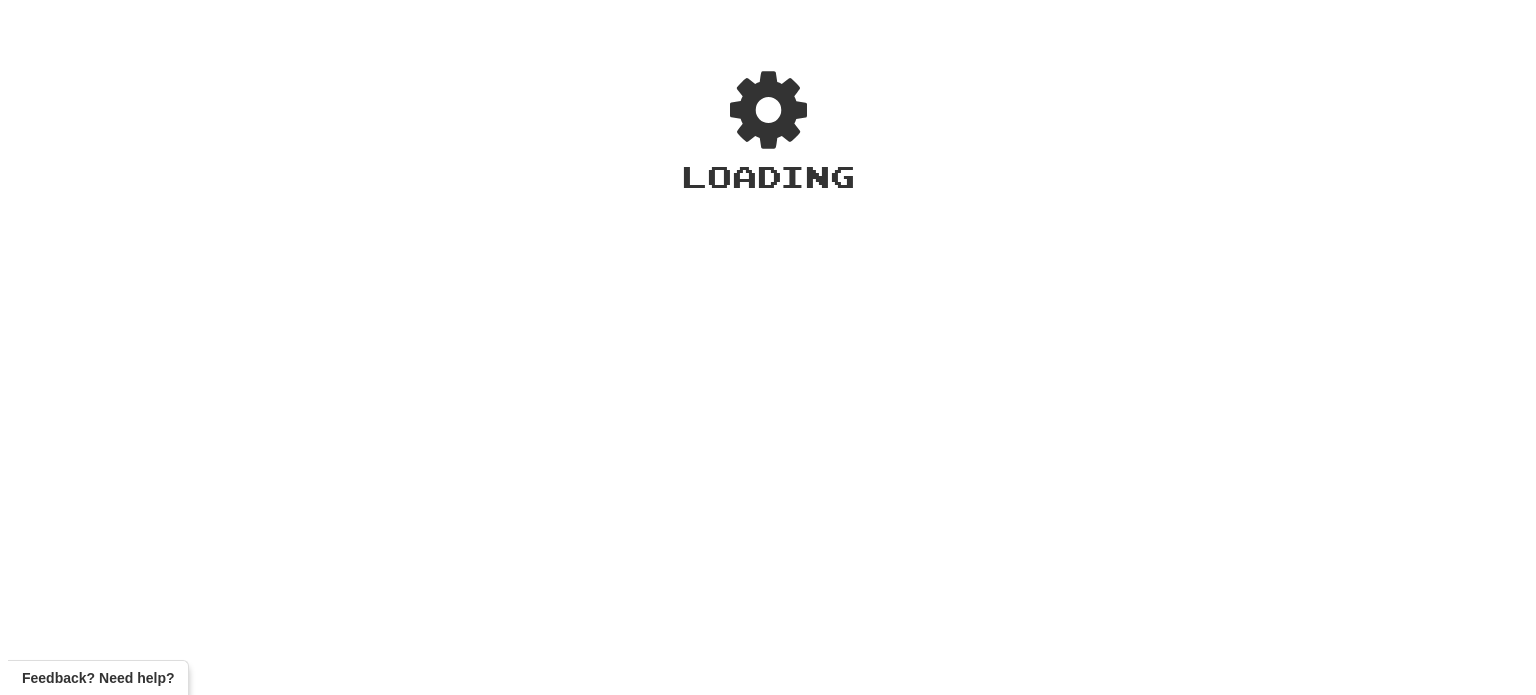 scroll, scrollTop: 0, scrollLeft: 0, axis: both 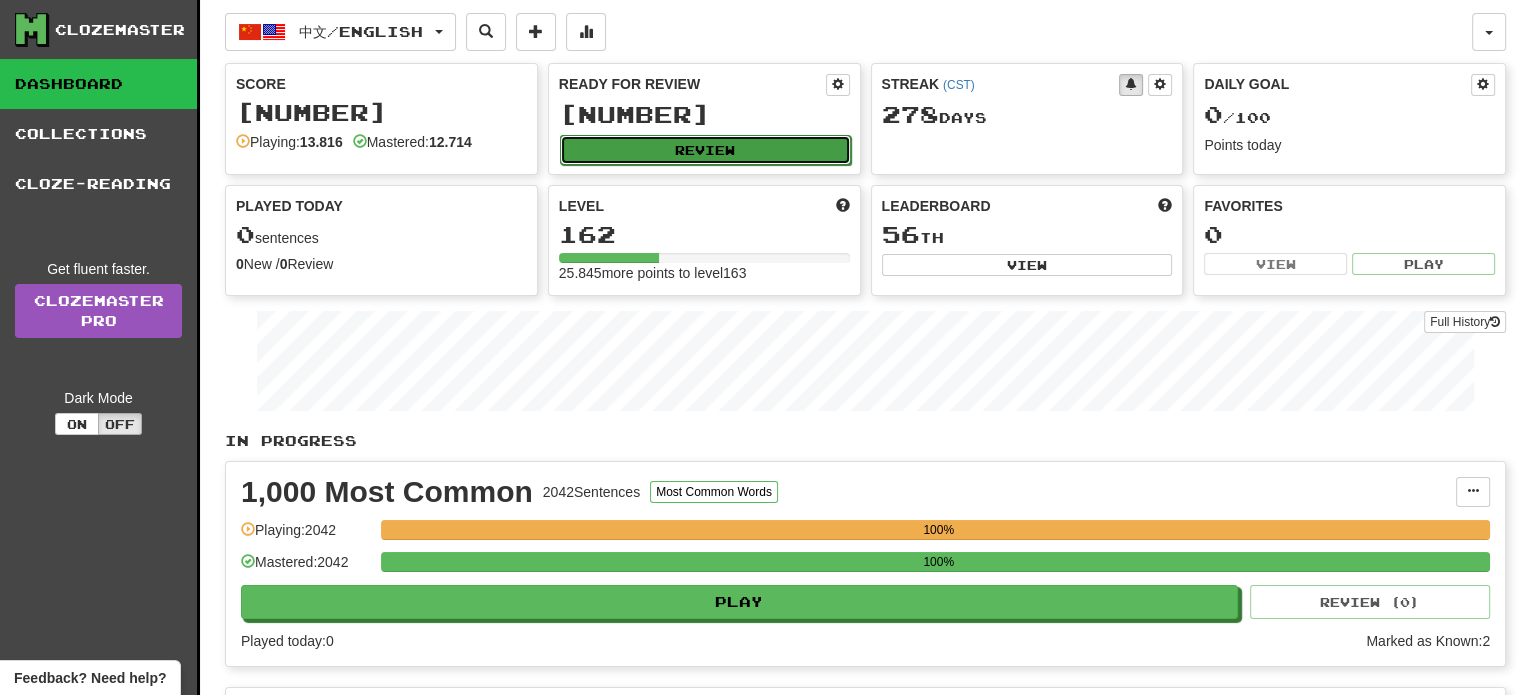 click on "Review" at bounding box center [705, 150] 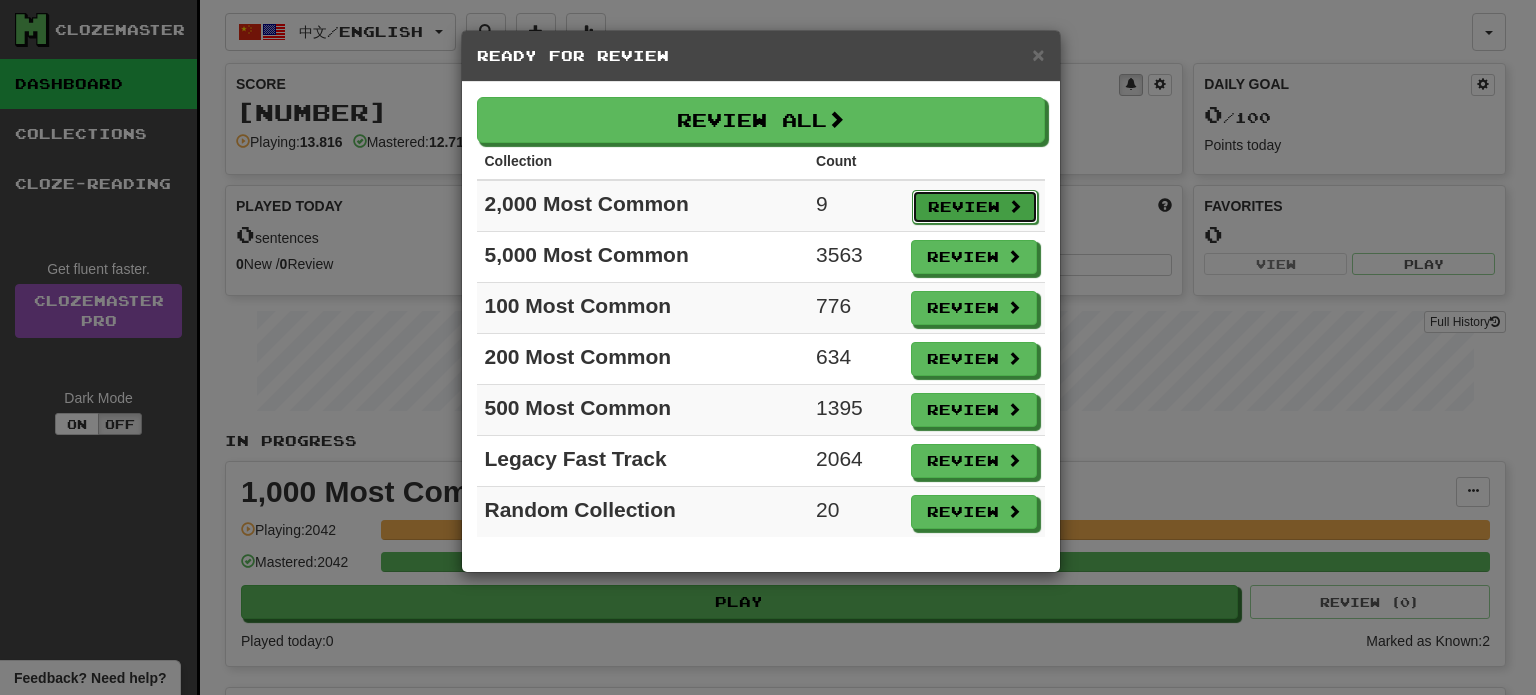 click on "Review" at bounding box center [975, 207] 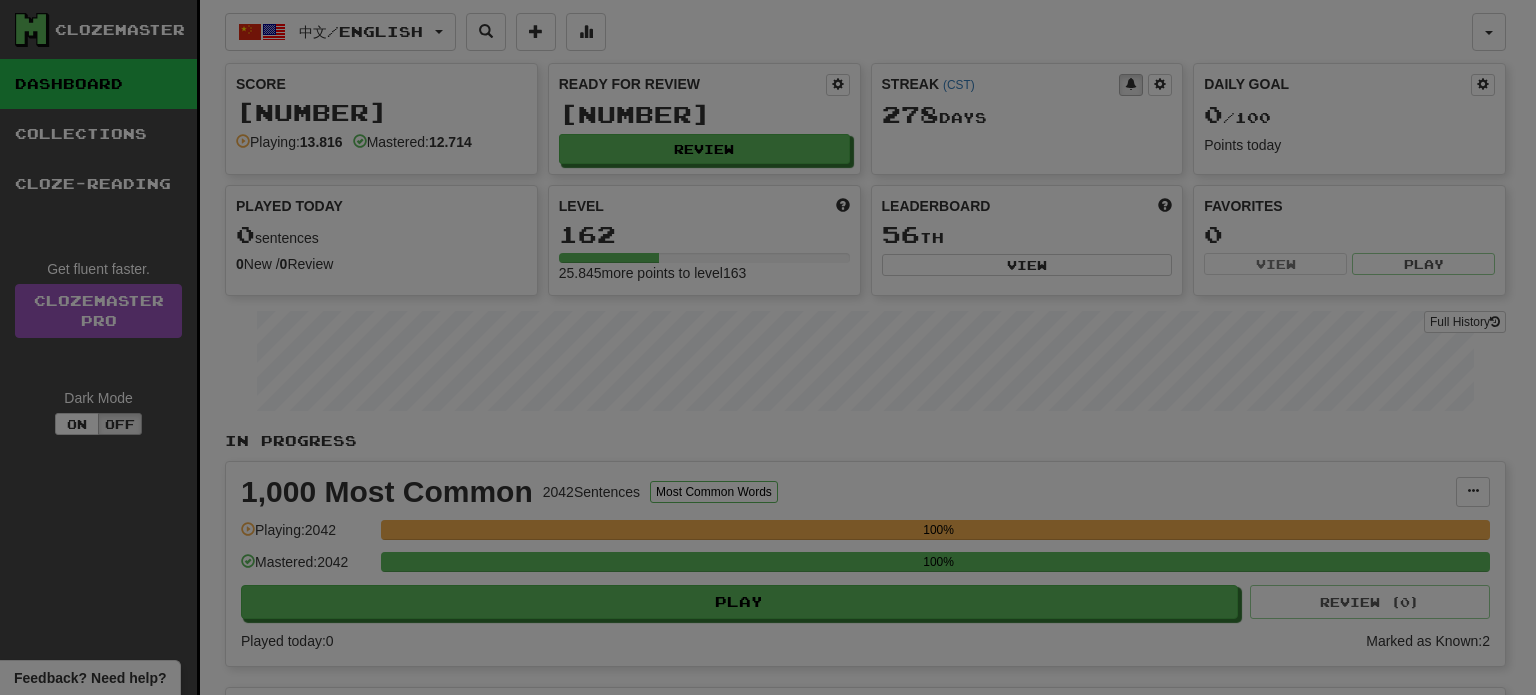 select on "**" 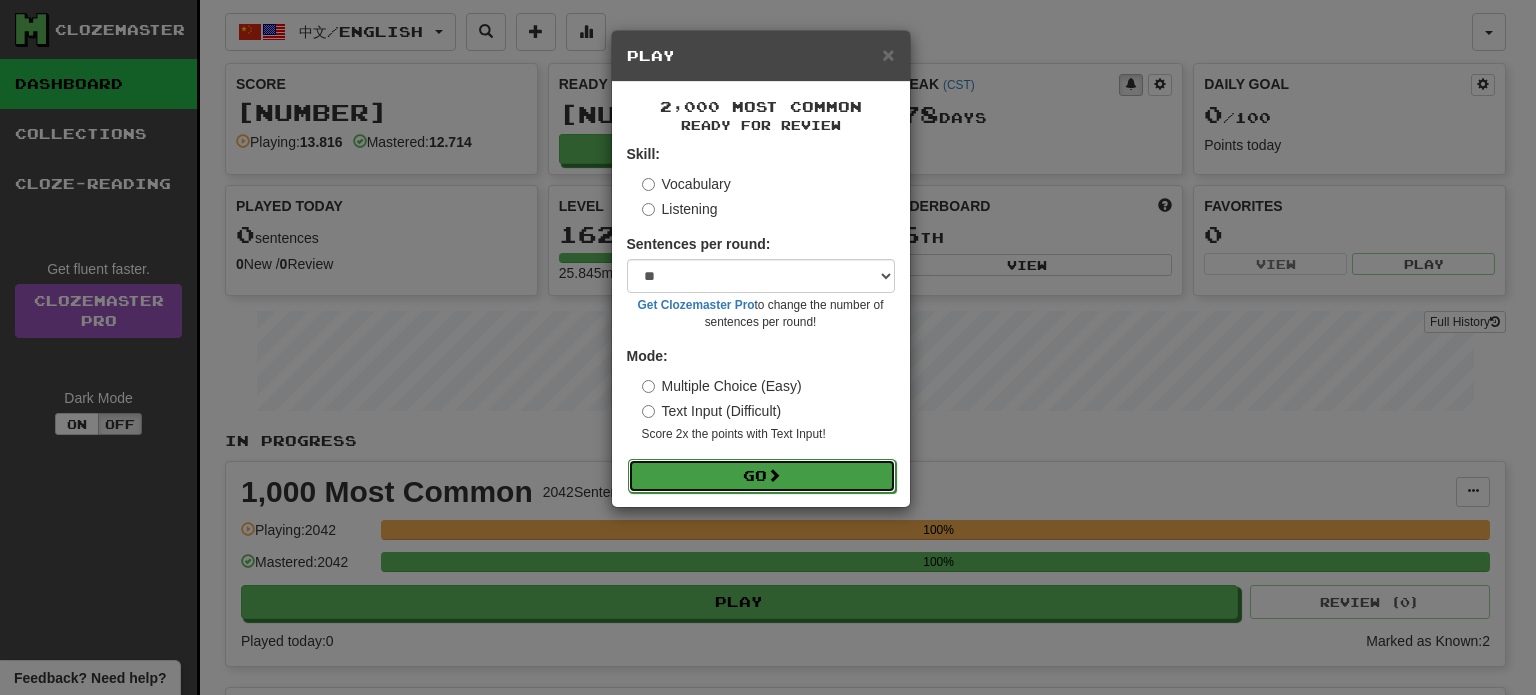 click at bounding box center [774, 475] 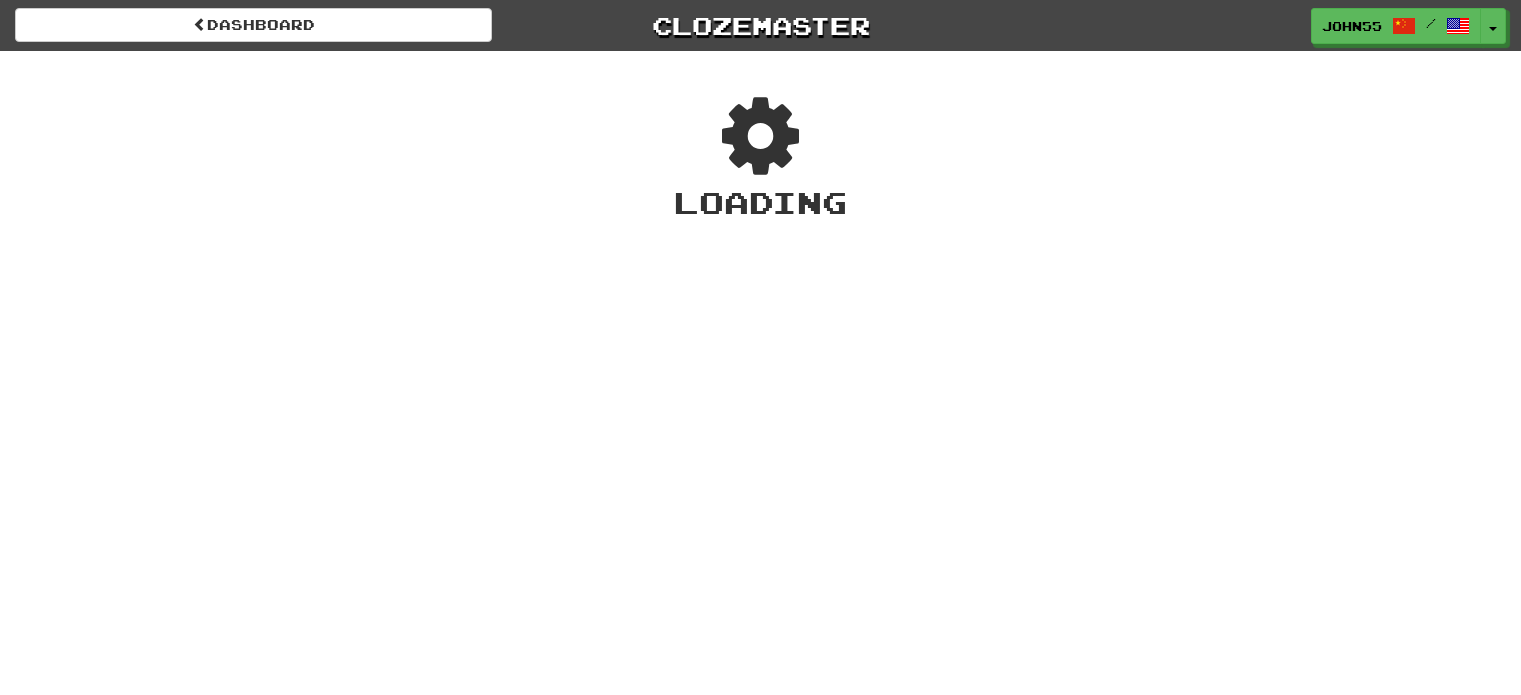 scroll, scrollTop: 0, scrollLeft: 0, axis: both 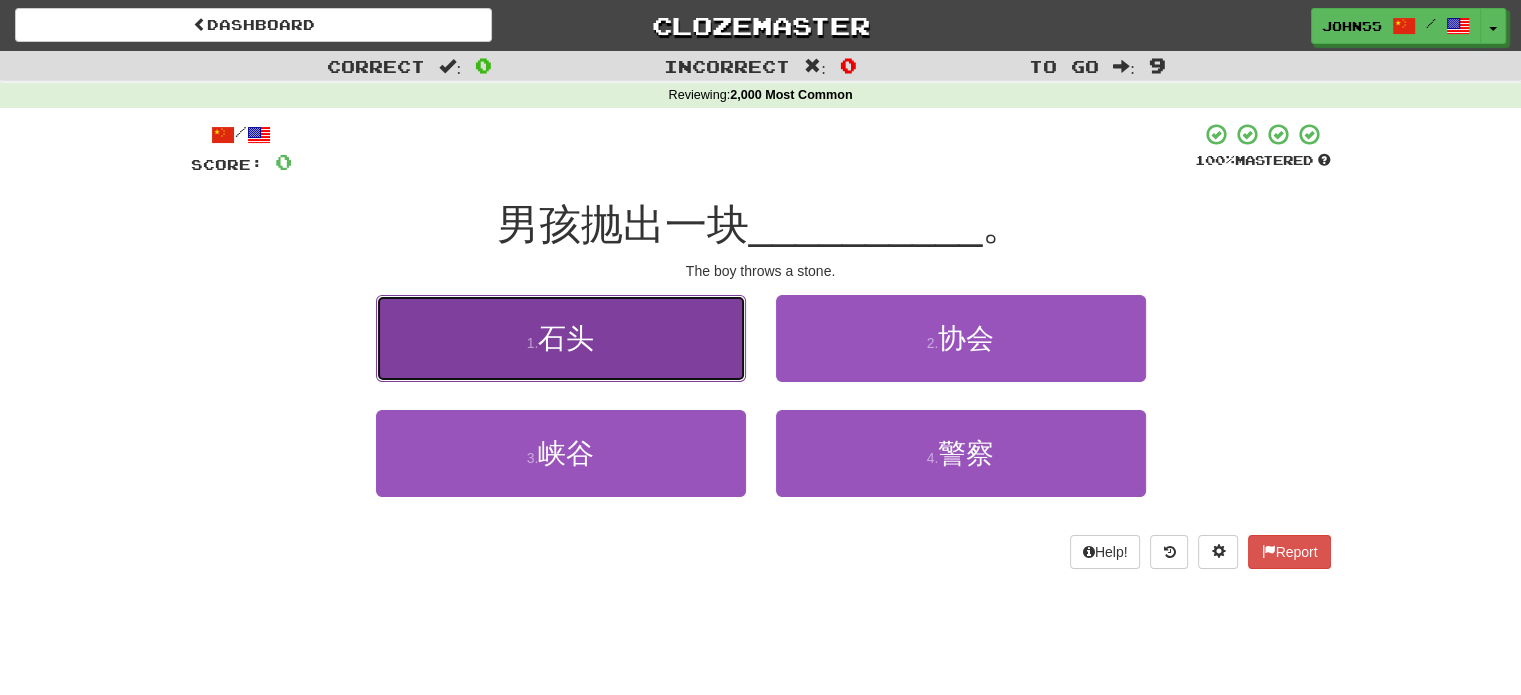click on "1 .  石头" at bounding box center [561, 338] 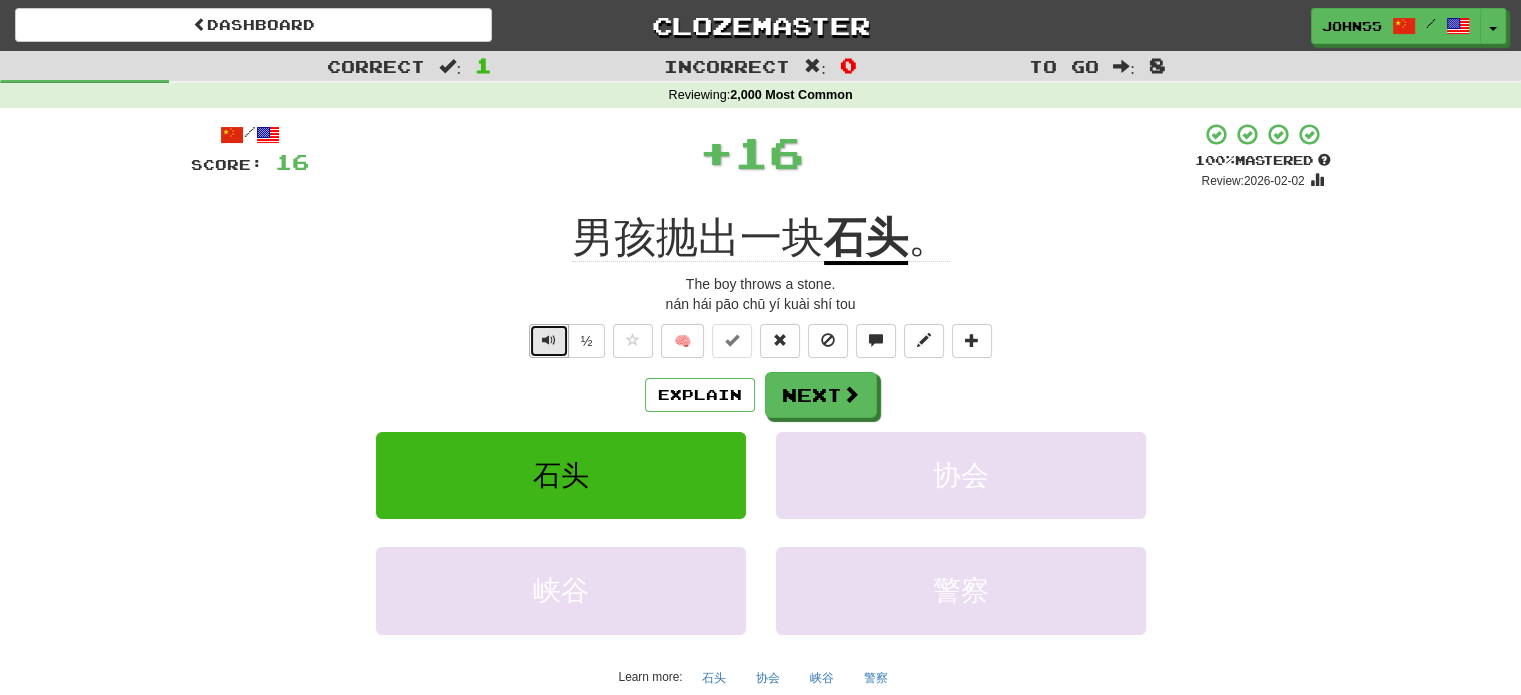 click at bounding box center (549, 340) 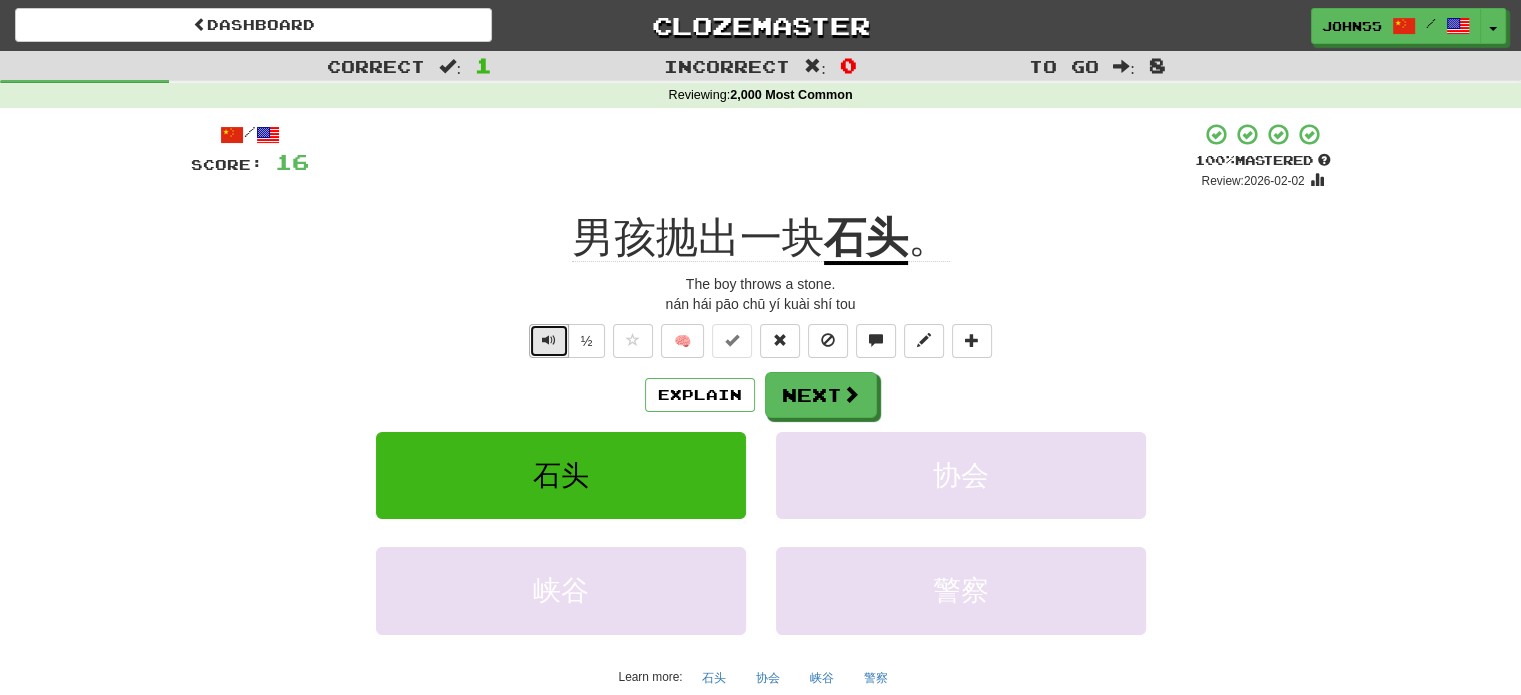 click at bounding box center (549, 340) 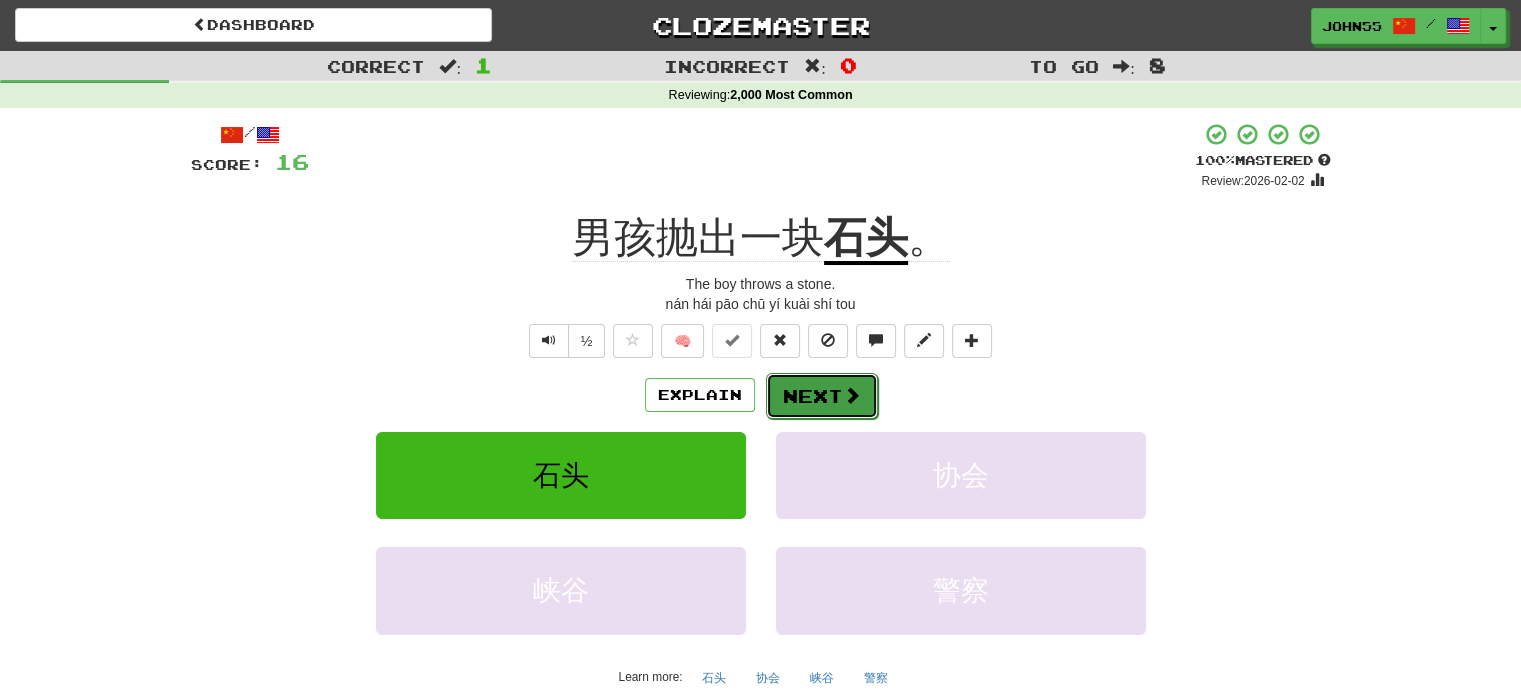 click on "Next" at bounding box center (822, 396) 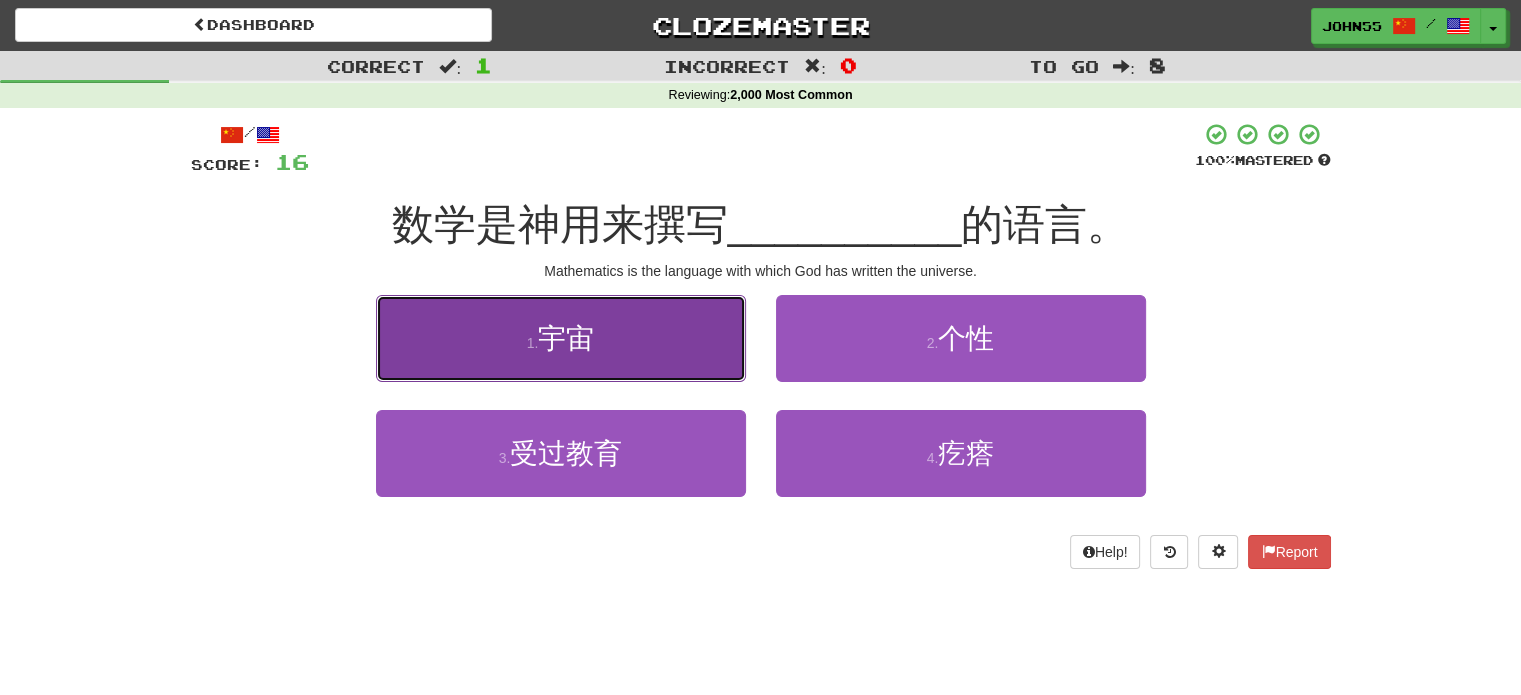 click on "1 .  宇宙" at bounding box center (561, 338) 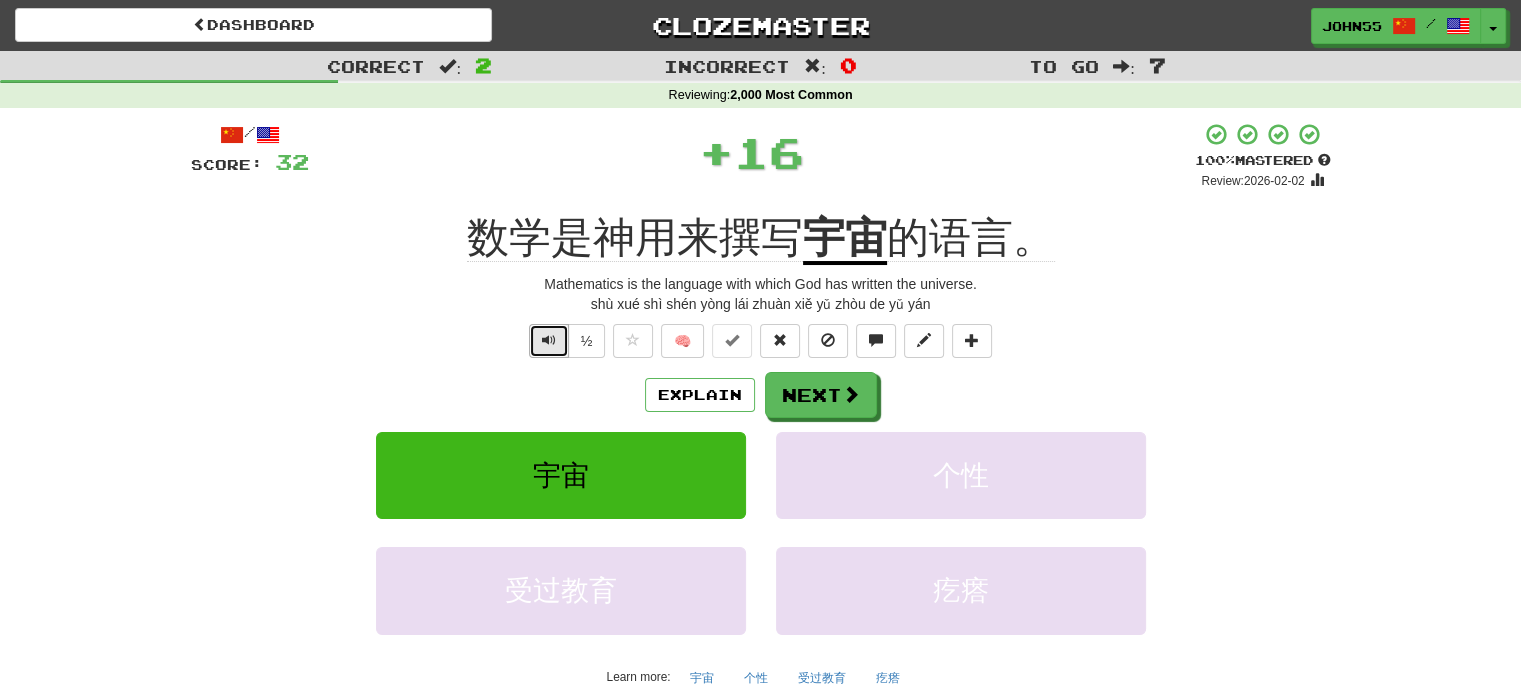 click at bounding box center (549, 341) 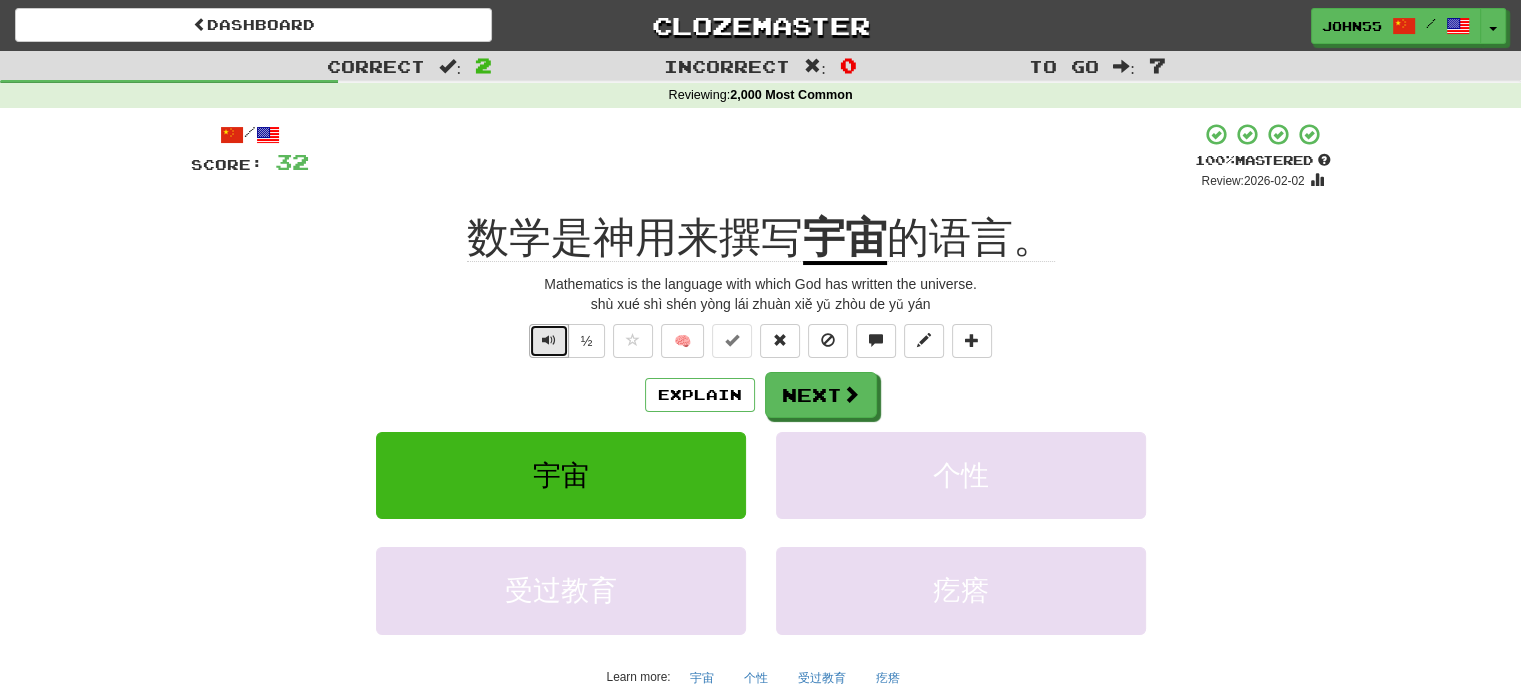 click at bounding box center [549, 341] 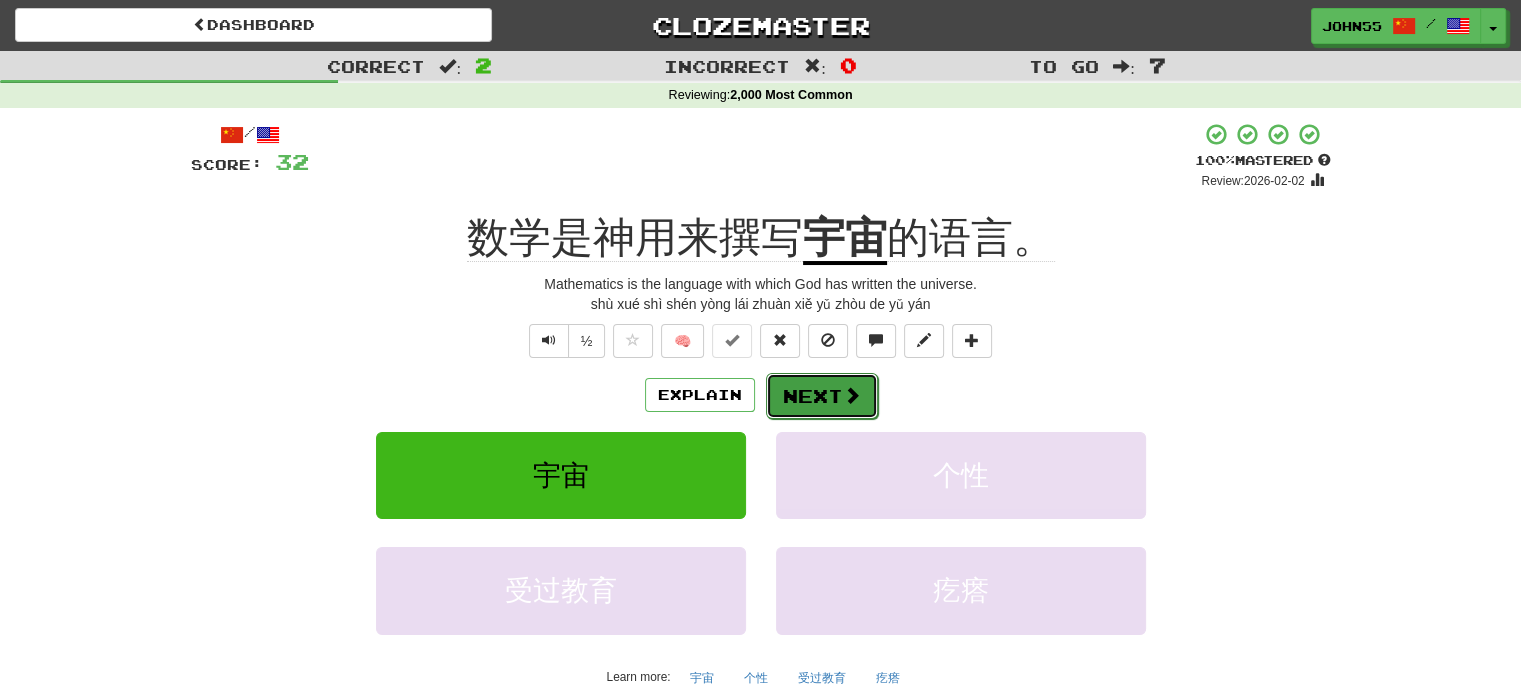 click on "Next" at bounding box center (822, 396) 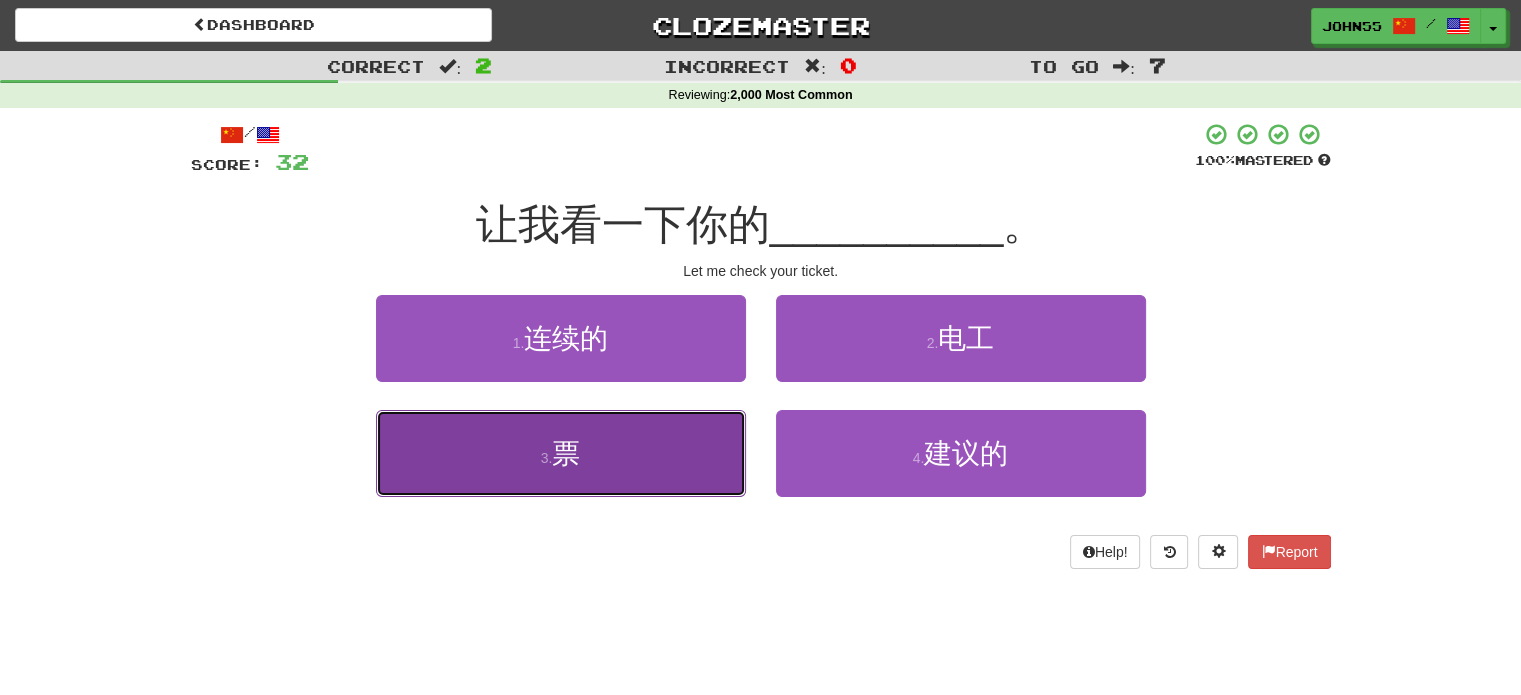 click on "3 .  票" at bounding box center [561, 453] 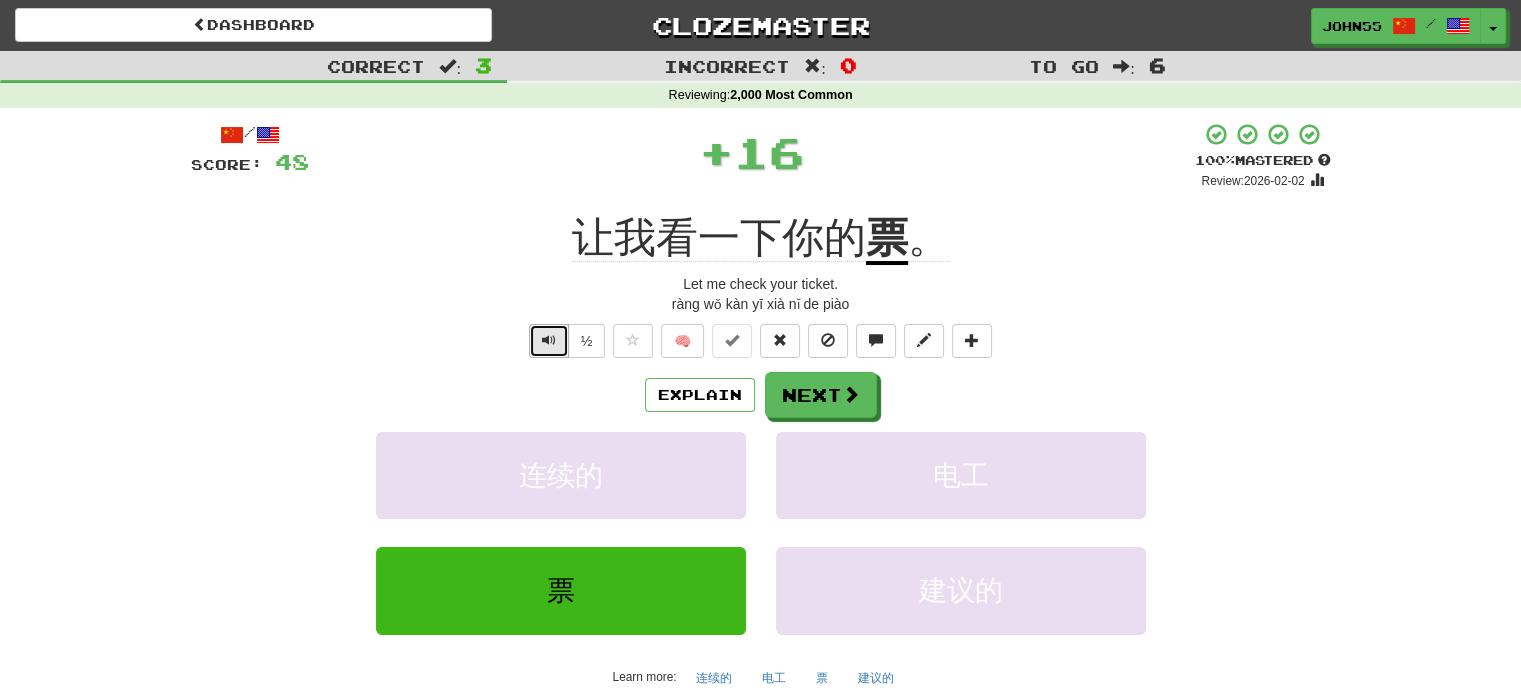 click at bounding box center (549, 340) 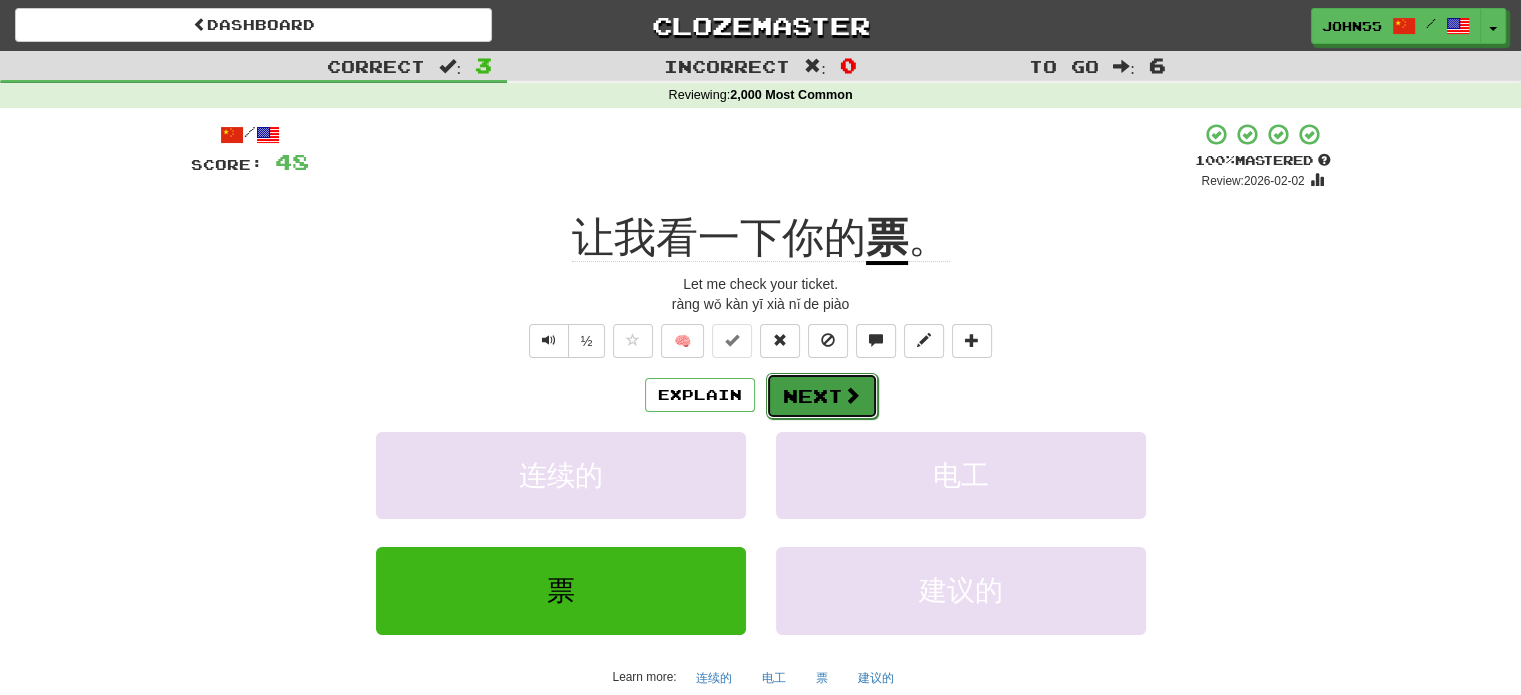 click on "Next" at bounding box center (822, 396) 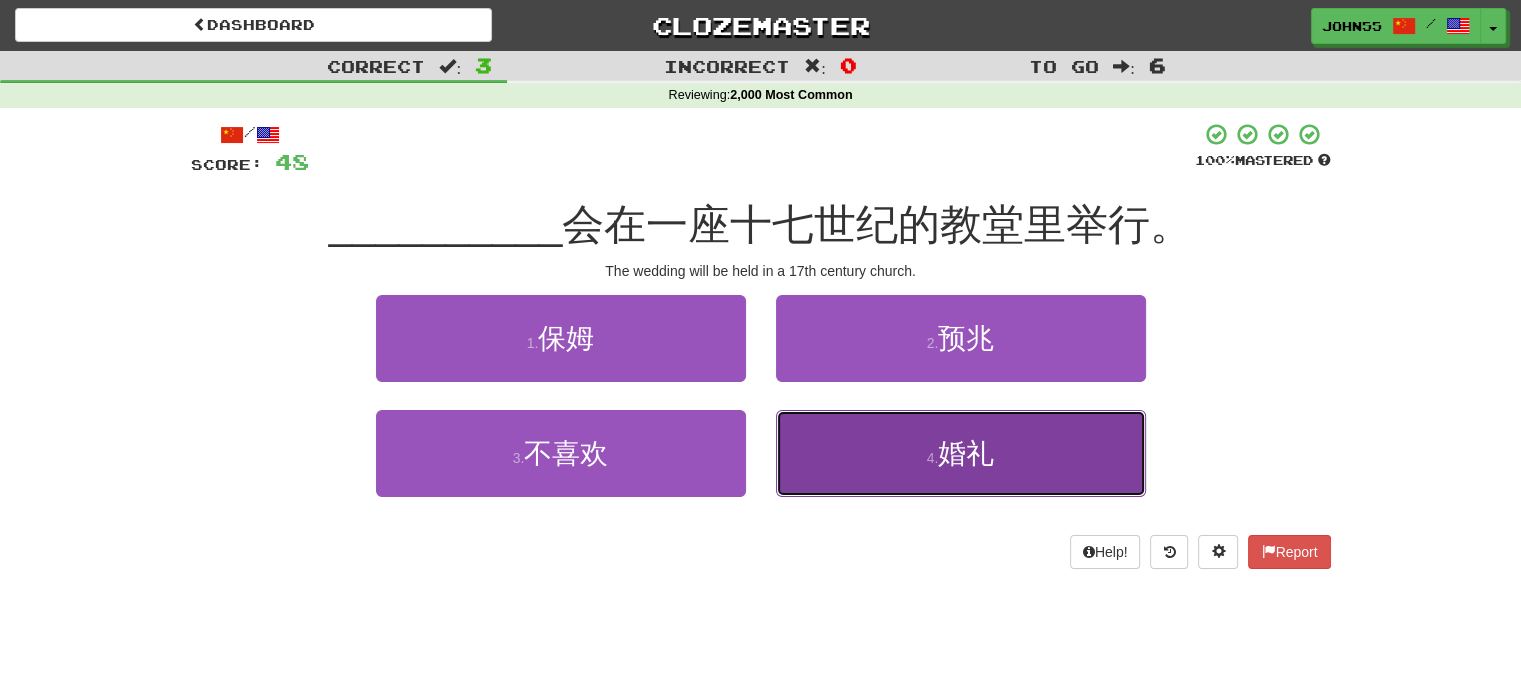 click on "4 .  婚礼" at bounding box center [961, 453] 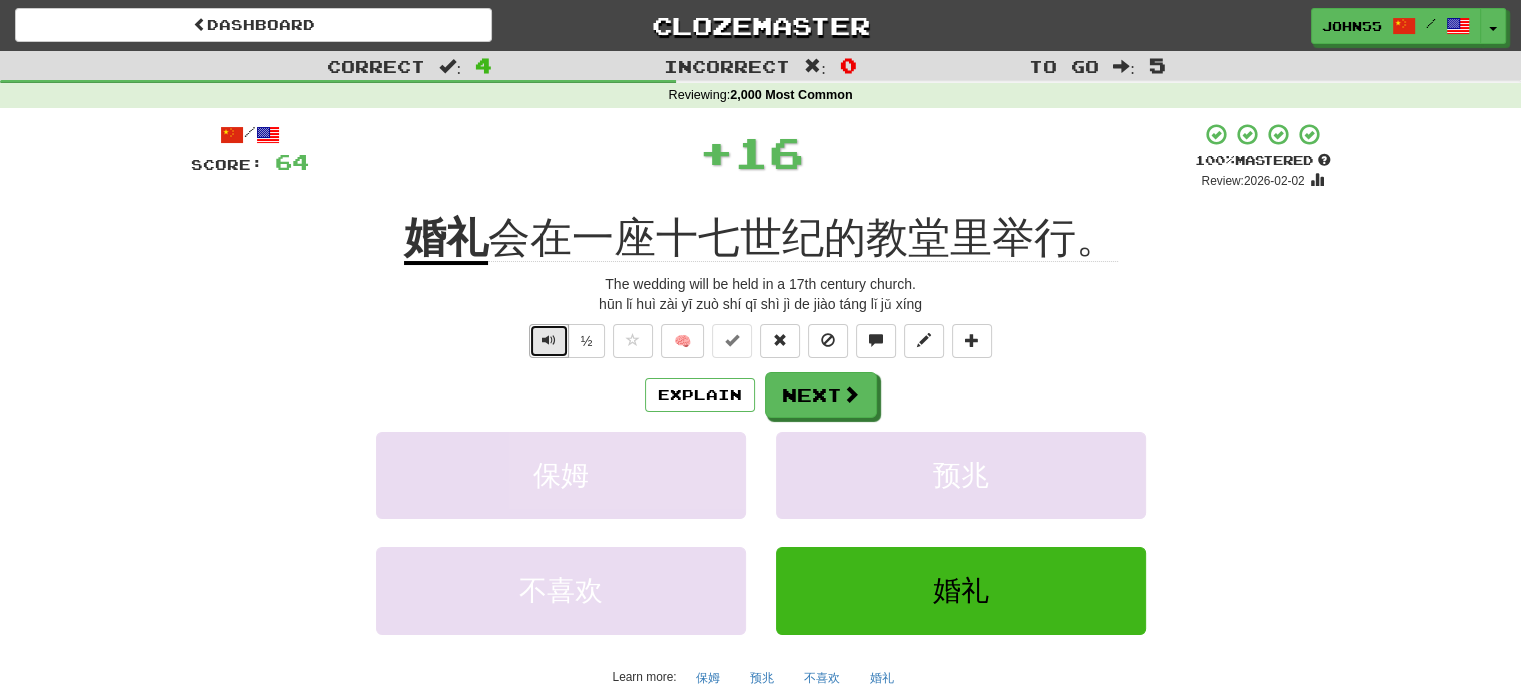 click at bounding box center [549, 340] 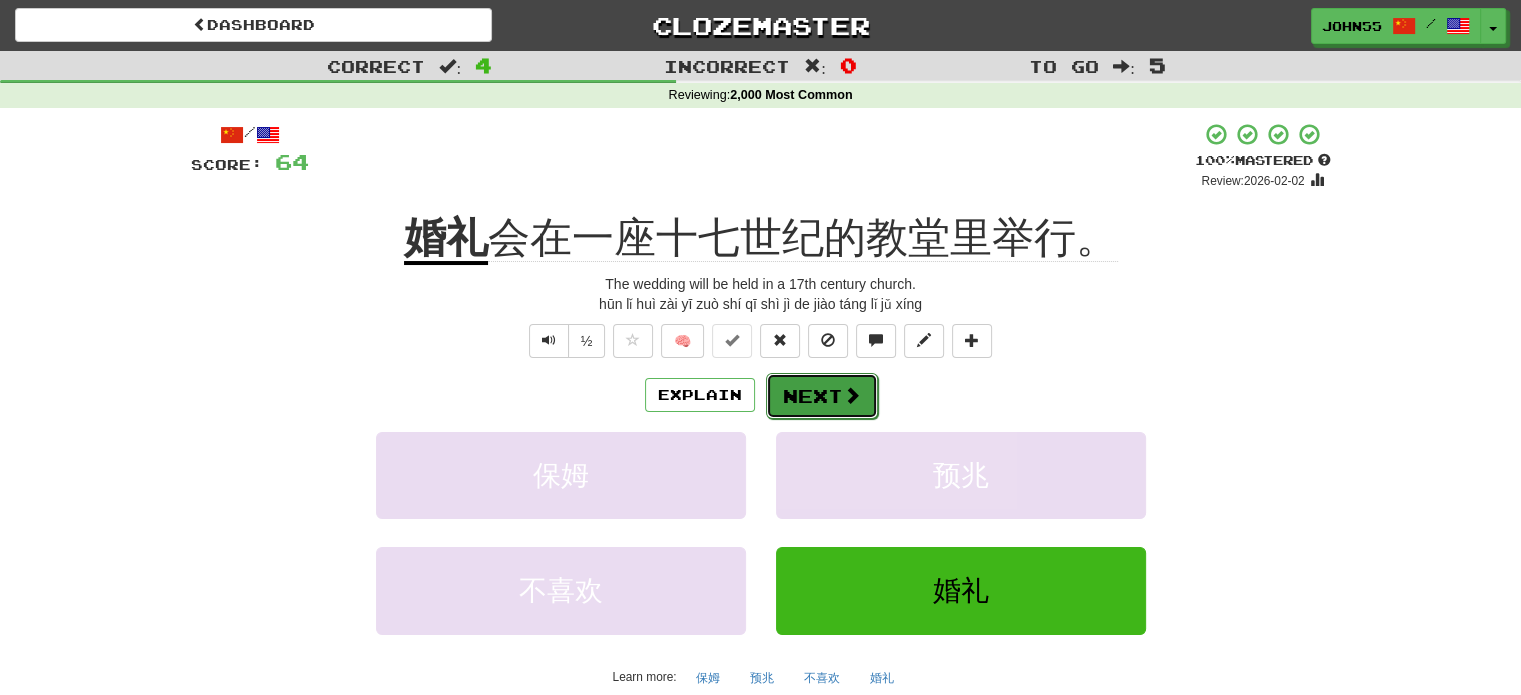 click on "Next" at bounding box center [822, 396] 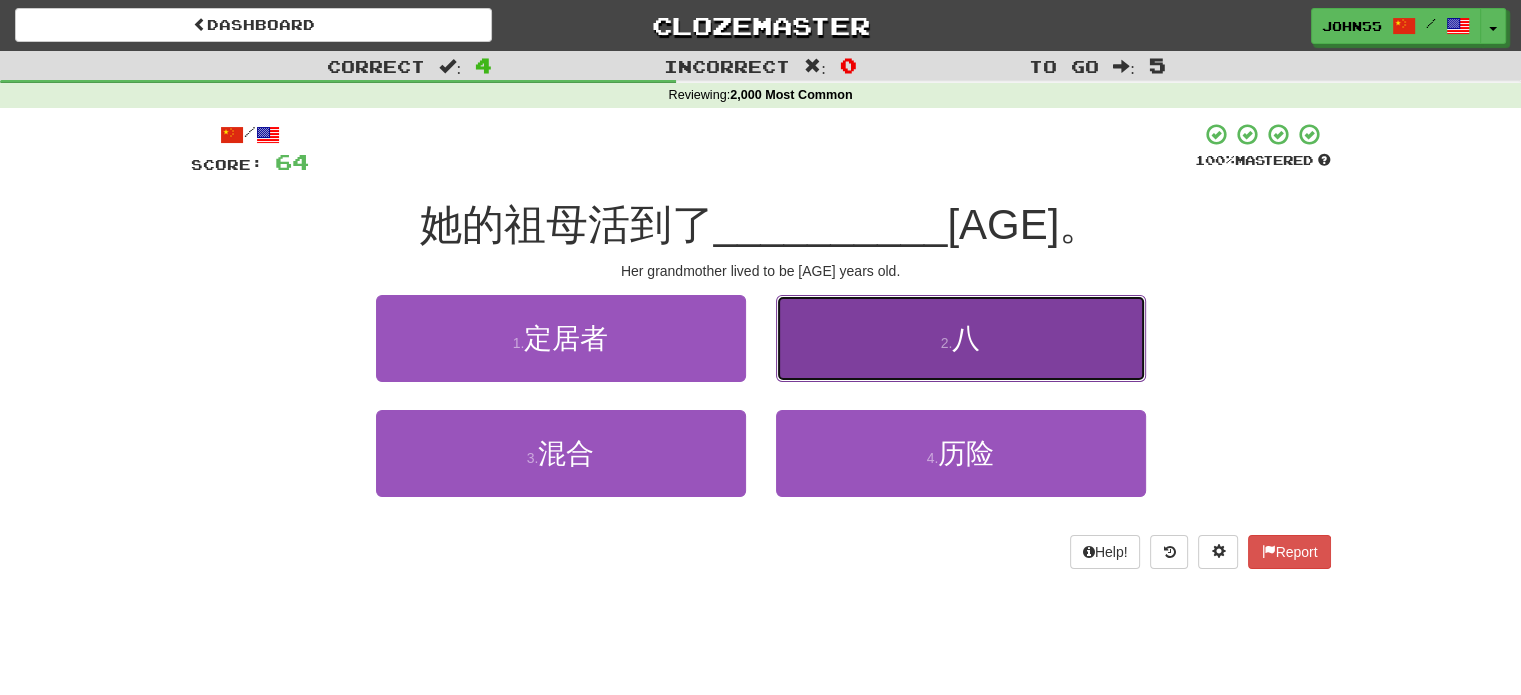 click on "2 .  八" at bounding box center (961, 338) 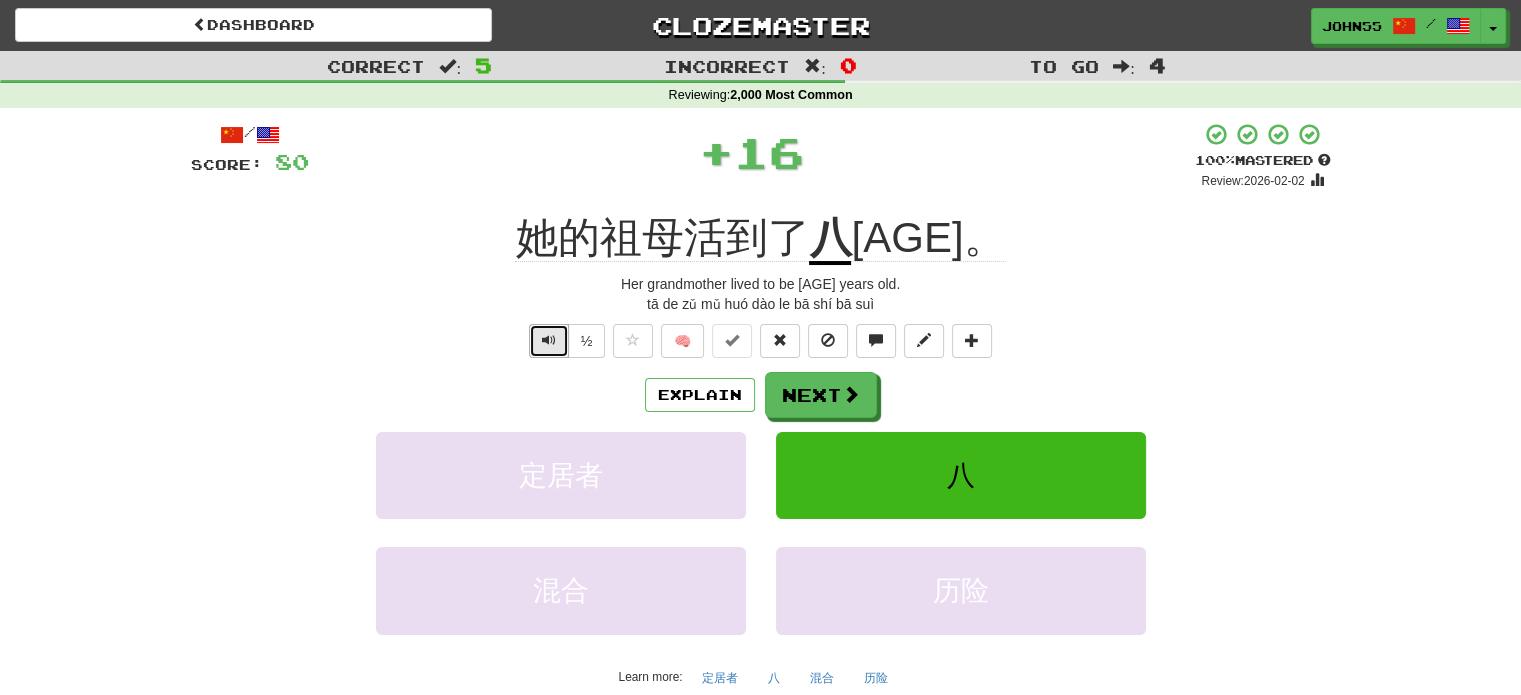 click at bounding box center [549, 340] 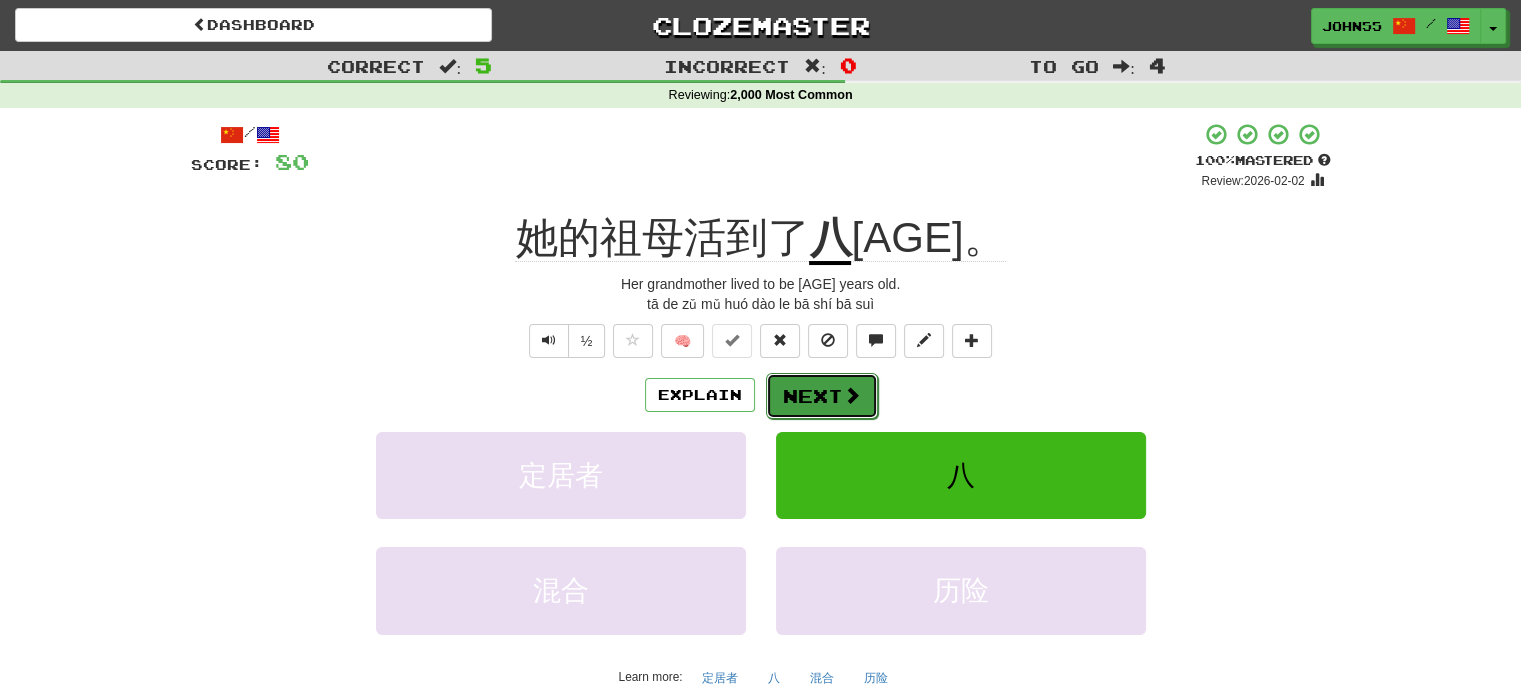 click on "Next" at bounding box center [822, 396] 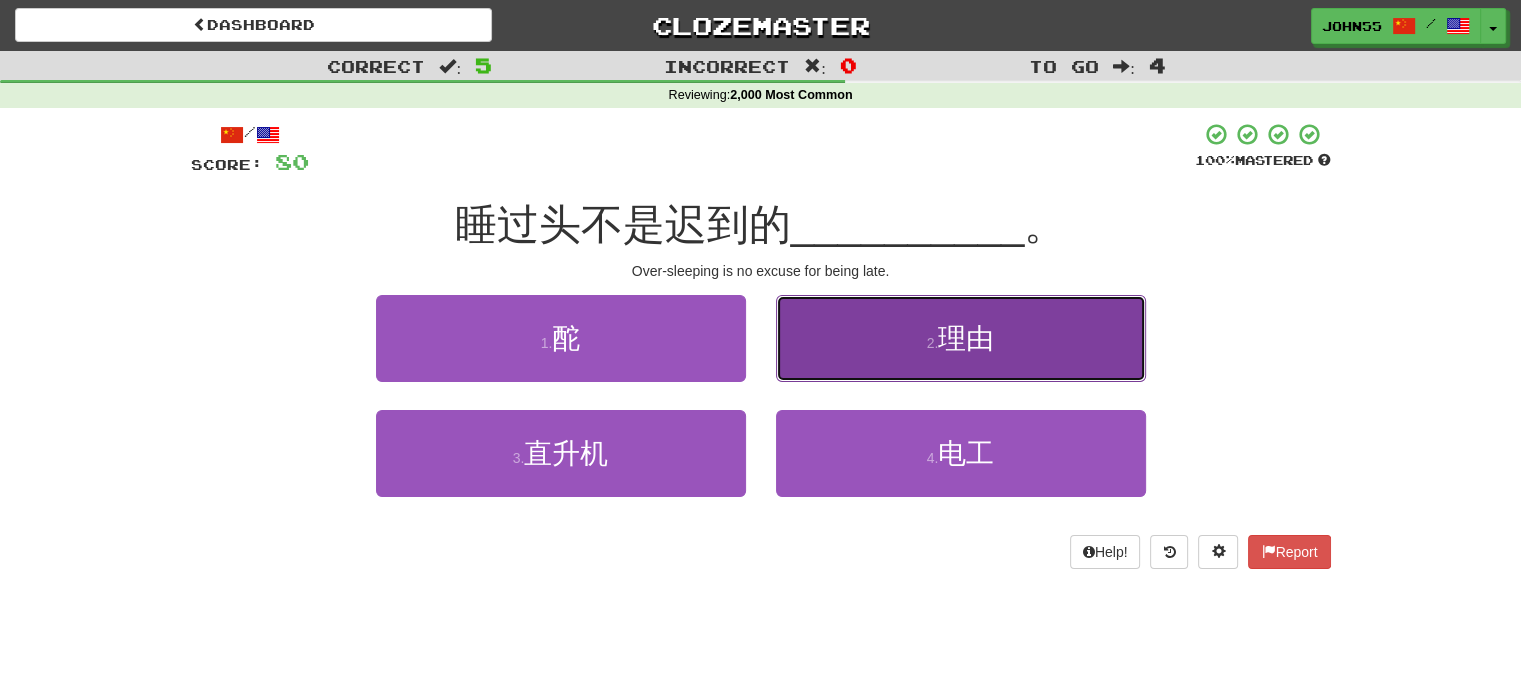 click on "2 .  理由" at bounding box center [961, 338] 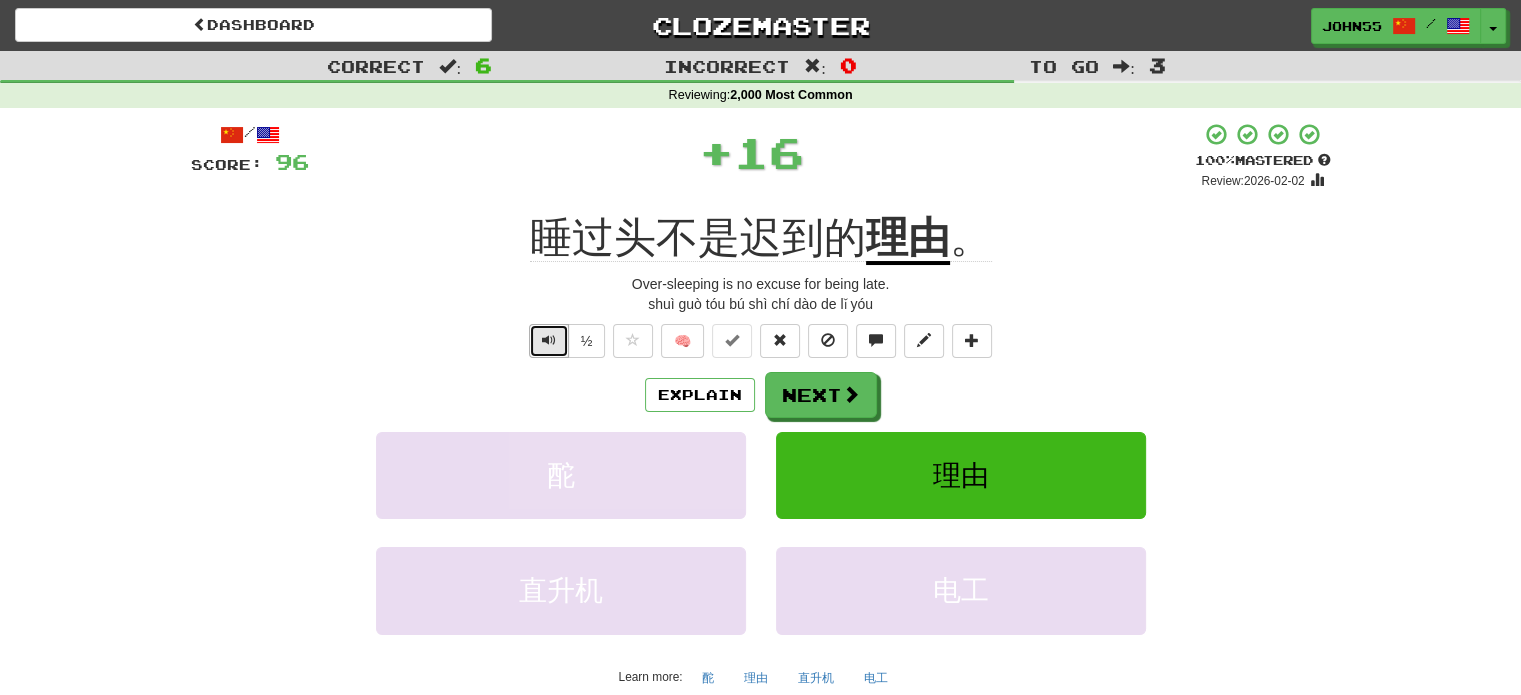 click at bounding box center [549, 341] 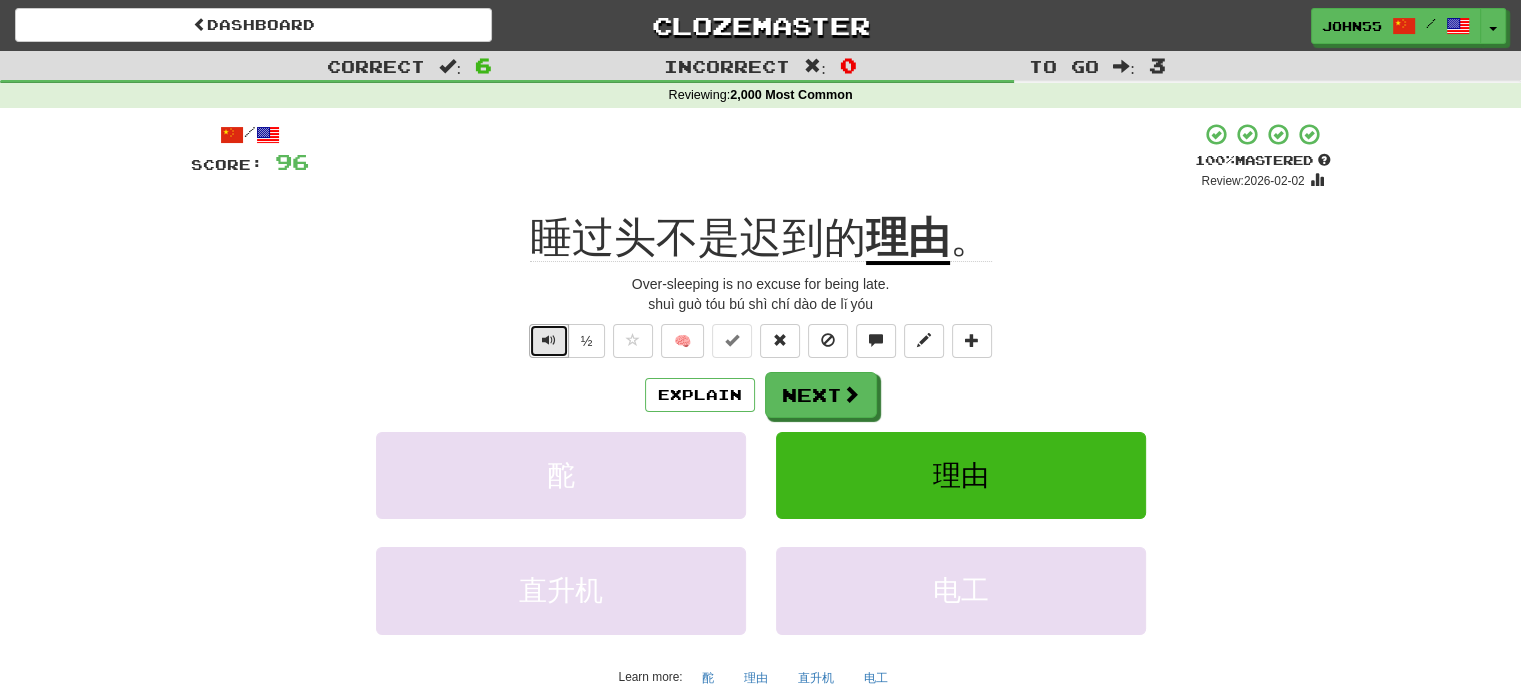 click at bounding box center (549, 340) 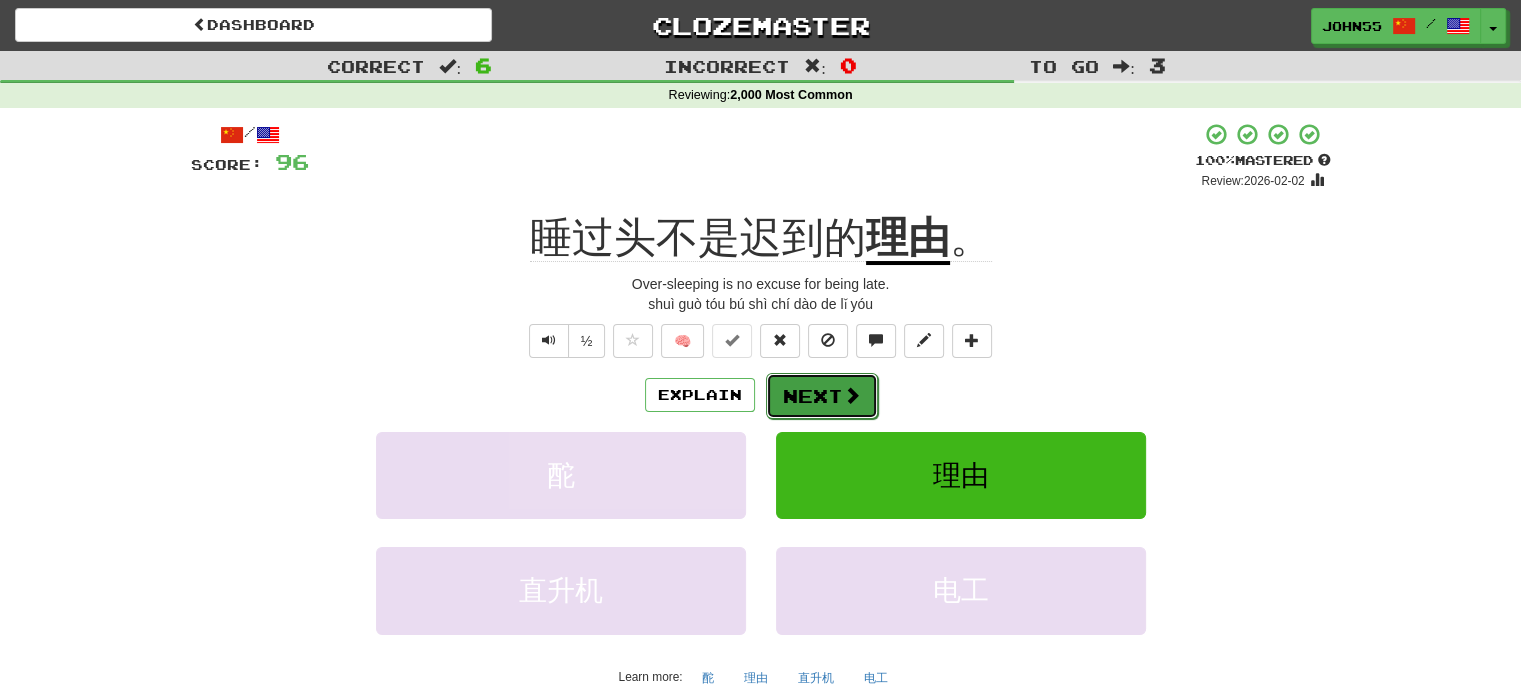 click on "Next" at bounding box center (822, 396) 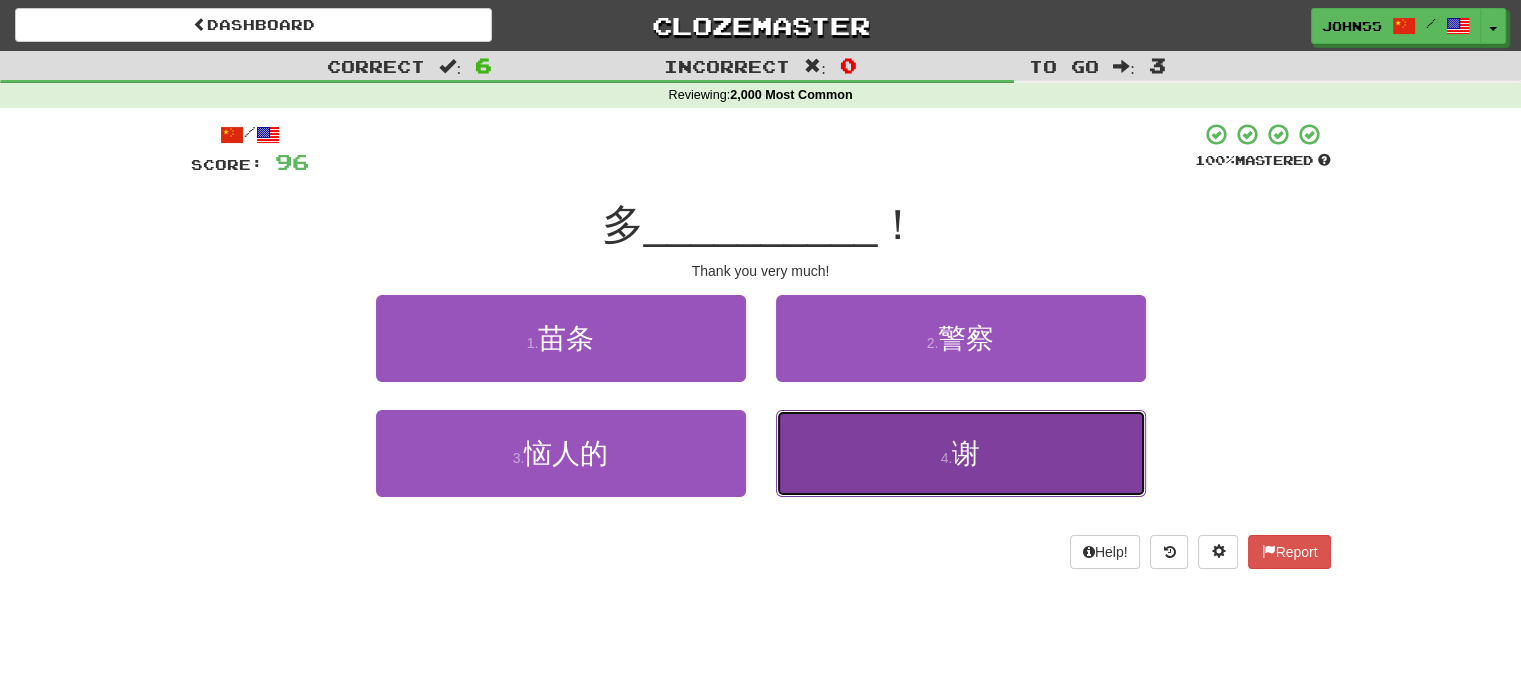 click on "4 .  谢" at bounding box center (961, 453) 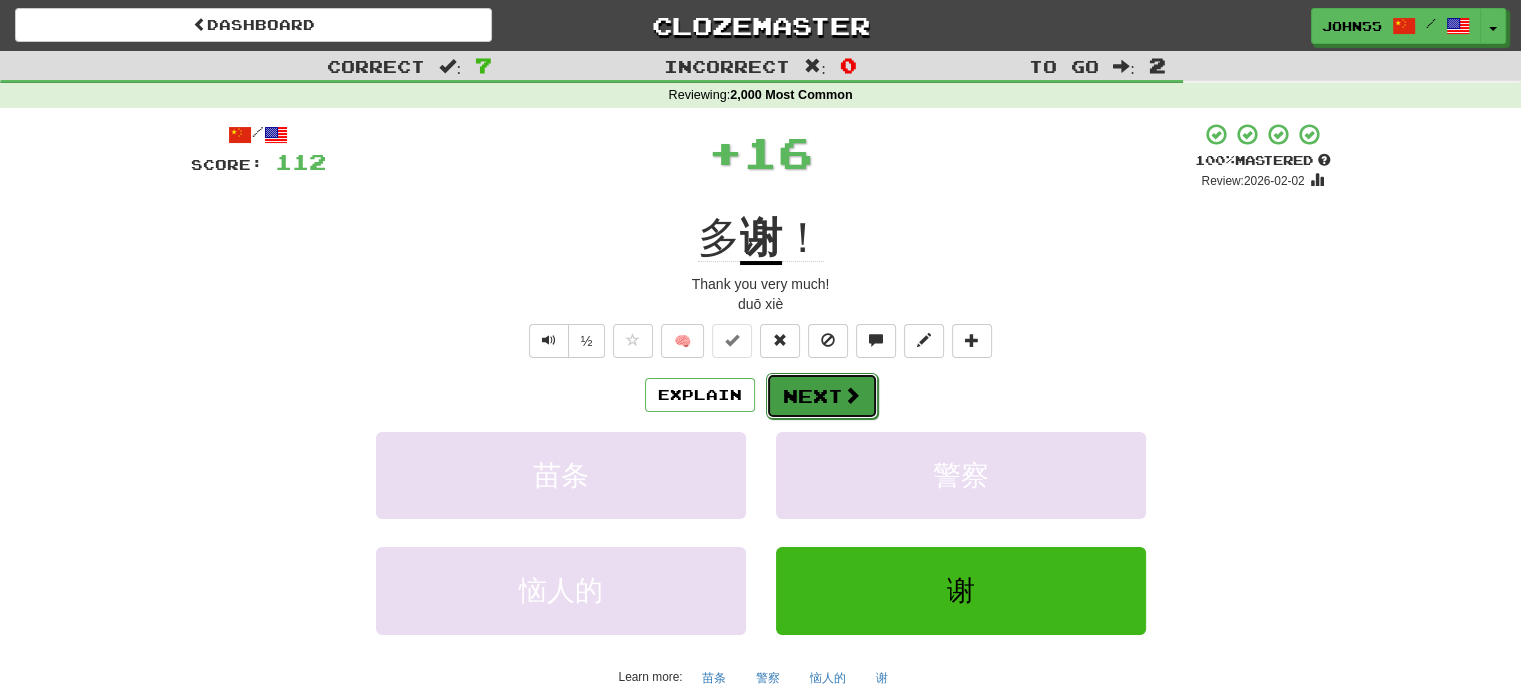 click on "Next" at bounding box center [822, 396] 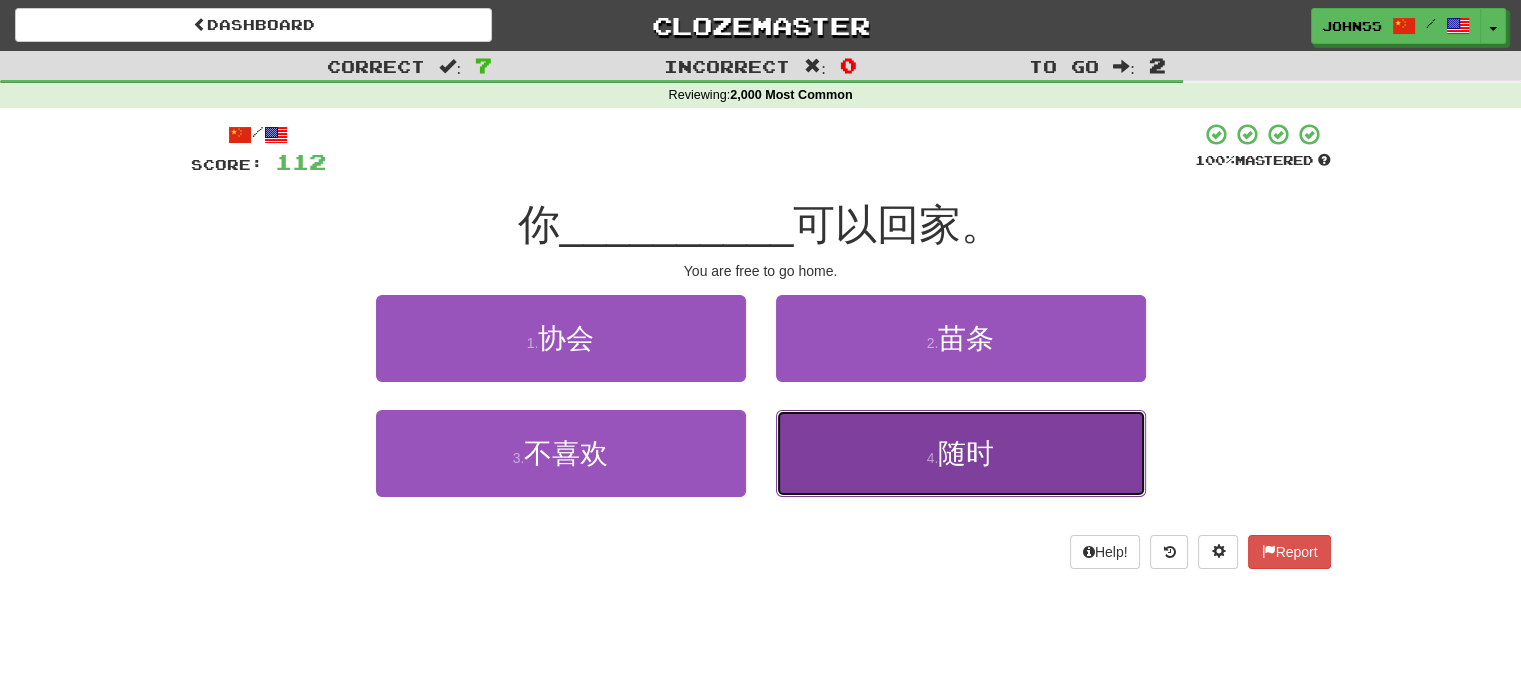 click on "随时" at bounding box center (966, 453) 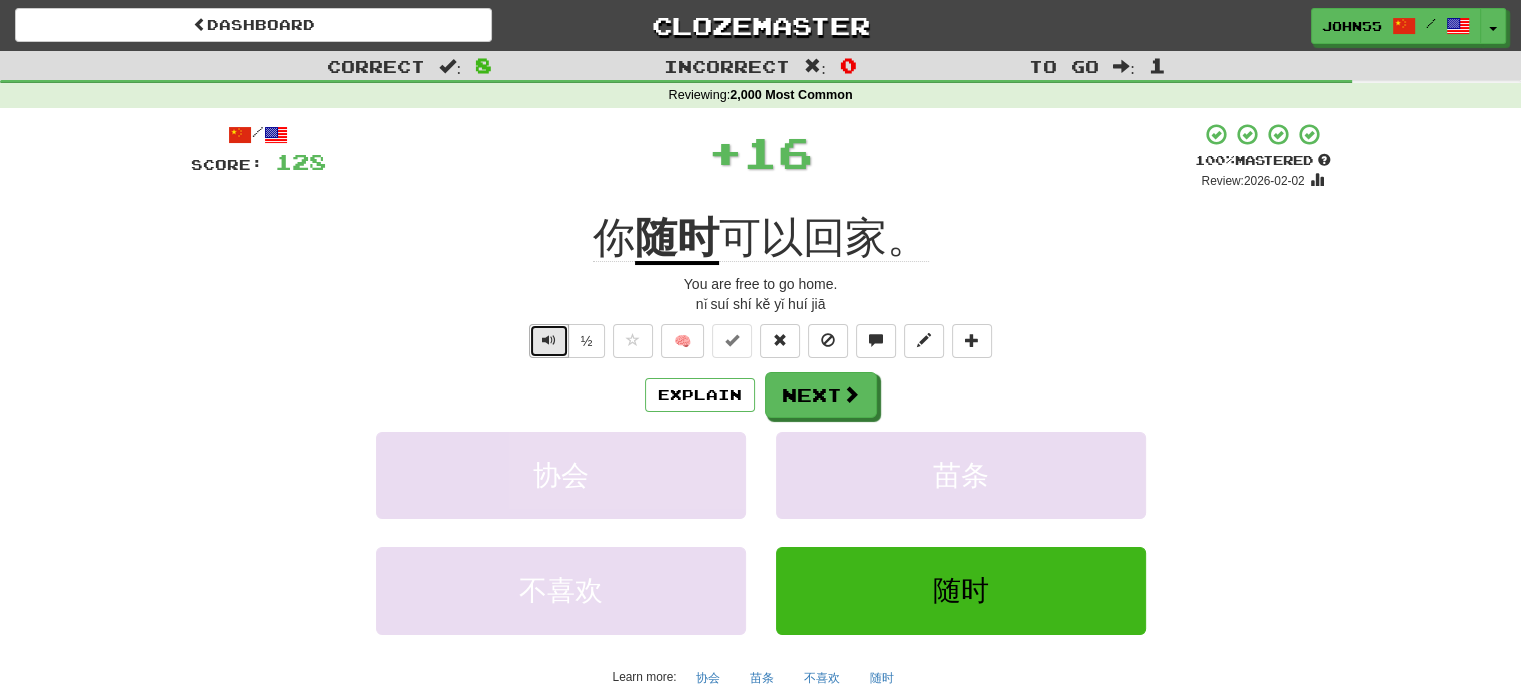 click at bounding box center [549, 341] 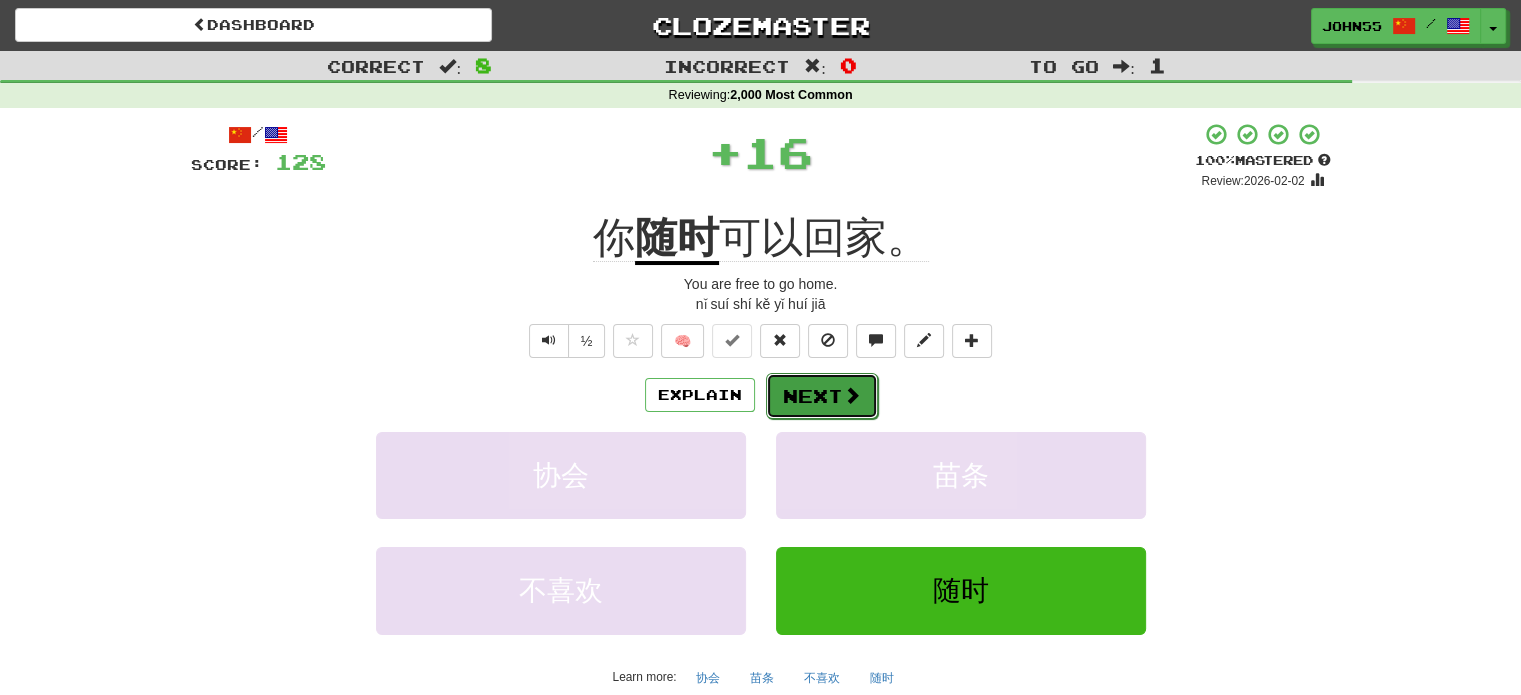 click on "Next" at bounding box center [822, 396] 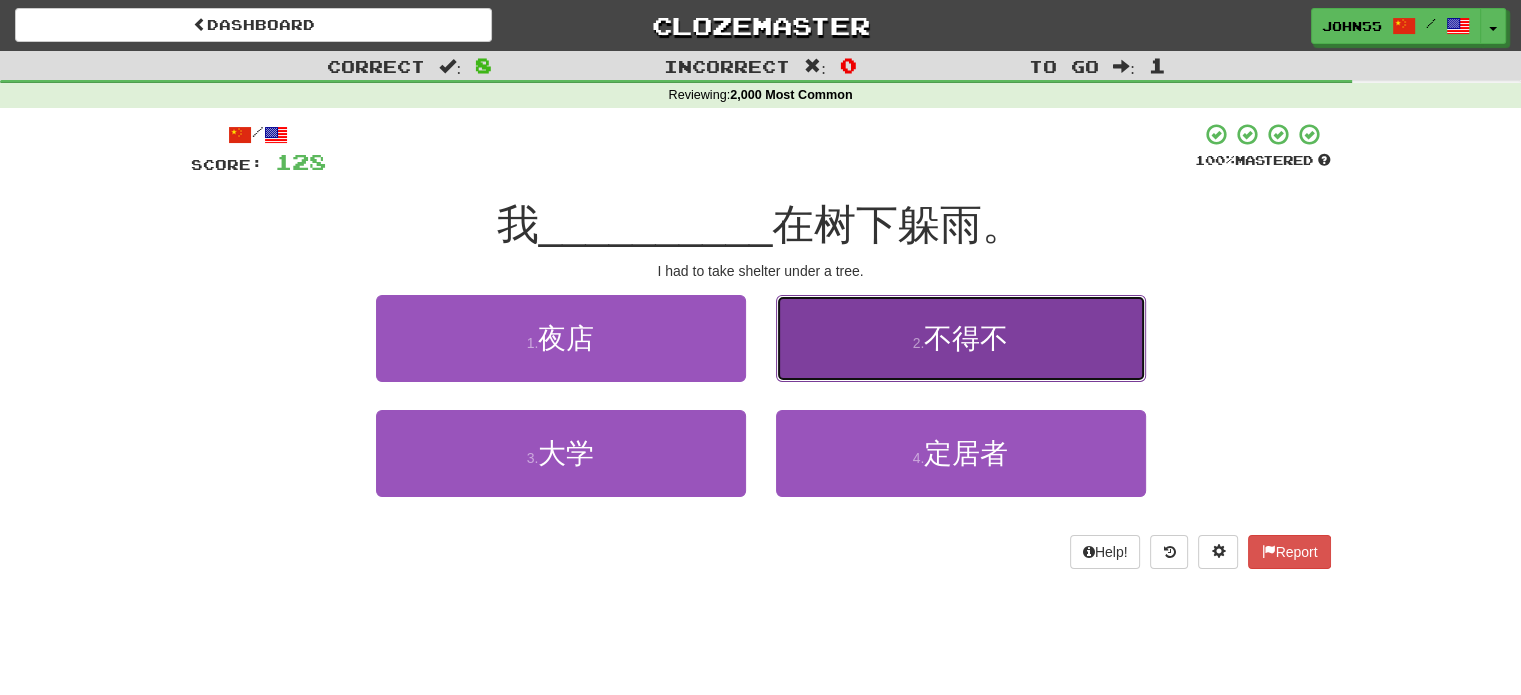 click on "2 .  不得不" at bounding box center (961, 338) 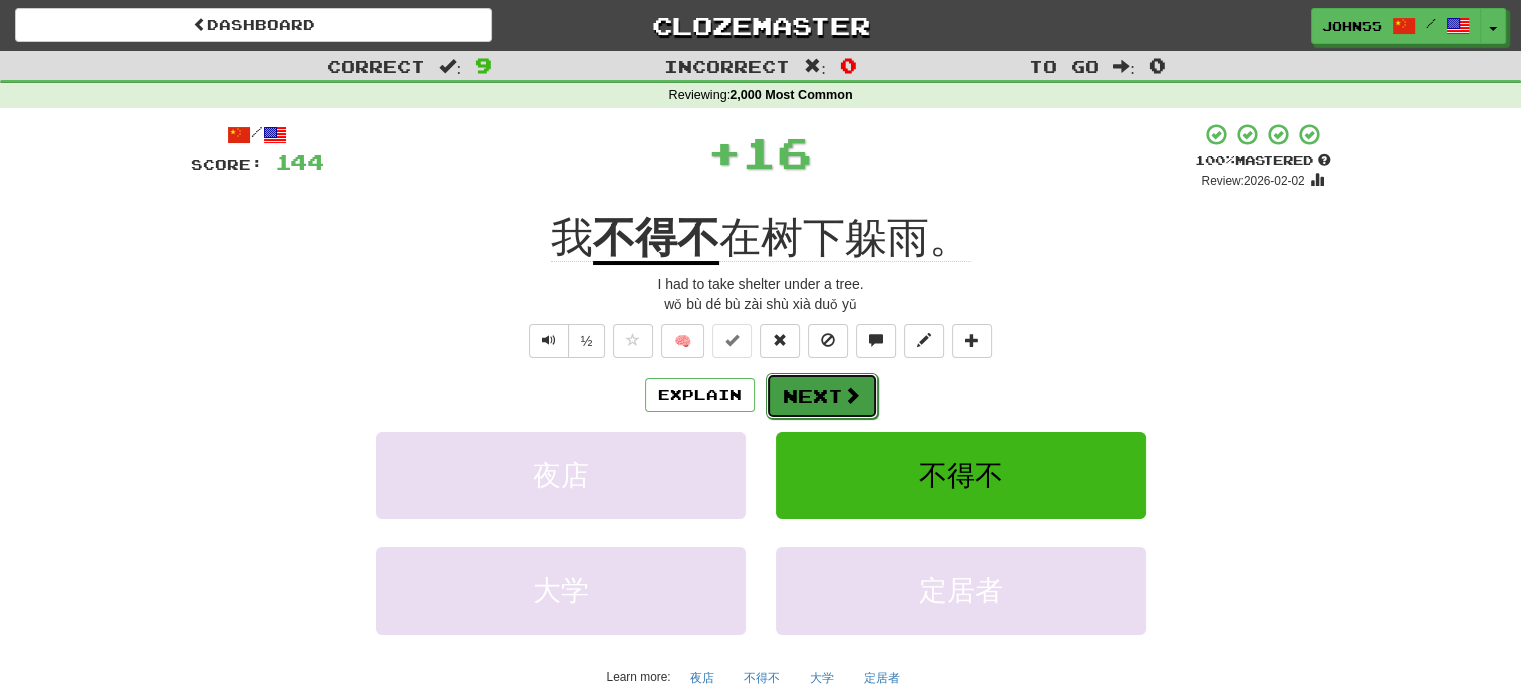 click on "Next" at bounding box center [822, 396] 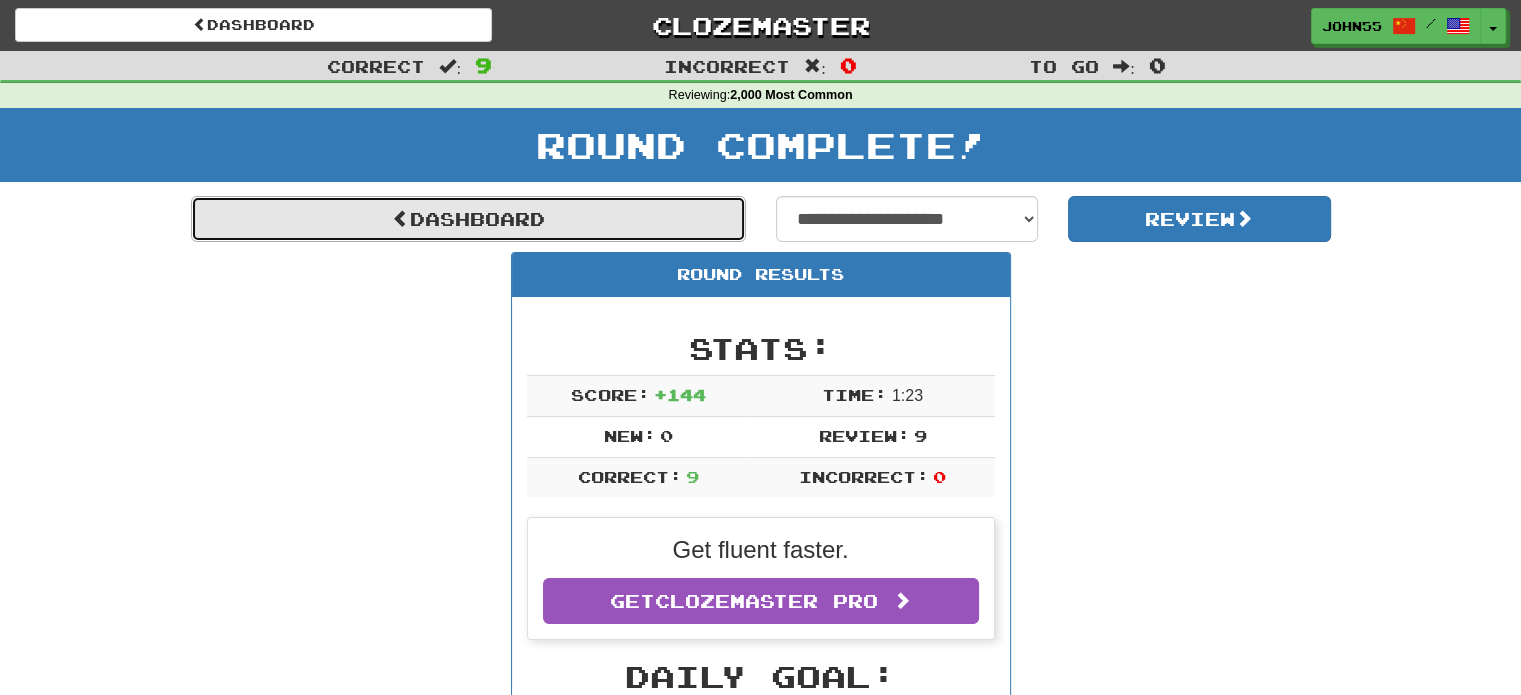 click on "Dashboard" at bounding box center (468, 219) 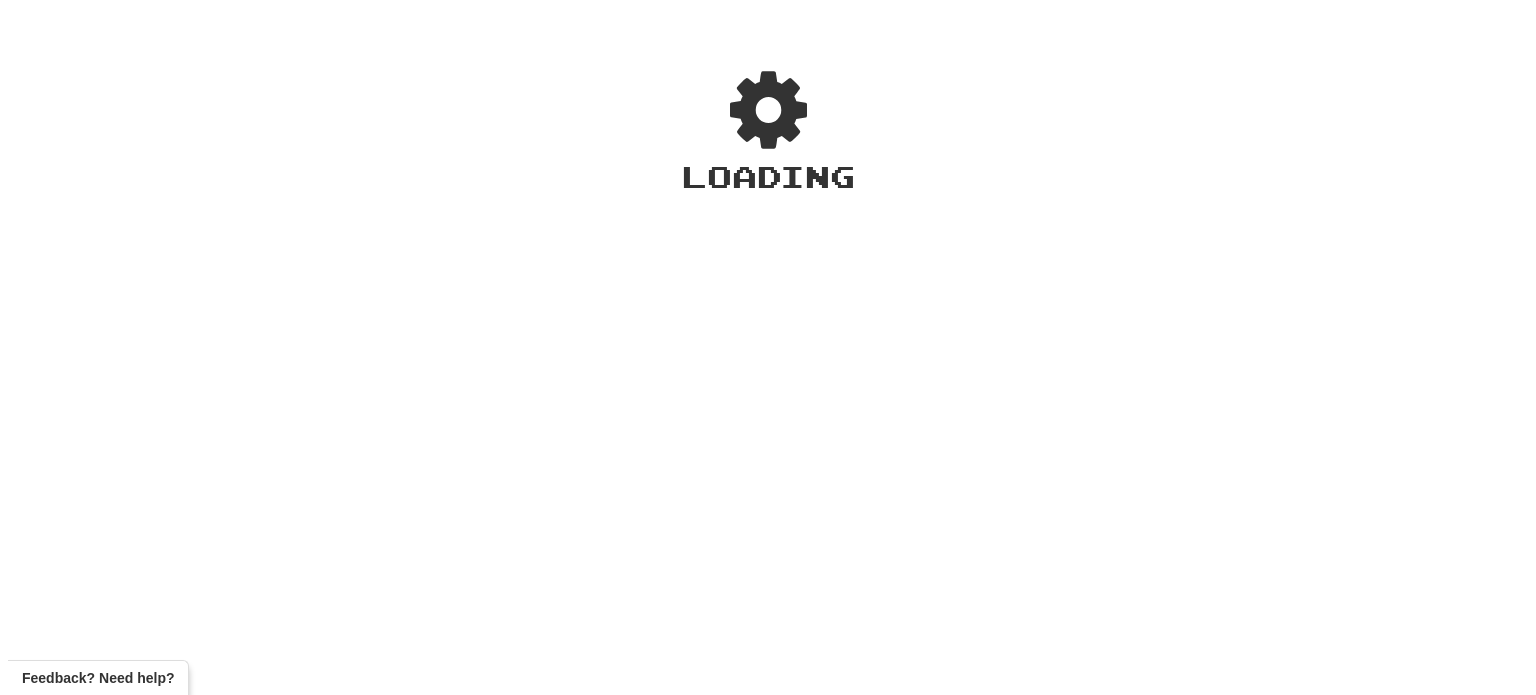 scroll, scrollTop: 0, scrollLeft: 0, axis: both 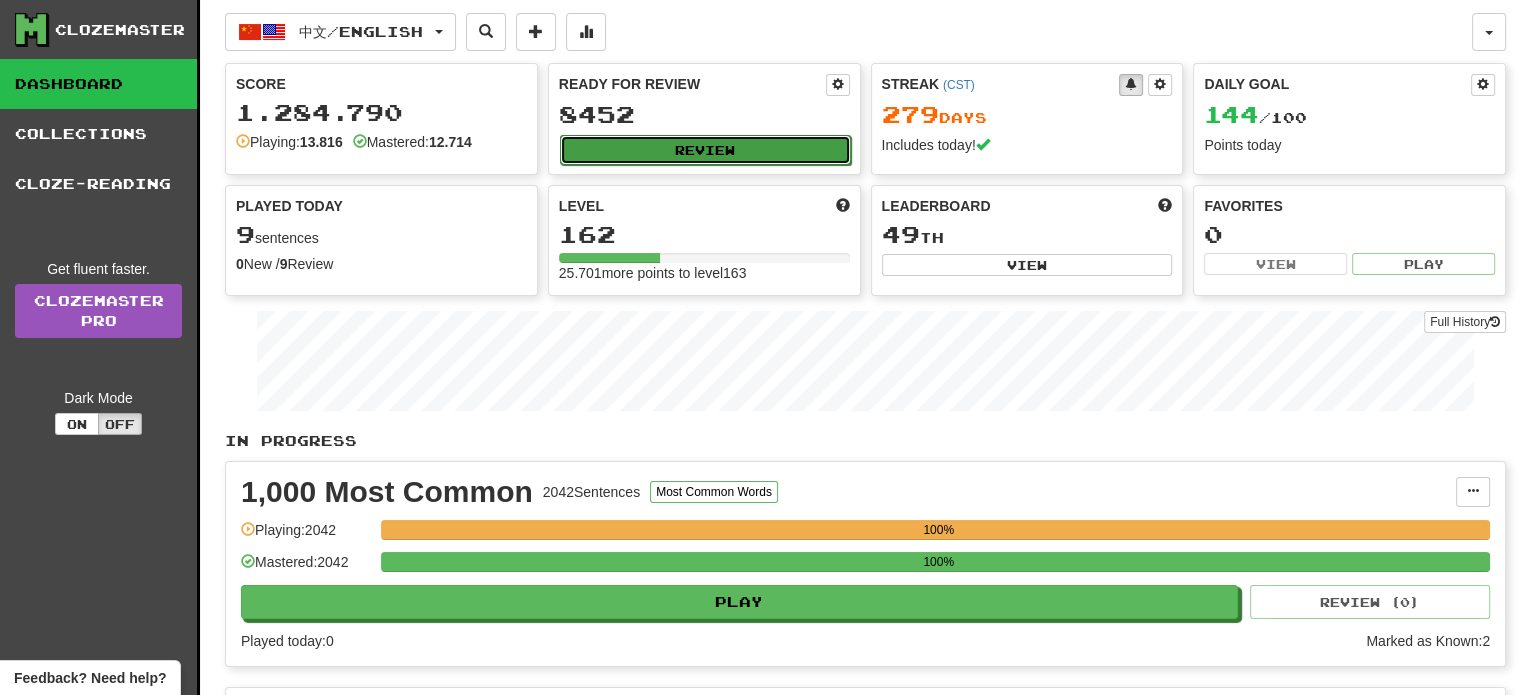 click on "Review" at bounding box center [705, 150] 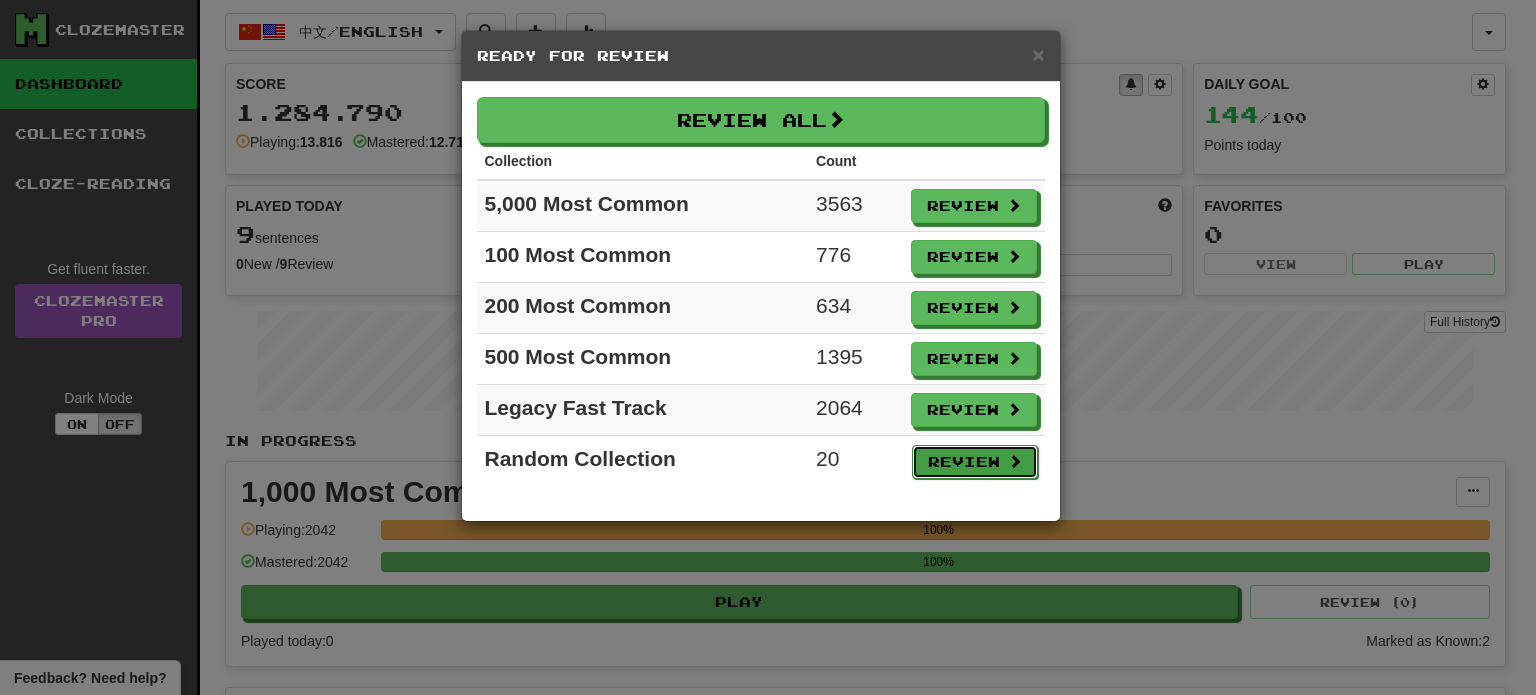 click on "Review" at bounding box center (975, 462) 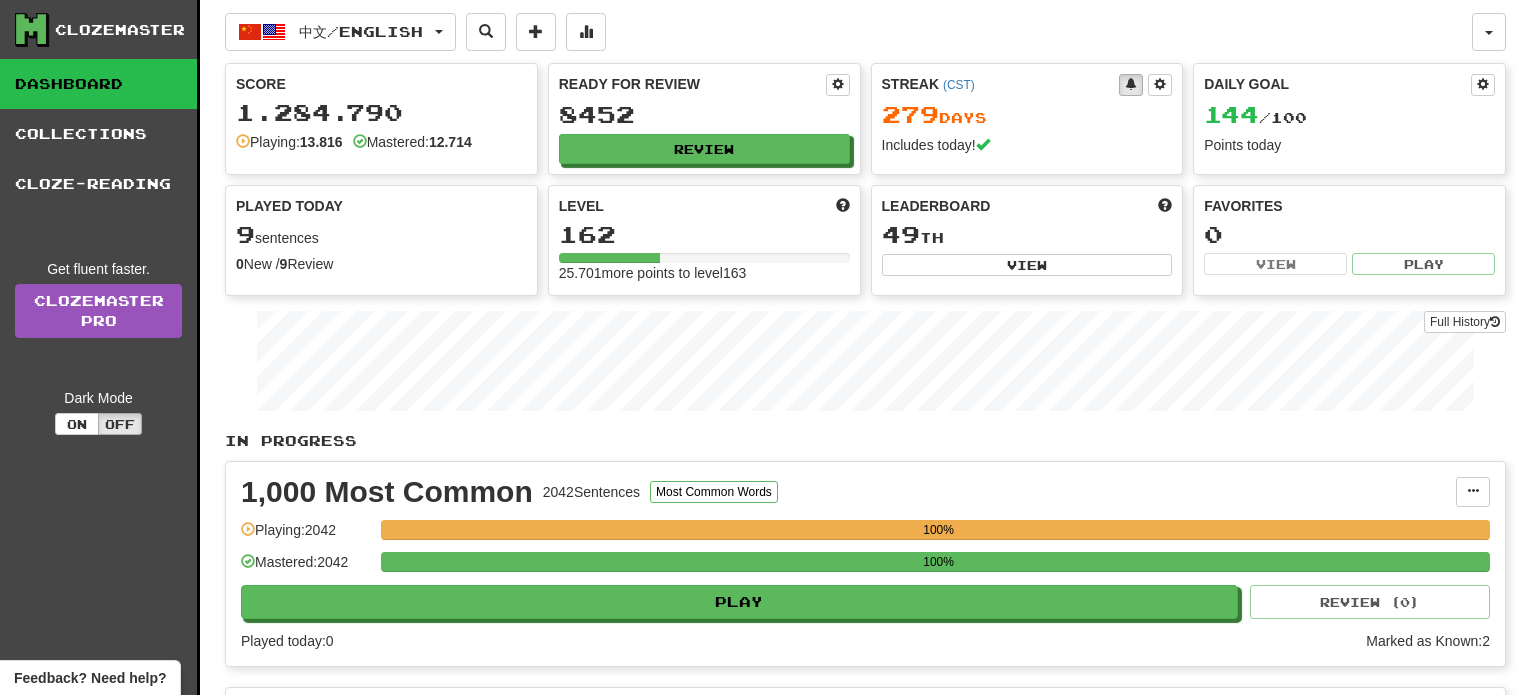 select on "**" 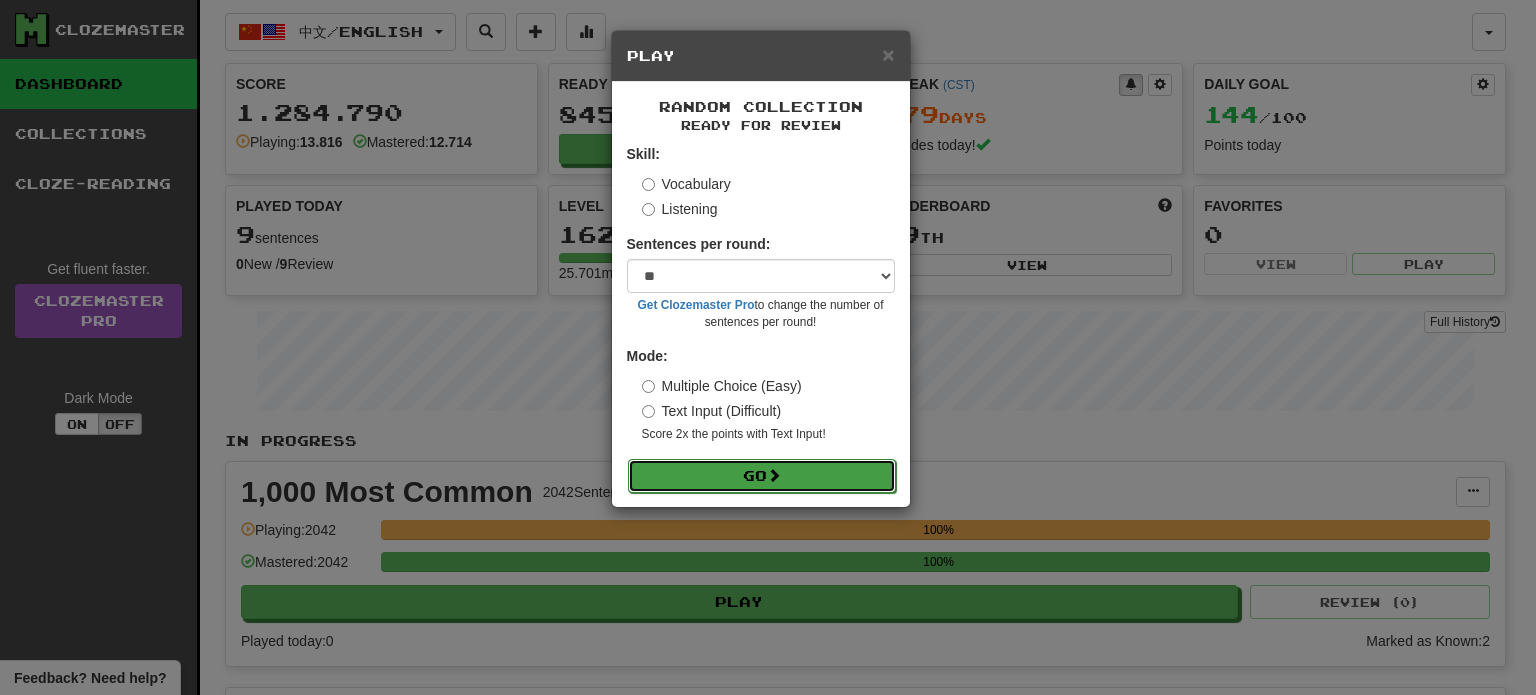 click on "Go" at bounding box center [762, 476] 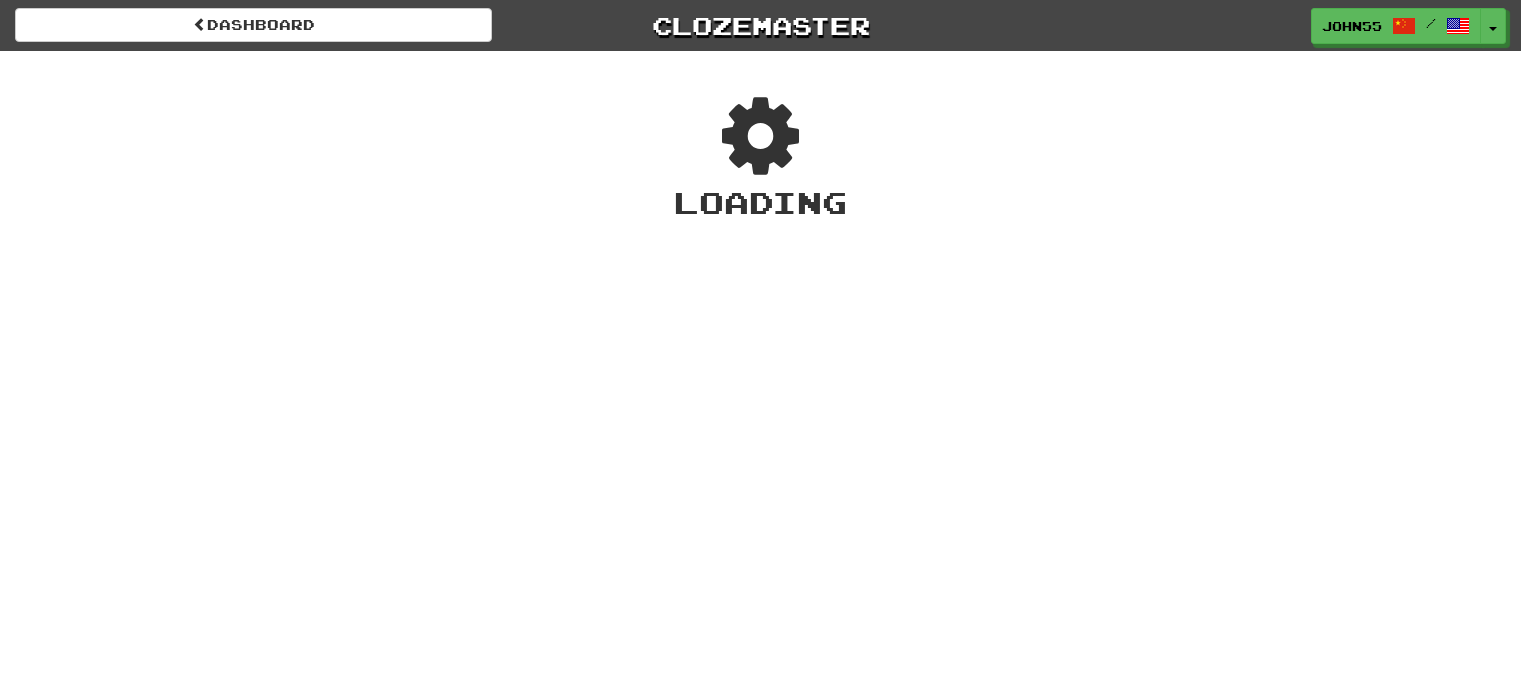 scroll, scrollTop: 0, scrollLeft: 0, axis: both 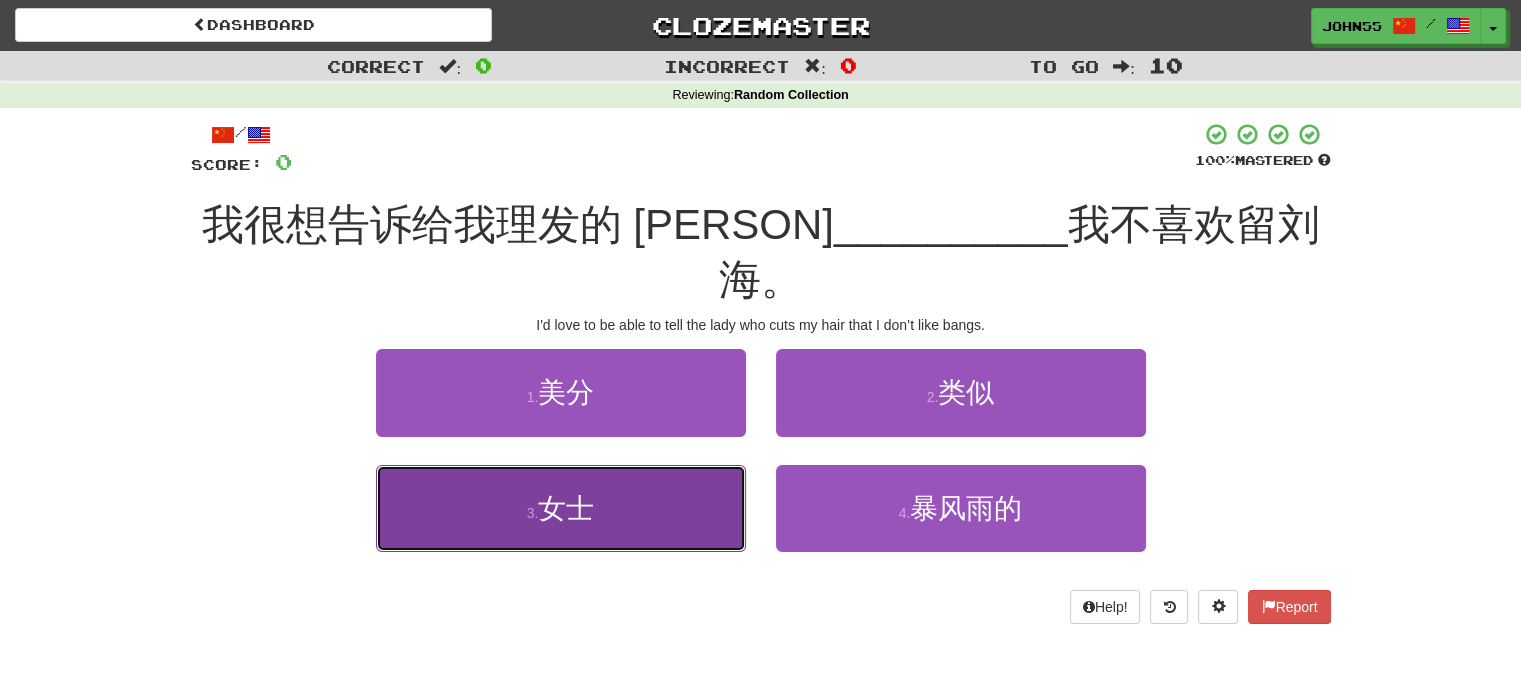 click on "3 .  女士" at bounding box center (561, 508) 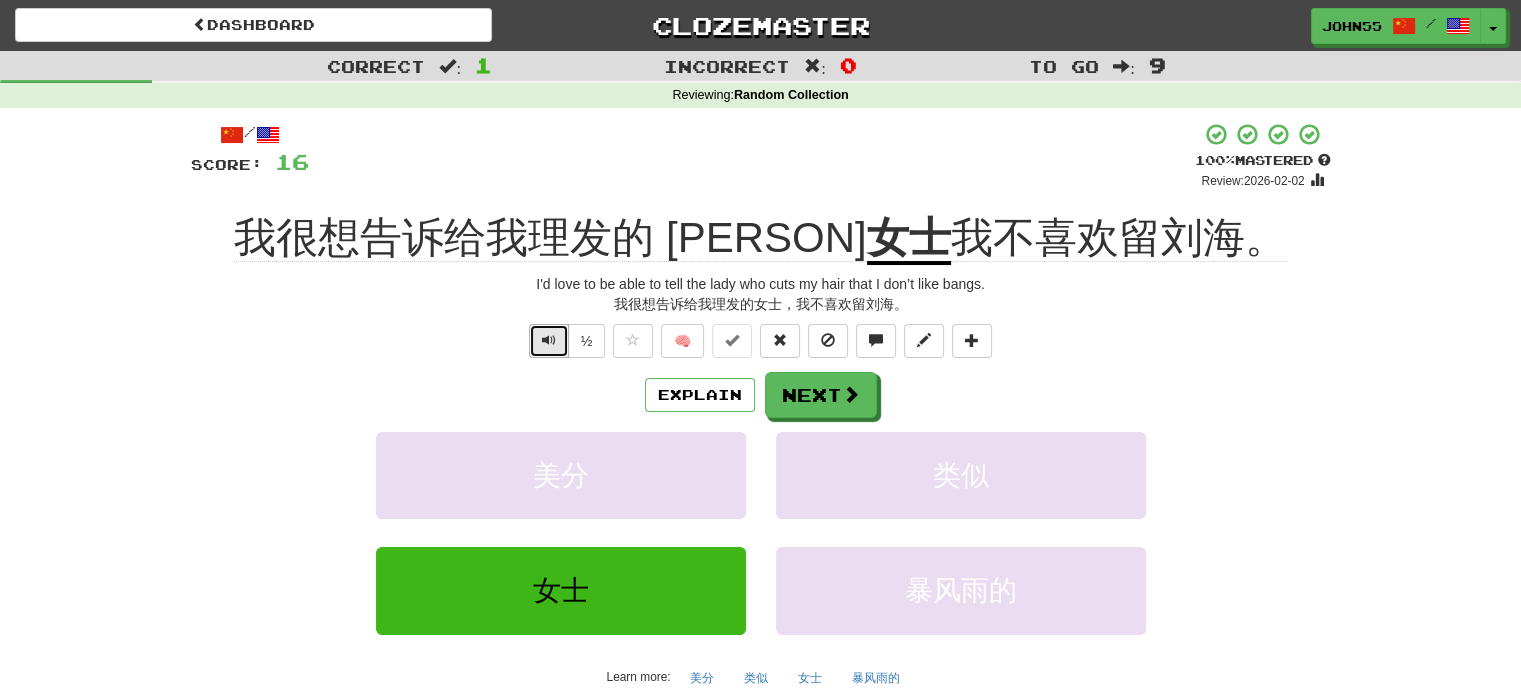 click at bounding box center [549, 340] 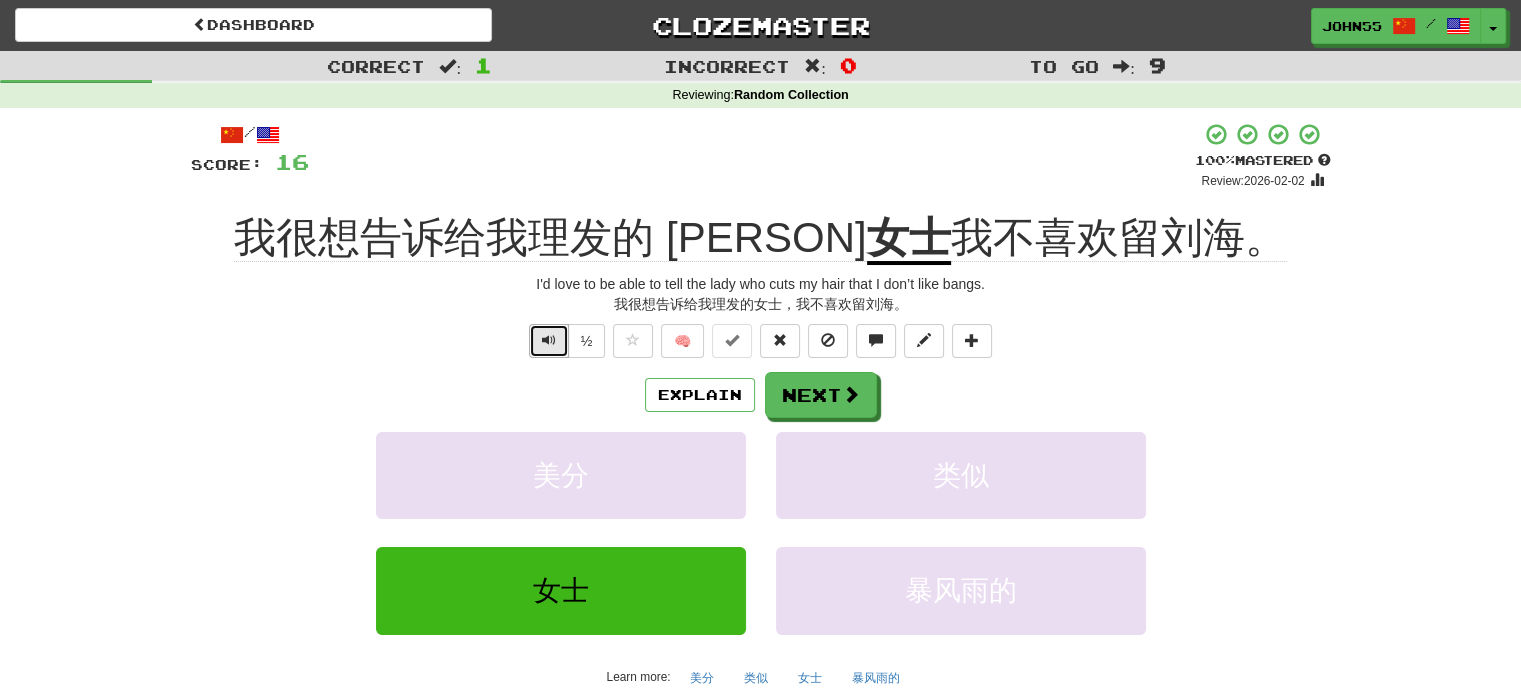click at bounding box center [549, 340] 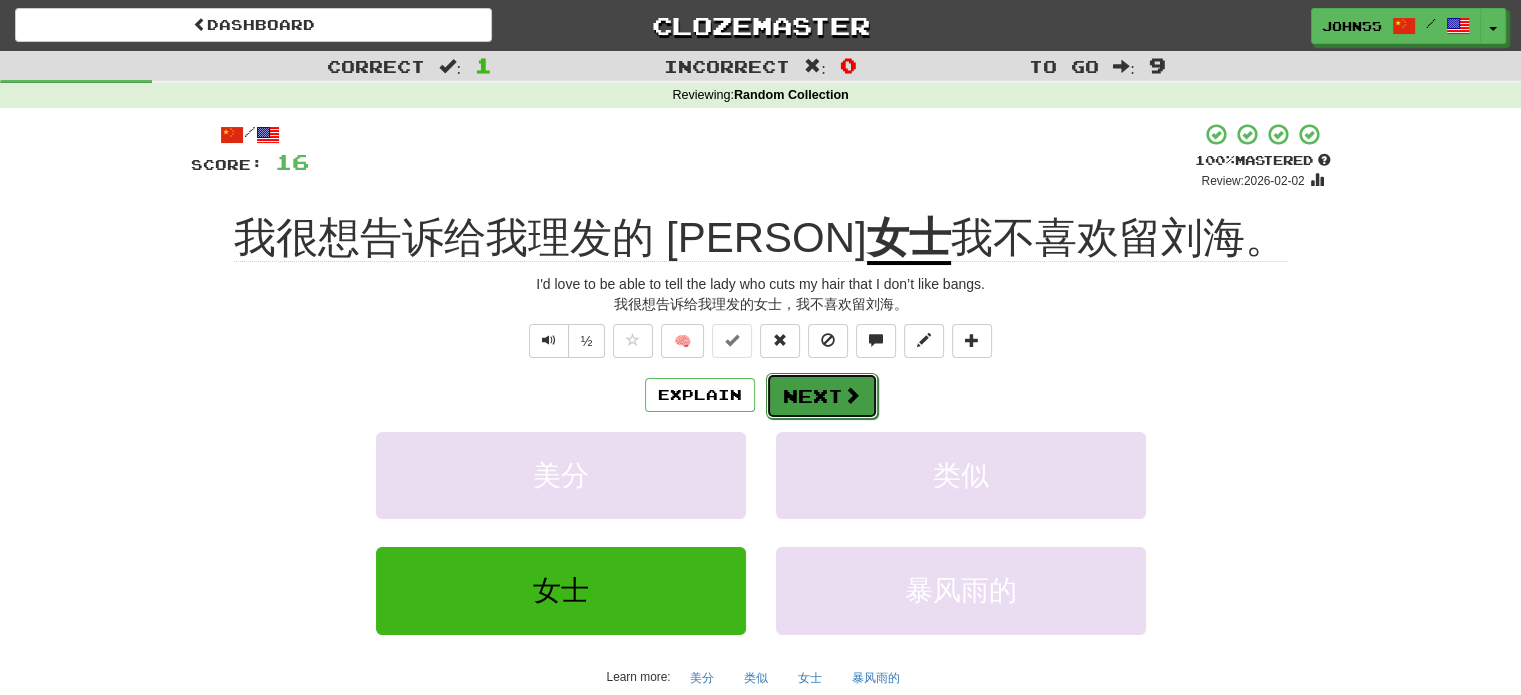 click on "Next" at bounding box center [822, 396] 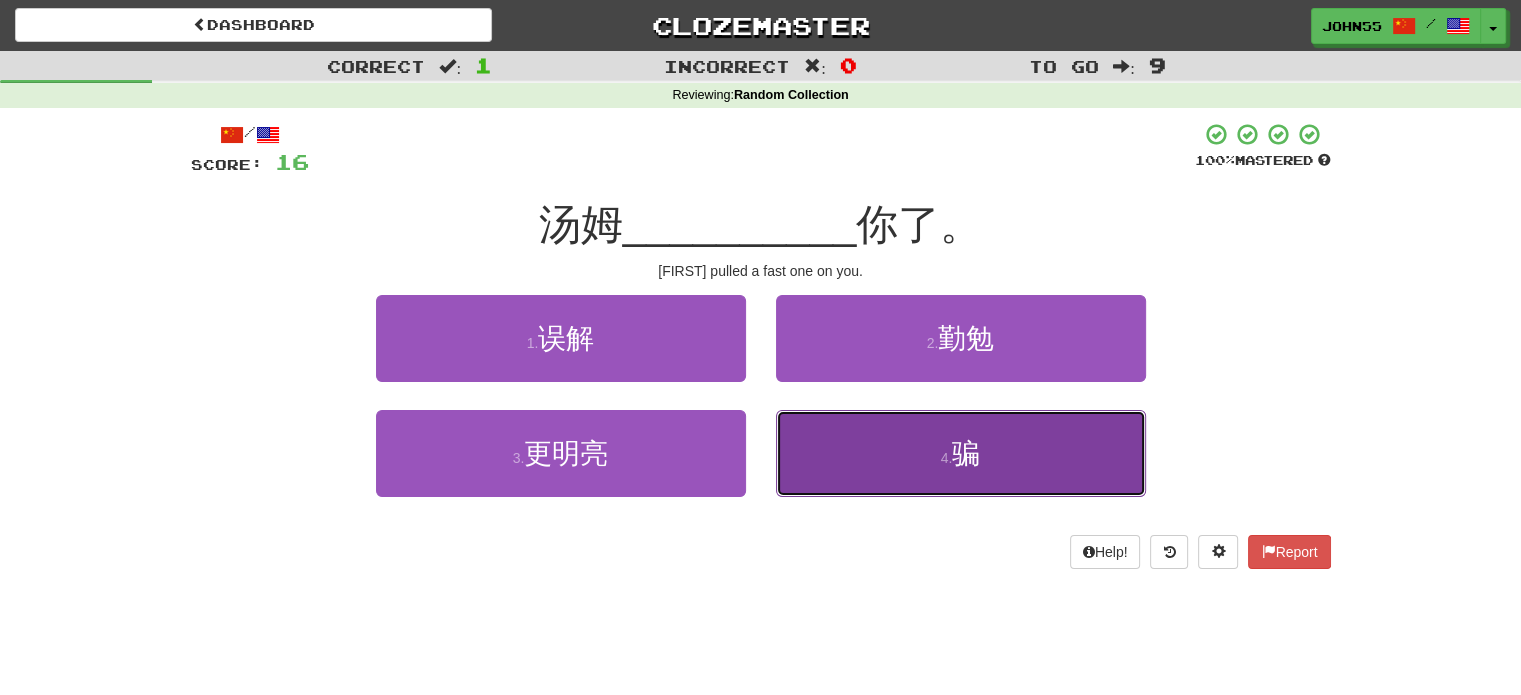 click on "4 .  骗" at bounding box center (961, 453) 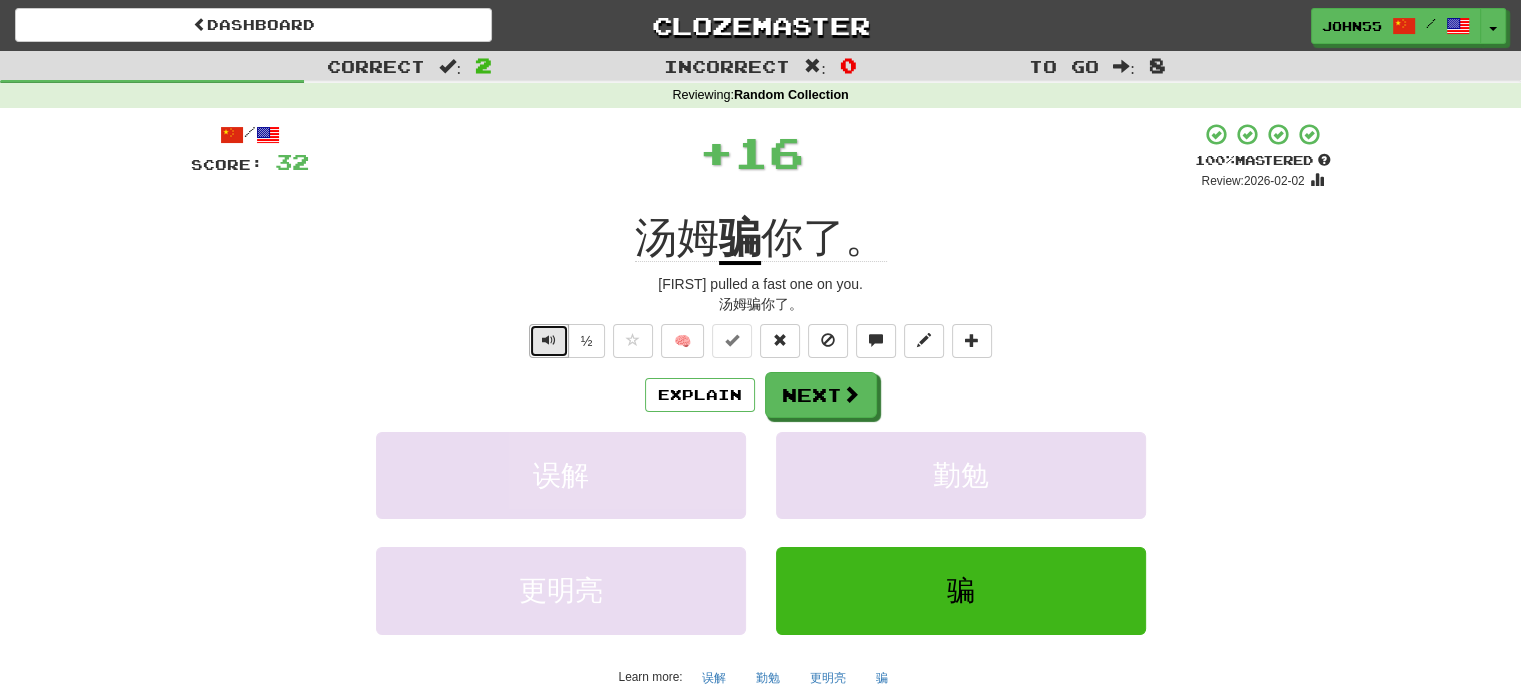 click at bounding box center [549, 341] 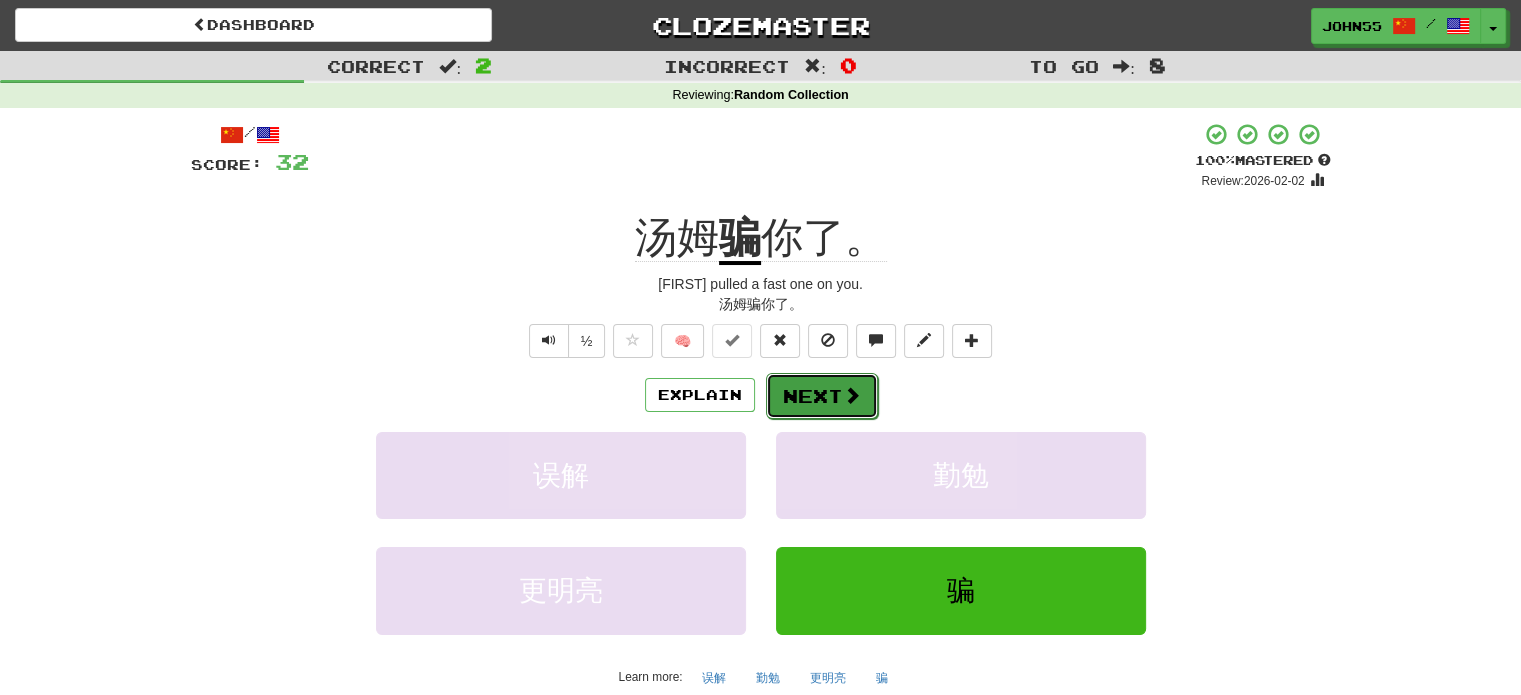 click on "Next" at bounding box center [822, 396] 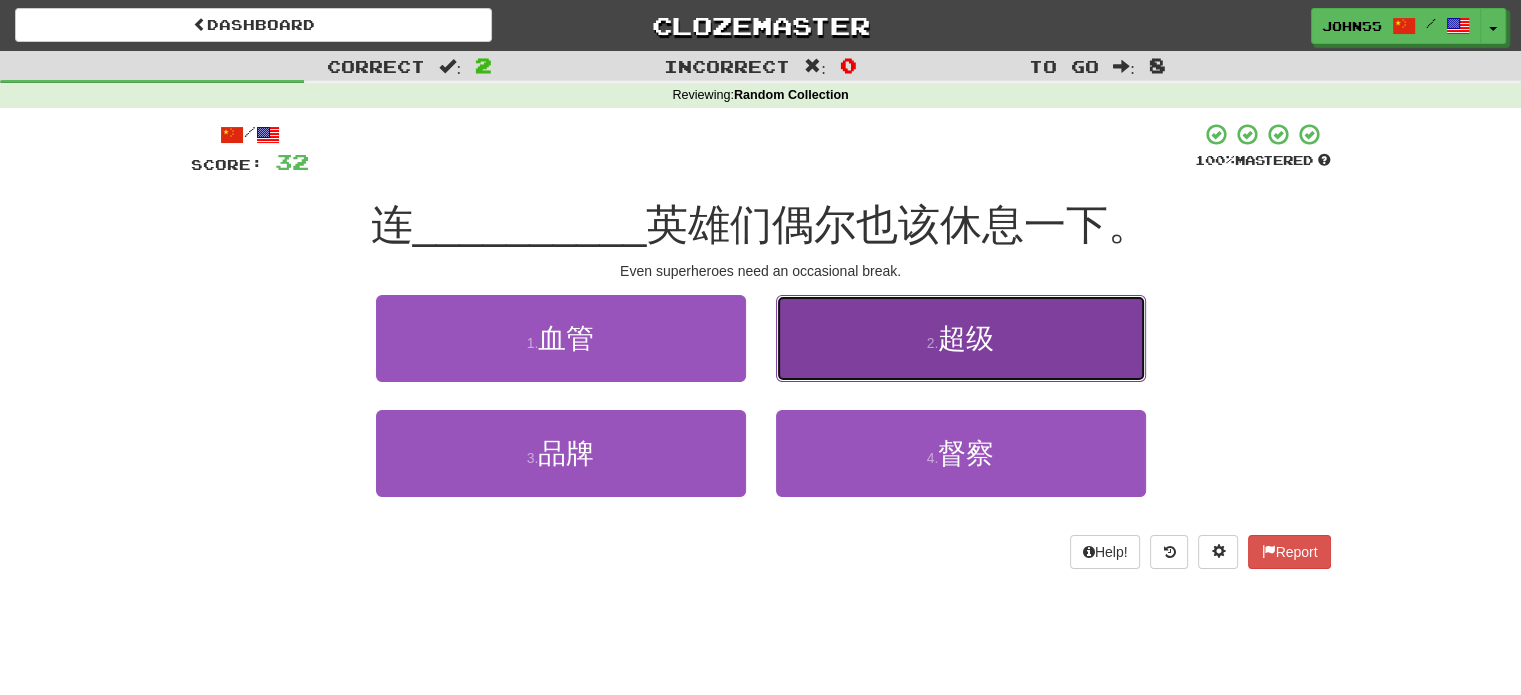click on "超级" at bounding box center [966, 338] 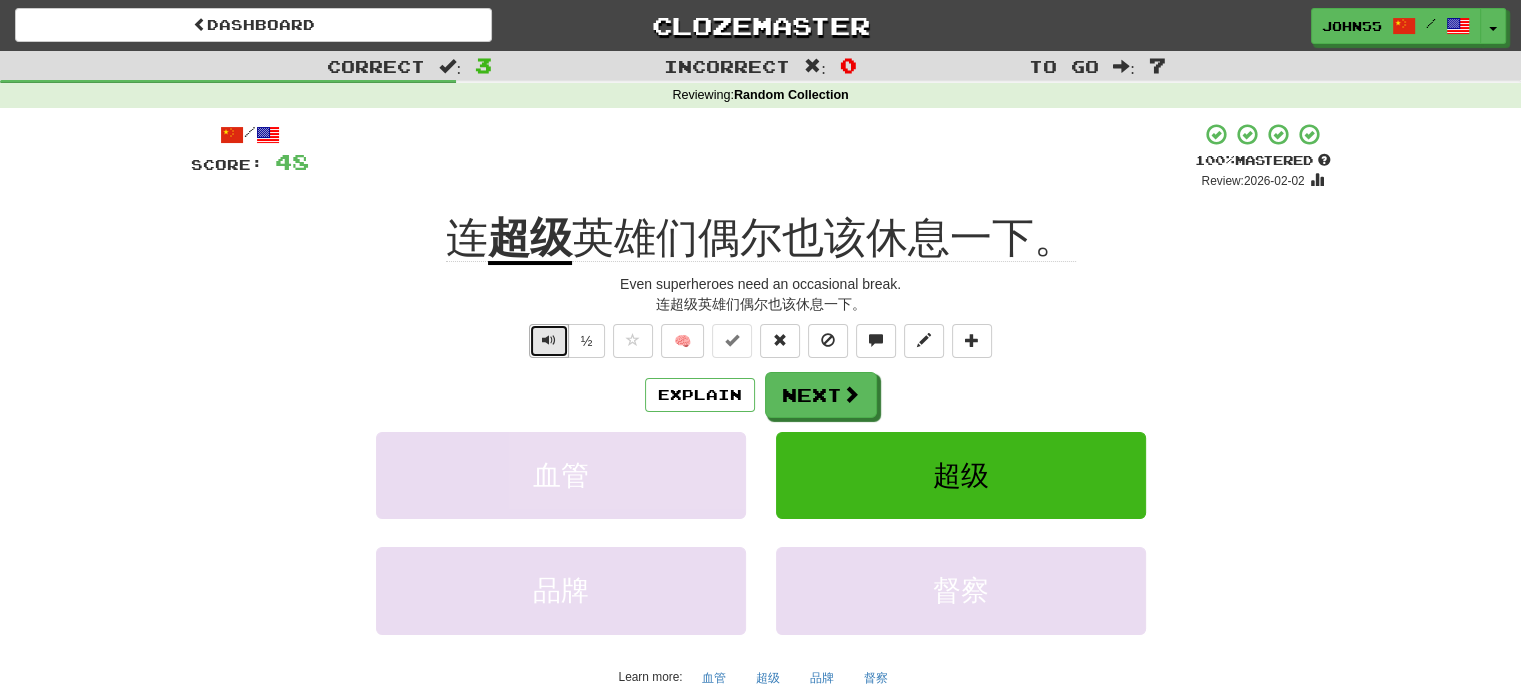 click at bounding box center (549, 341) 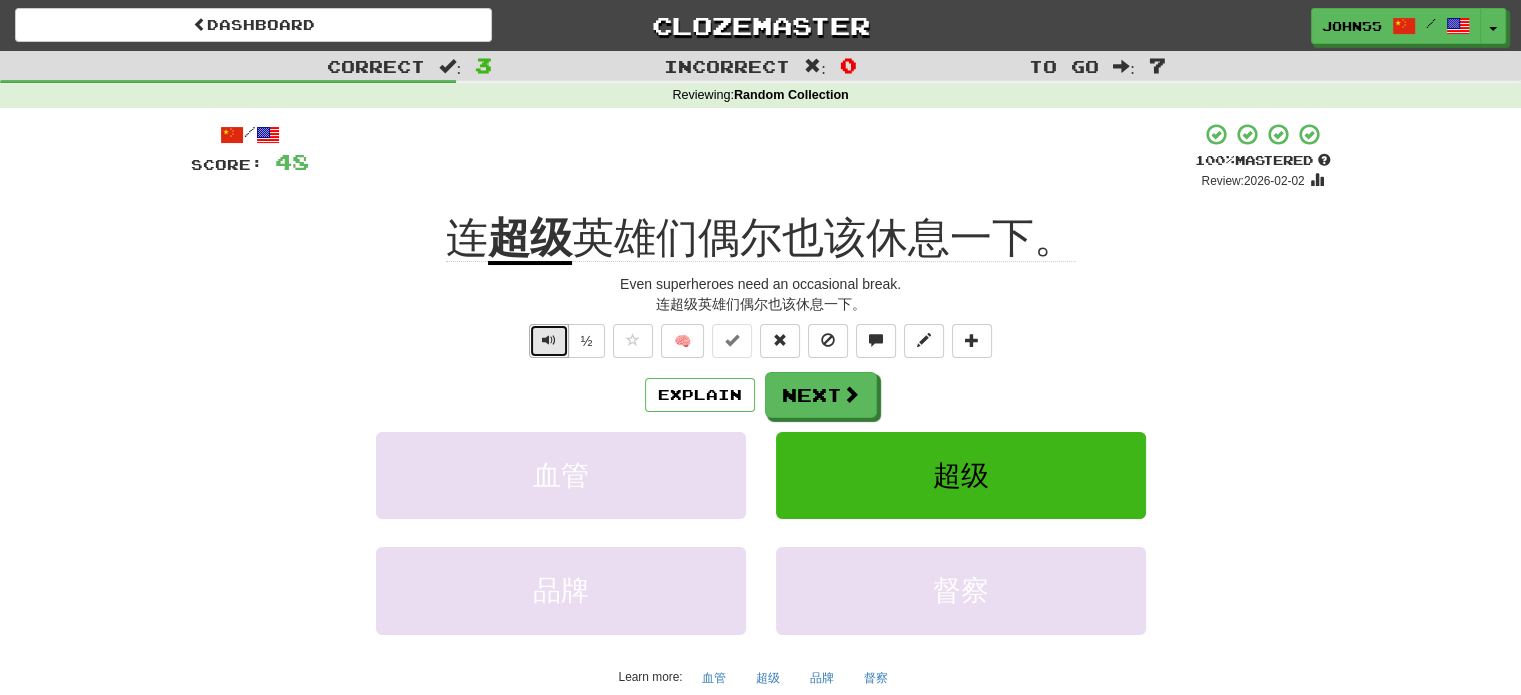 click at bounding box center [549, 341] 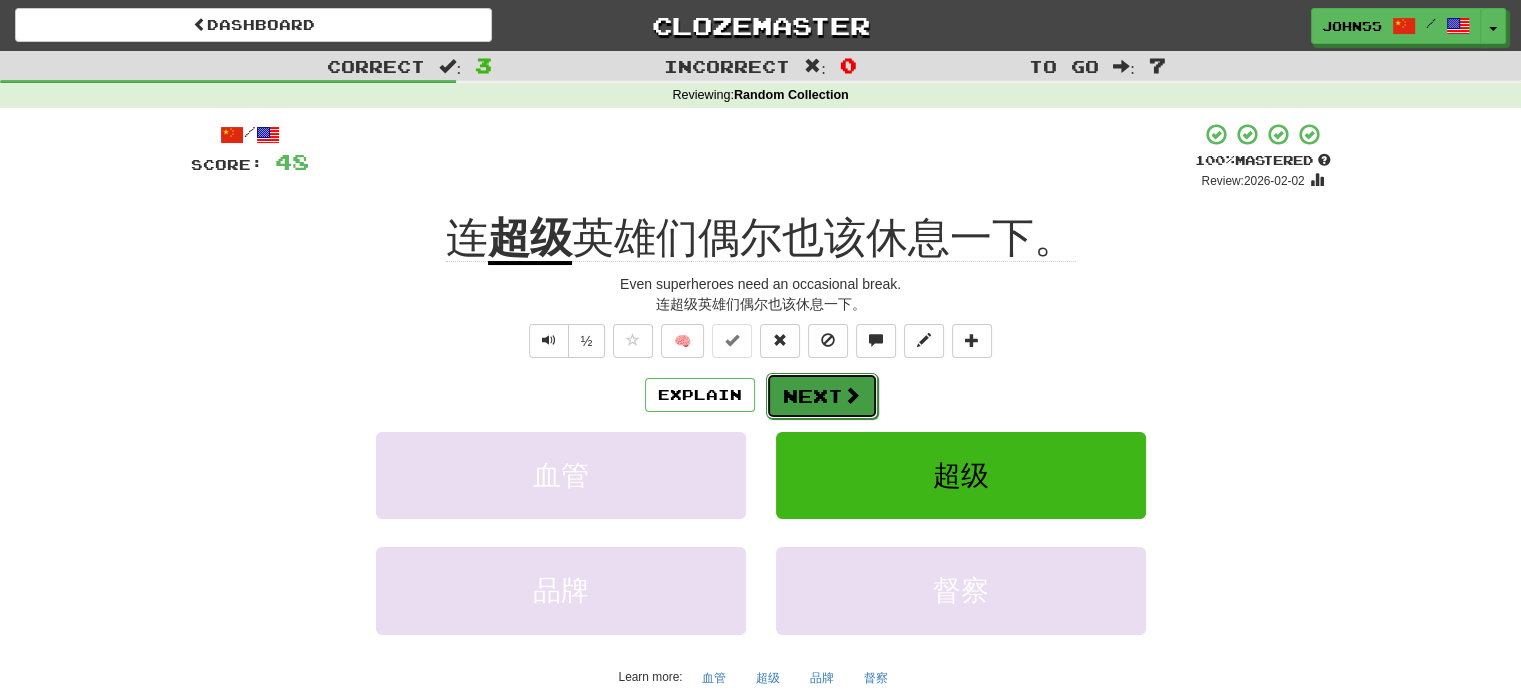 click on "Next" at bounding box center [822, 396] 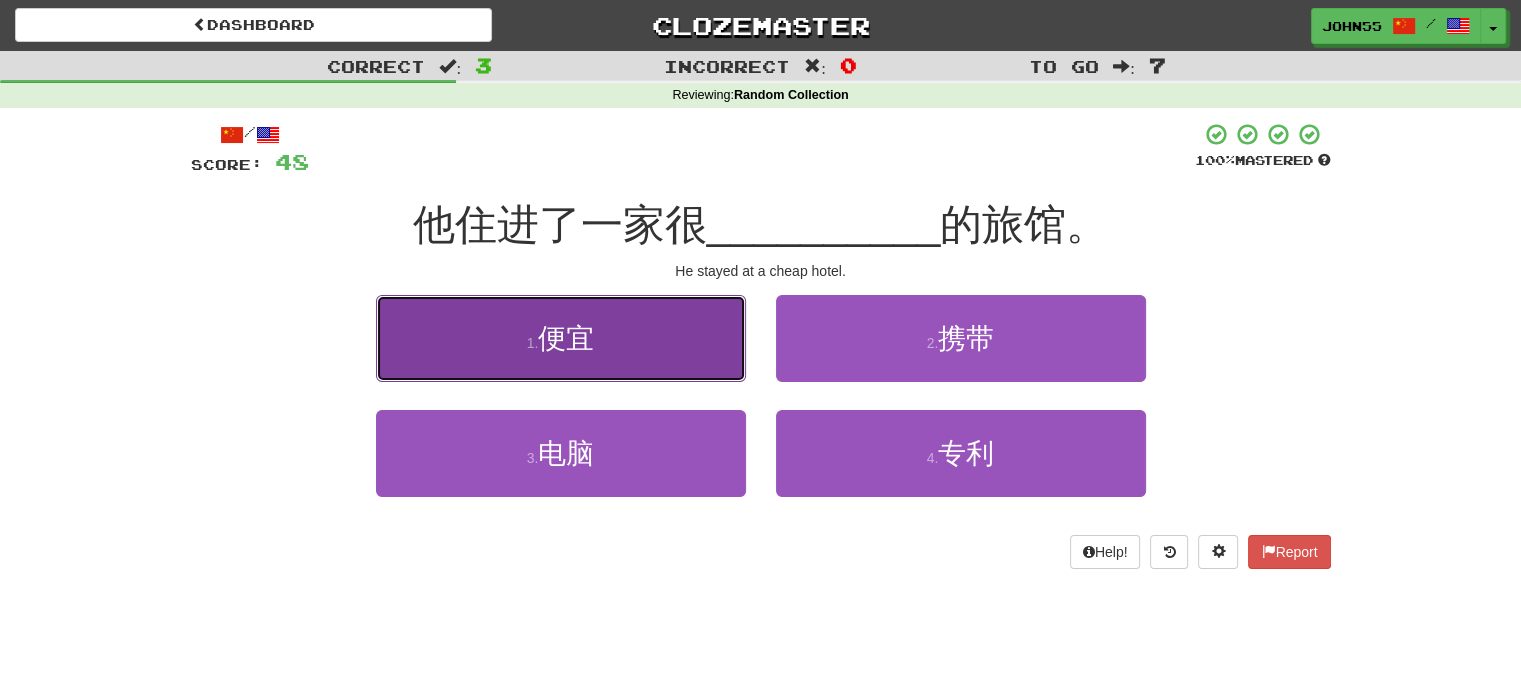 click on "1 .  便宜" at bounding box center [561, 338] 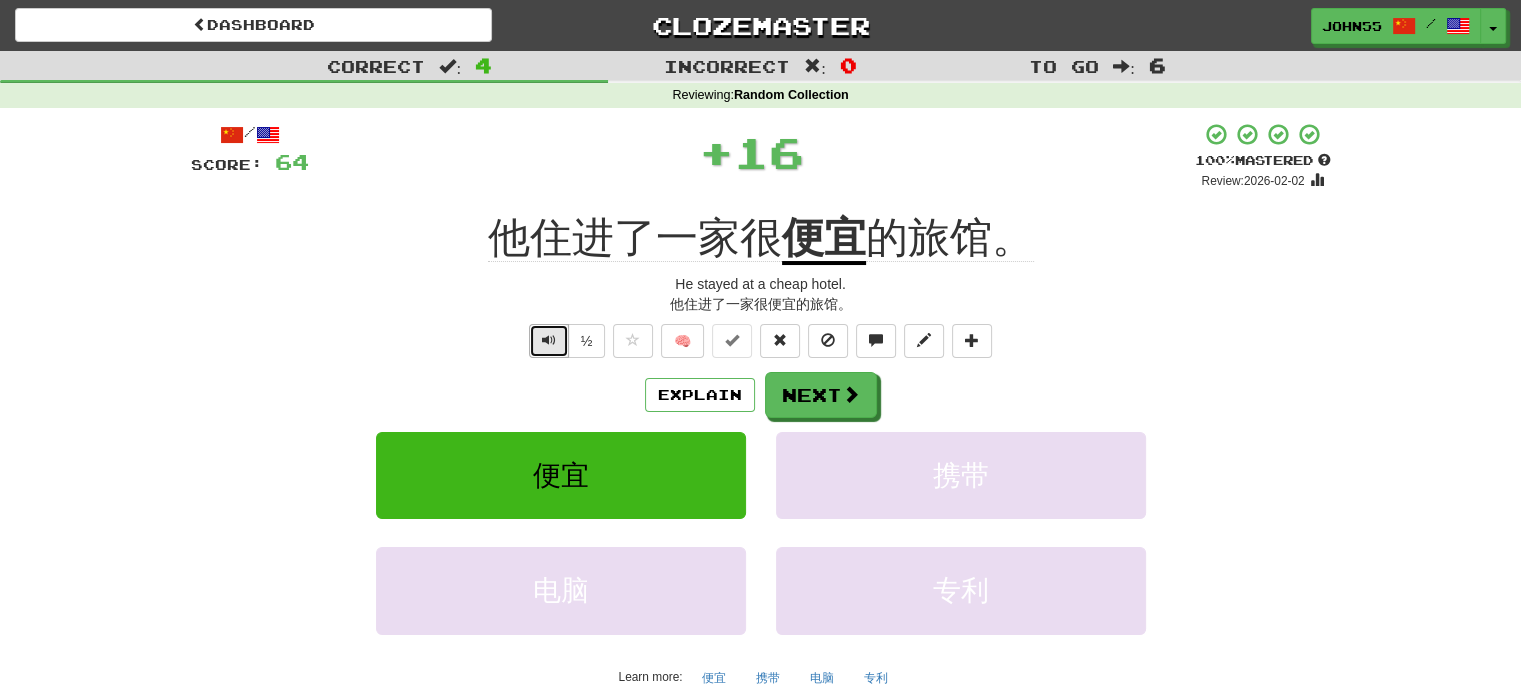 click at bounding box center (549, 341) 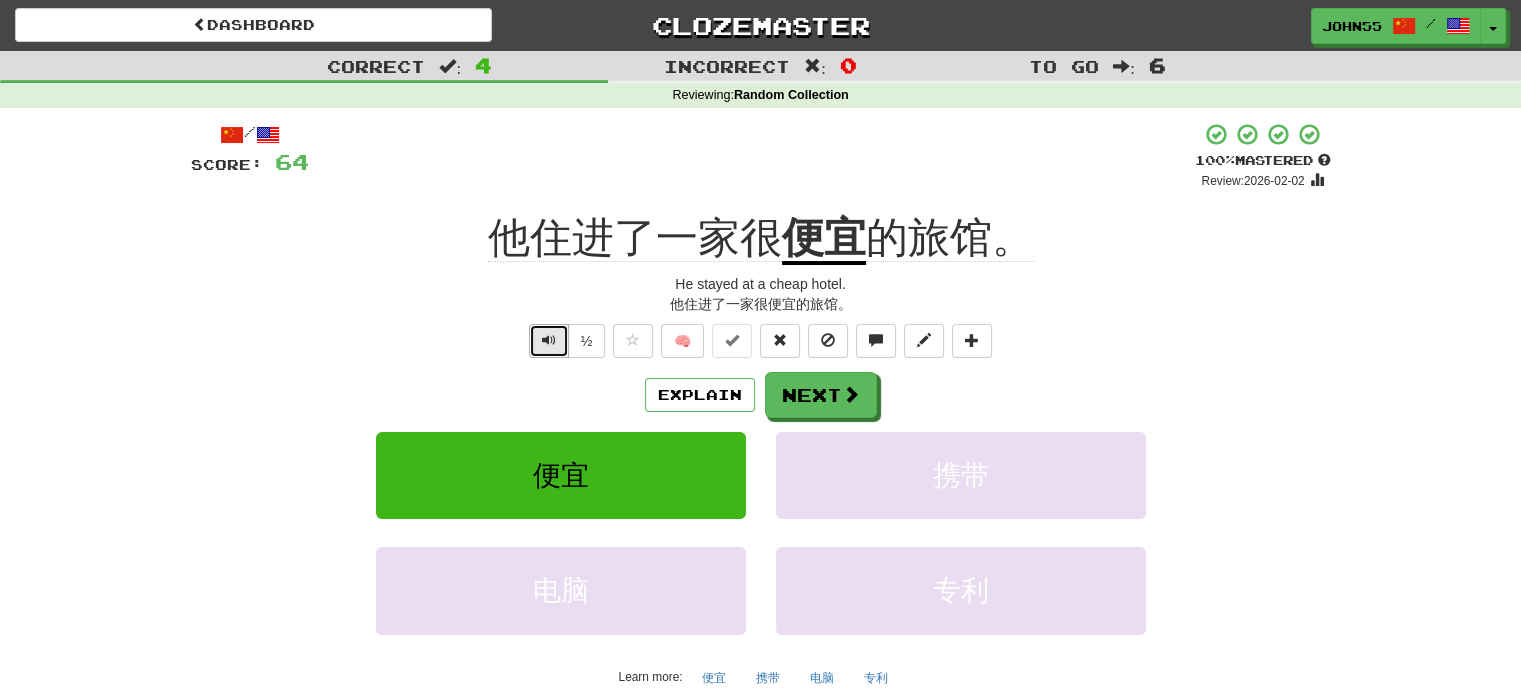 click at bounding box center (549, 341) 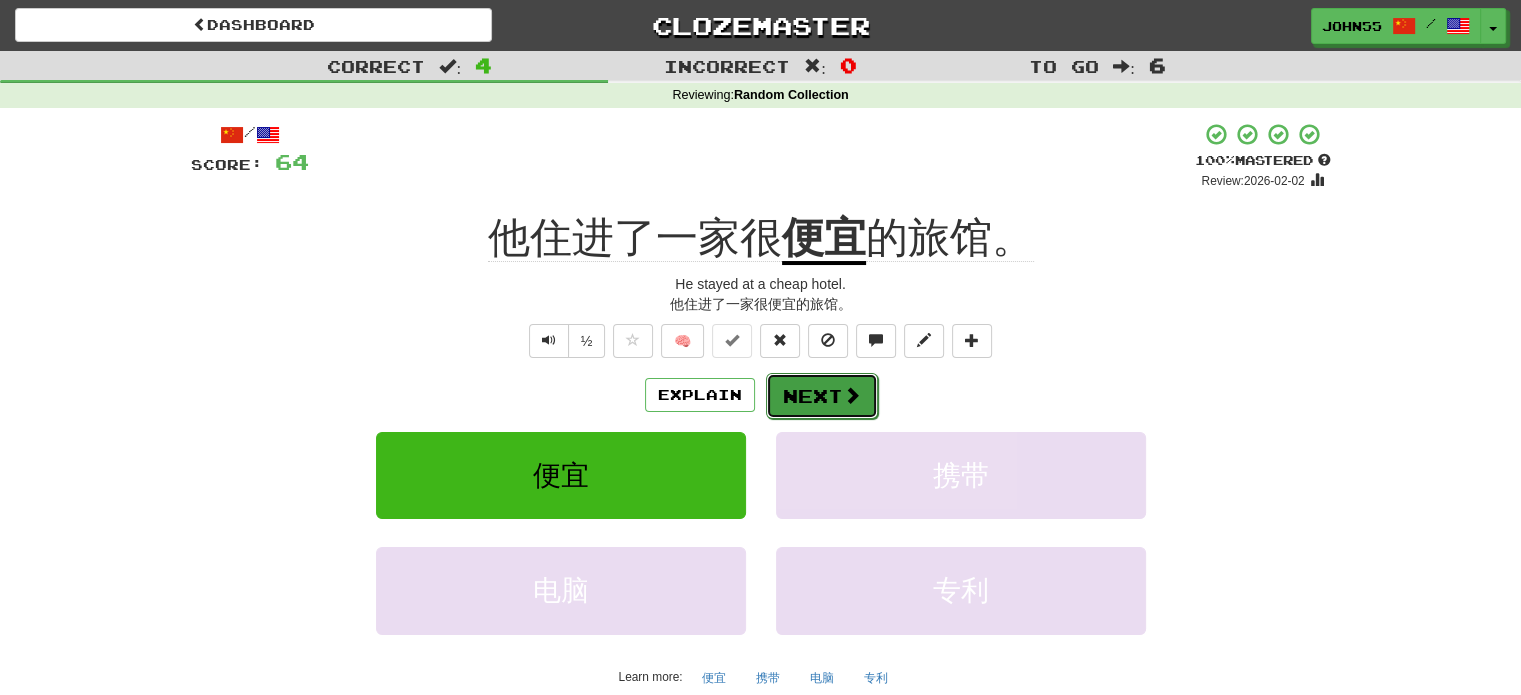 click on "Next" at bounding box center [822, 396] 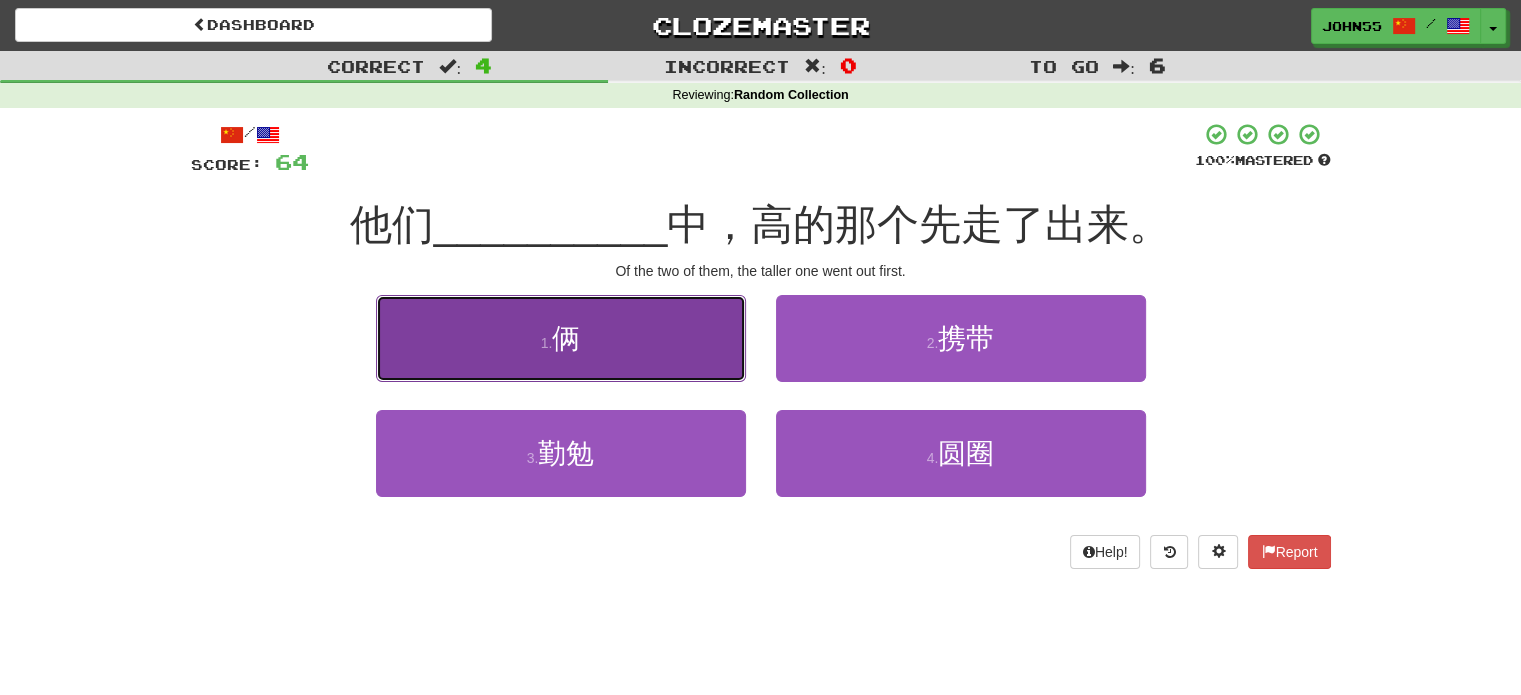 click on "1 .  俩" at bounding box center (561, 338) 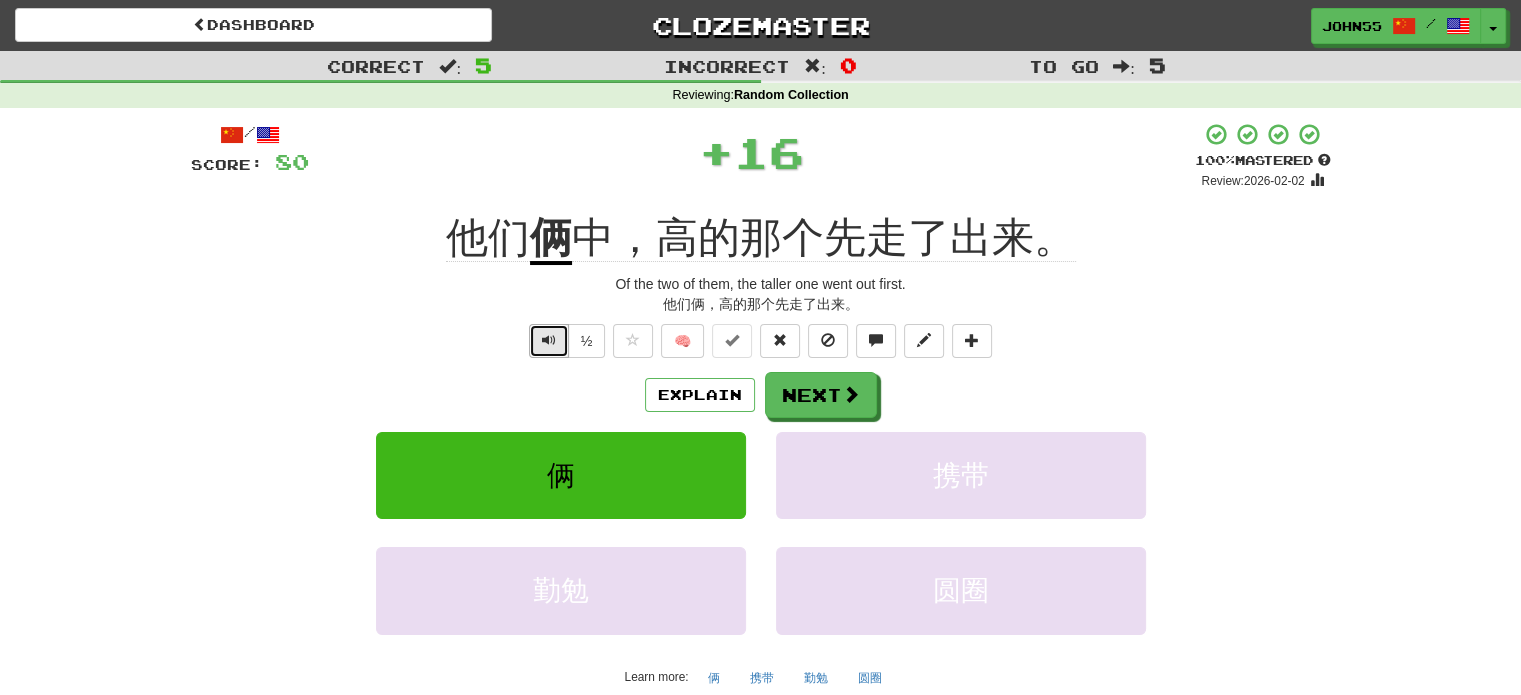 click at bounding box center [549, 340] 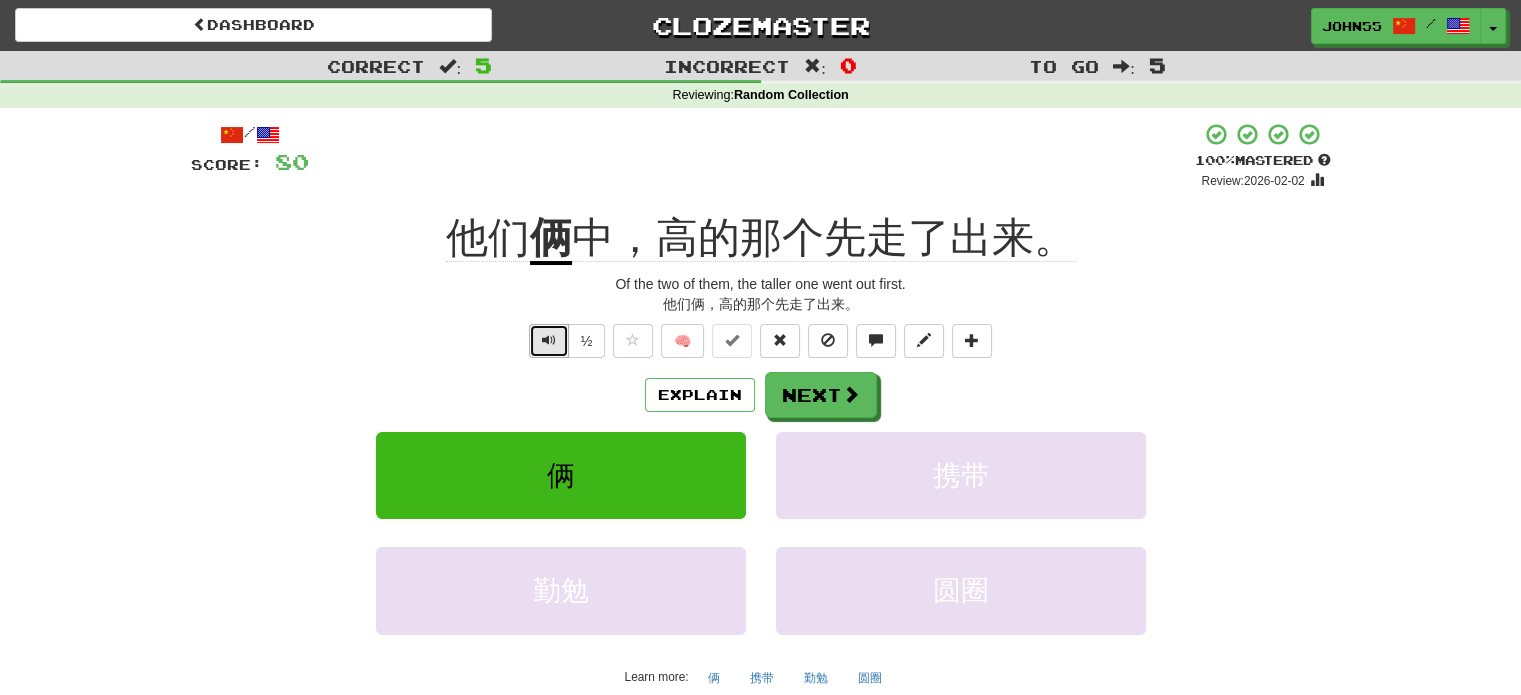 click at bounding box center (549, 340) 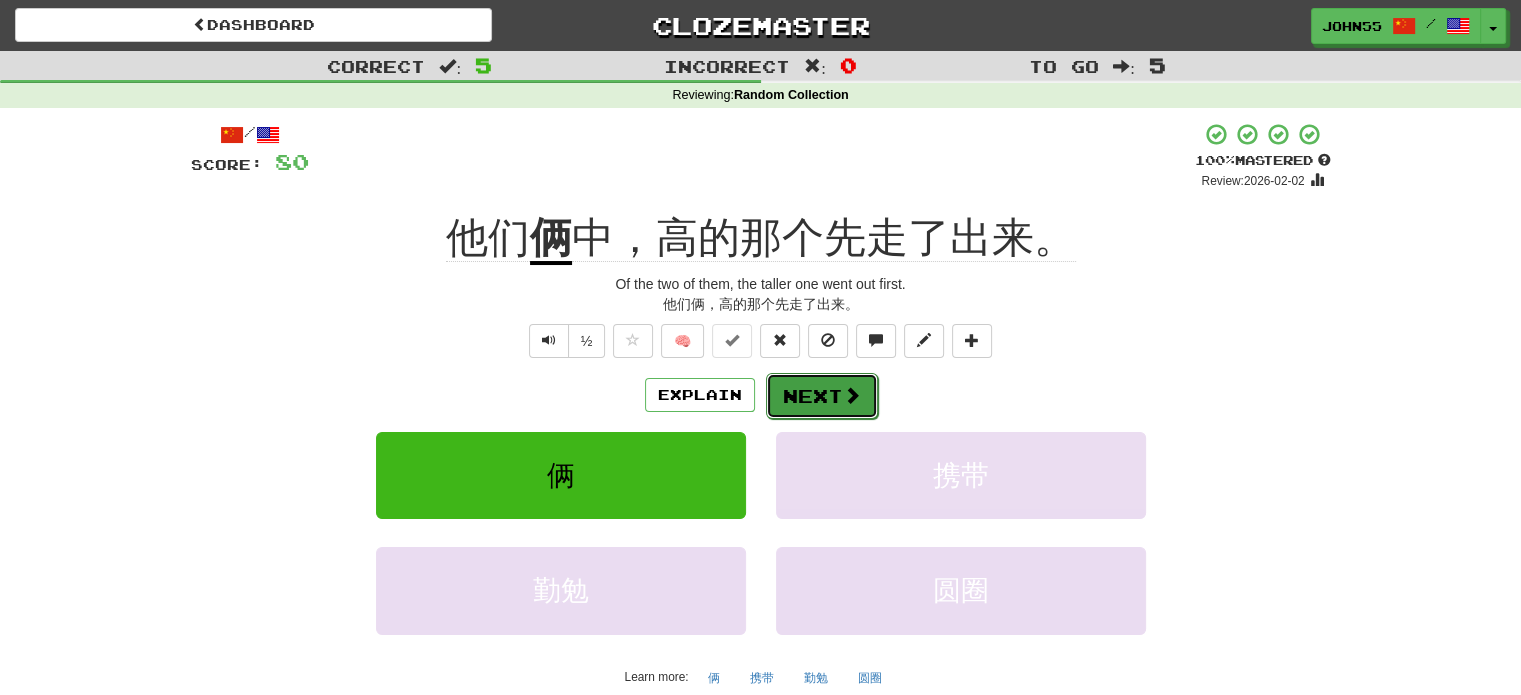 click on "Next" at bounding box center [822, 396] 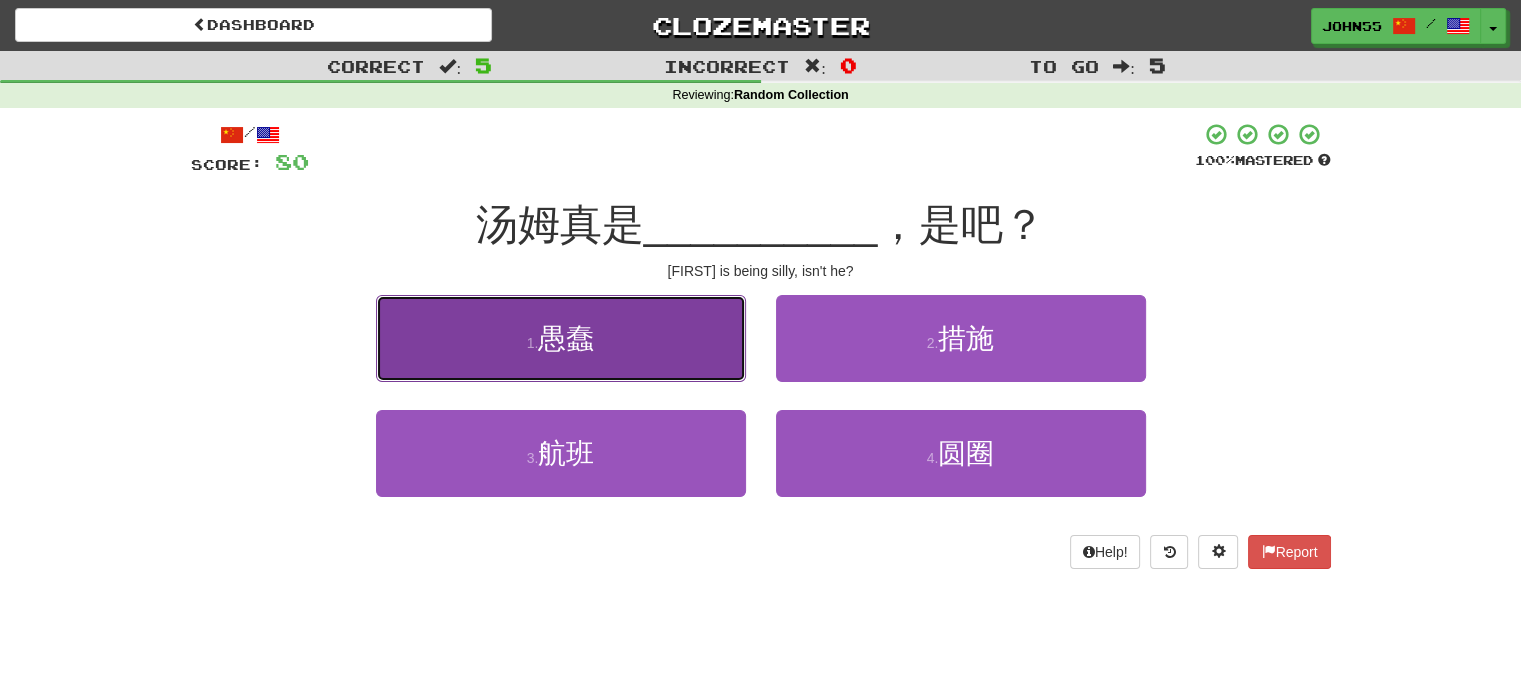 click on "1 .  愚蠢" at bounding box center (561, 338) 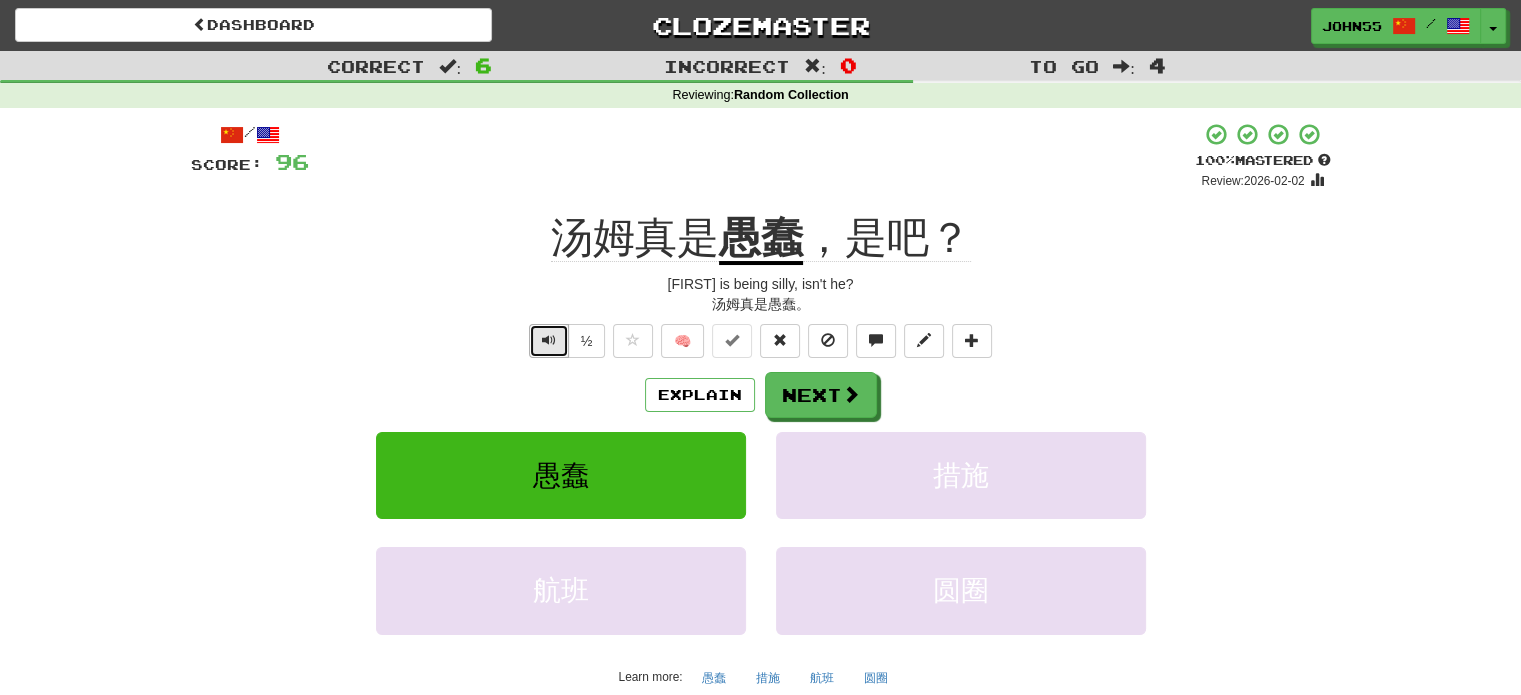 click at bounding box center (549, 340) 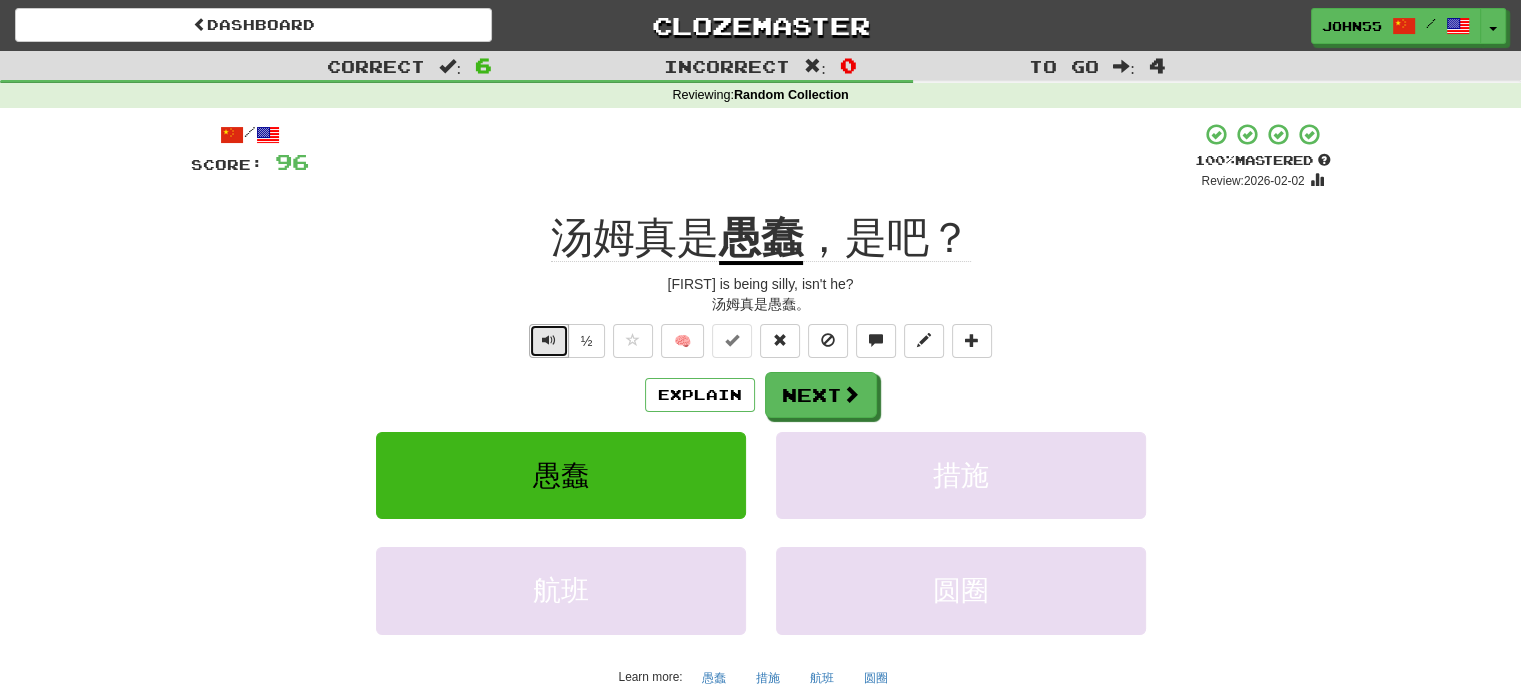 click at bounding box center (549, 340) 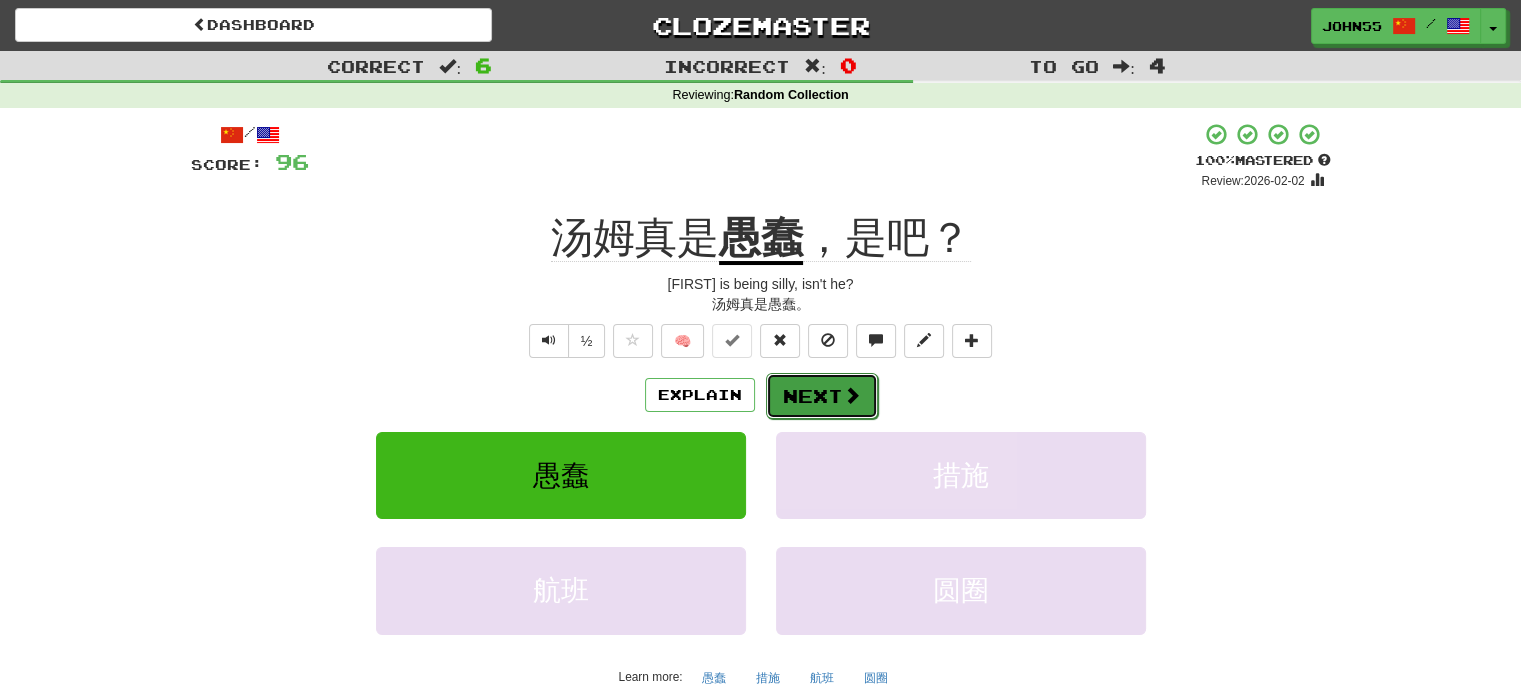 click on "Next" at bounding box center [822, 396] 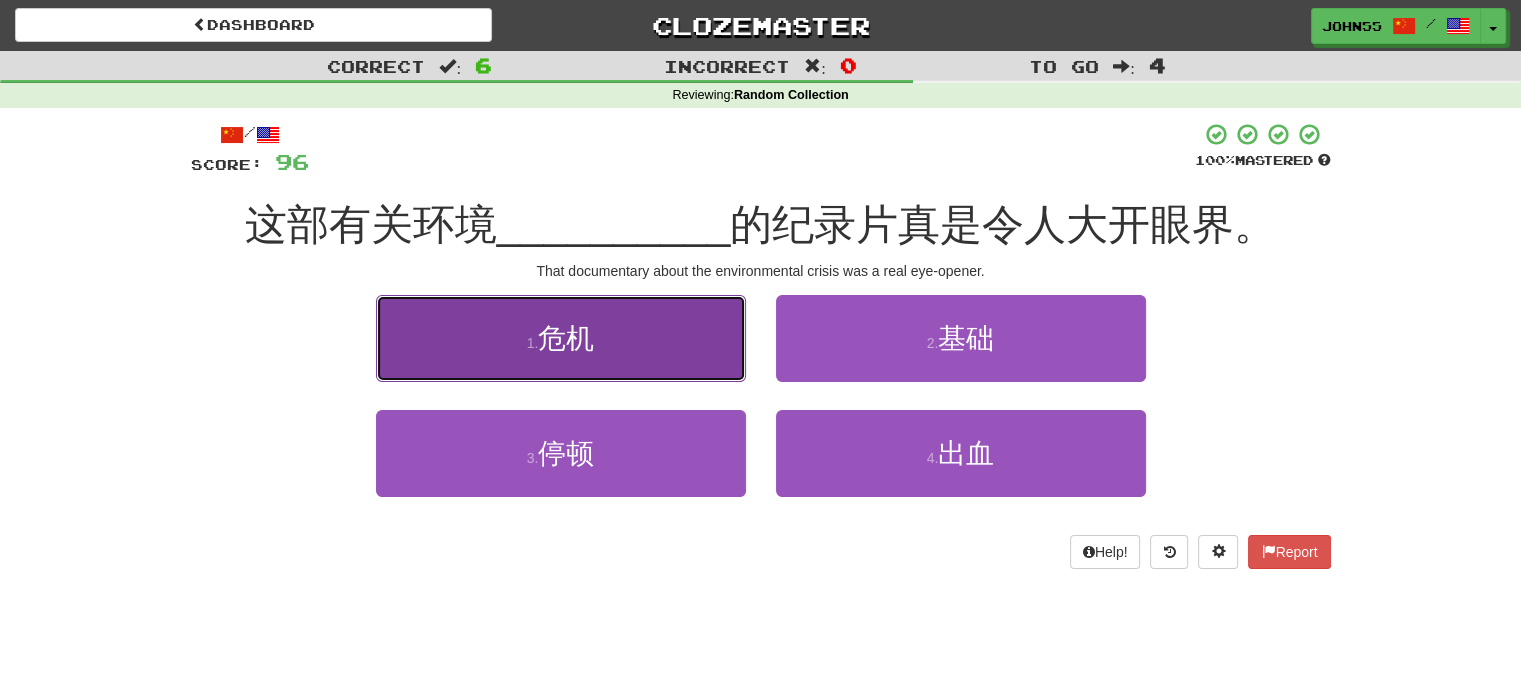 click on "危机" at bounding box center [566, 338] 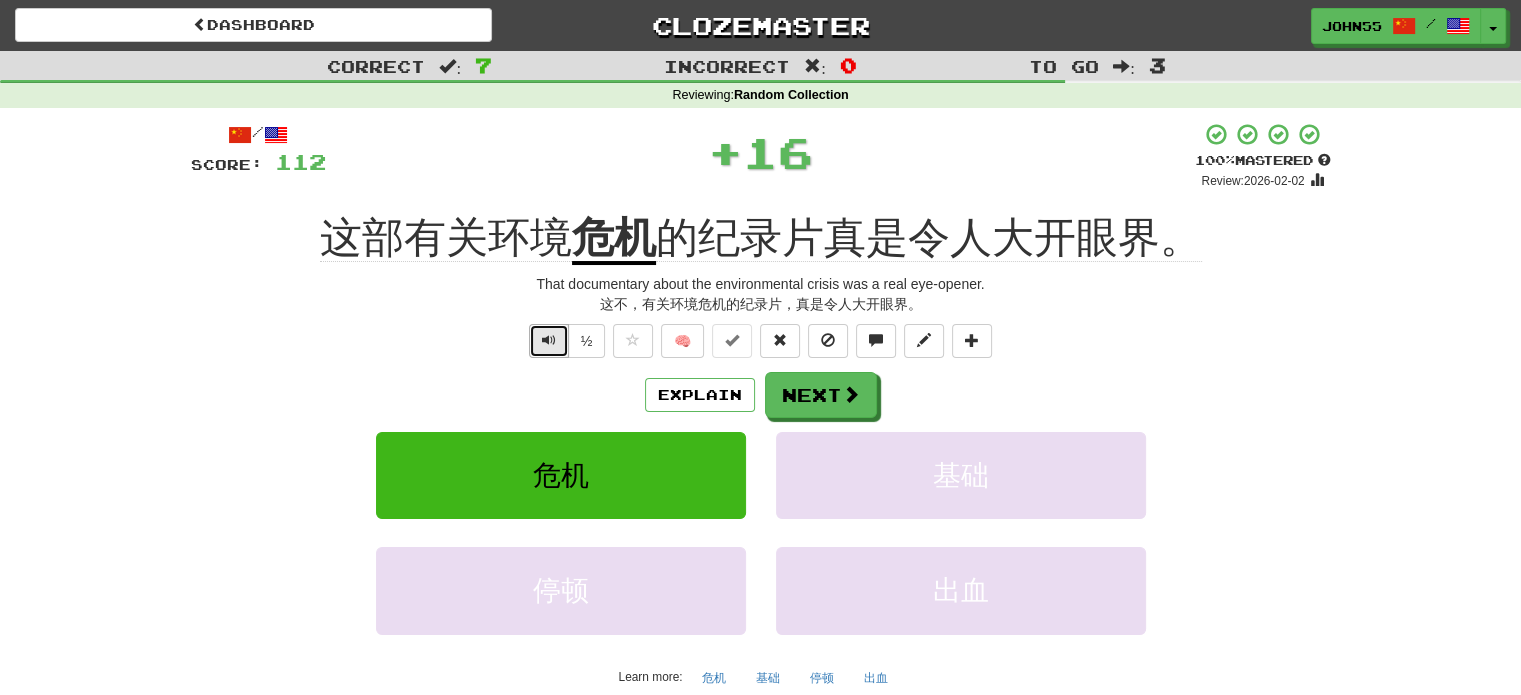 click at bounding box center [549, 340] 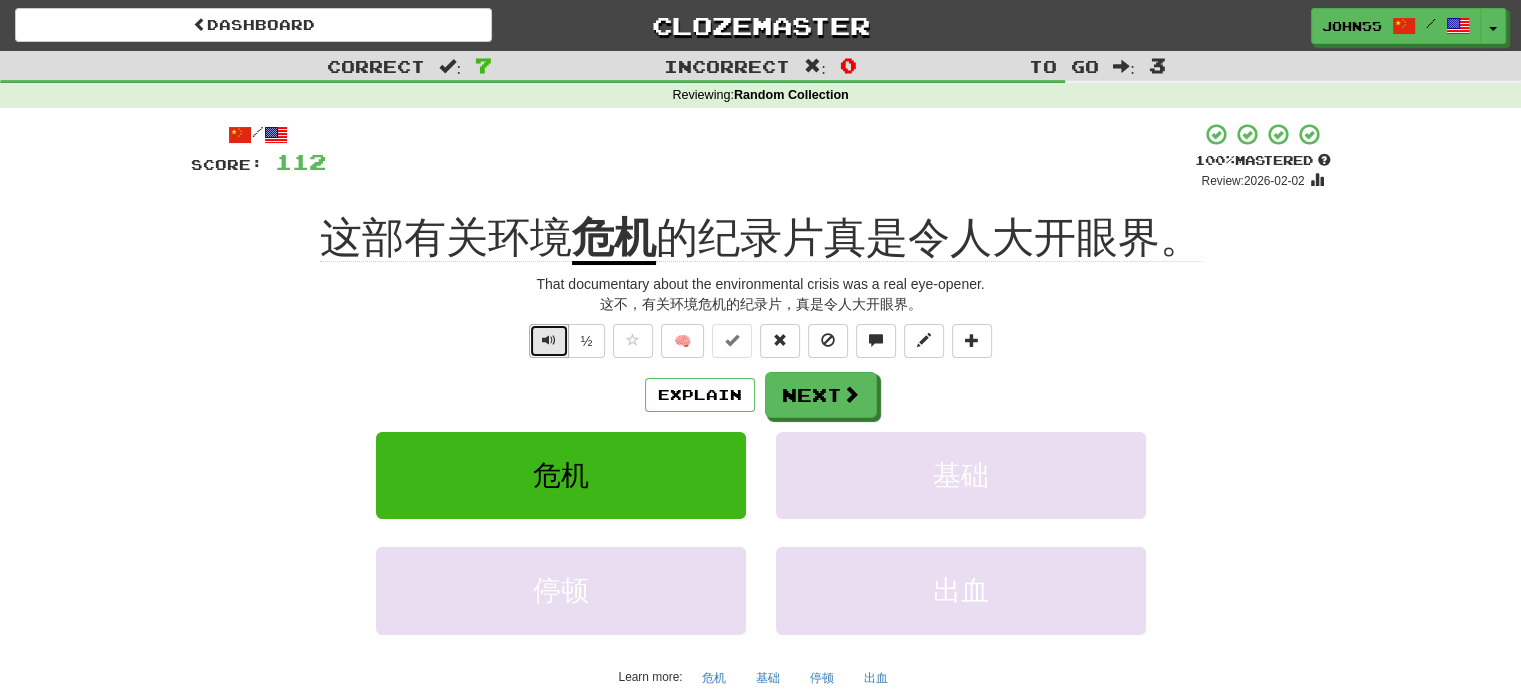 click at bounding box center [549, 340] 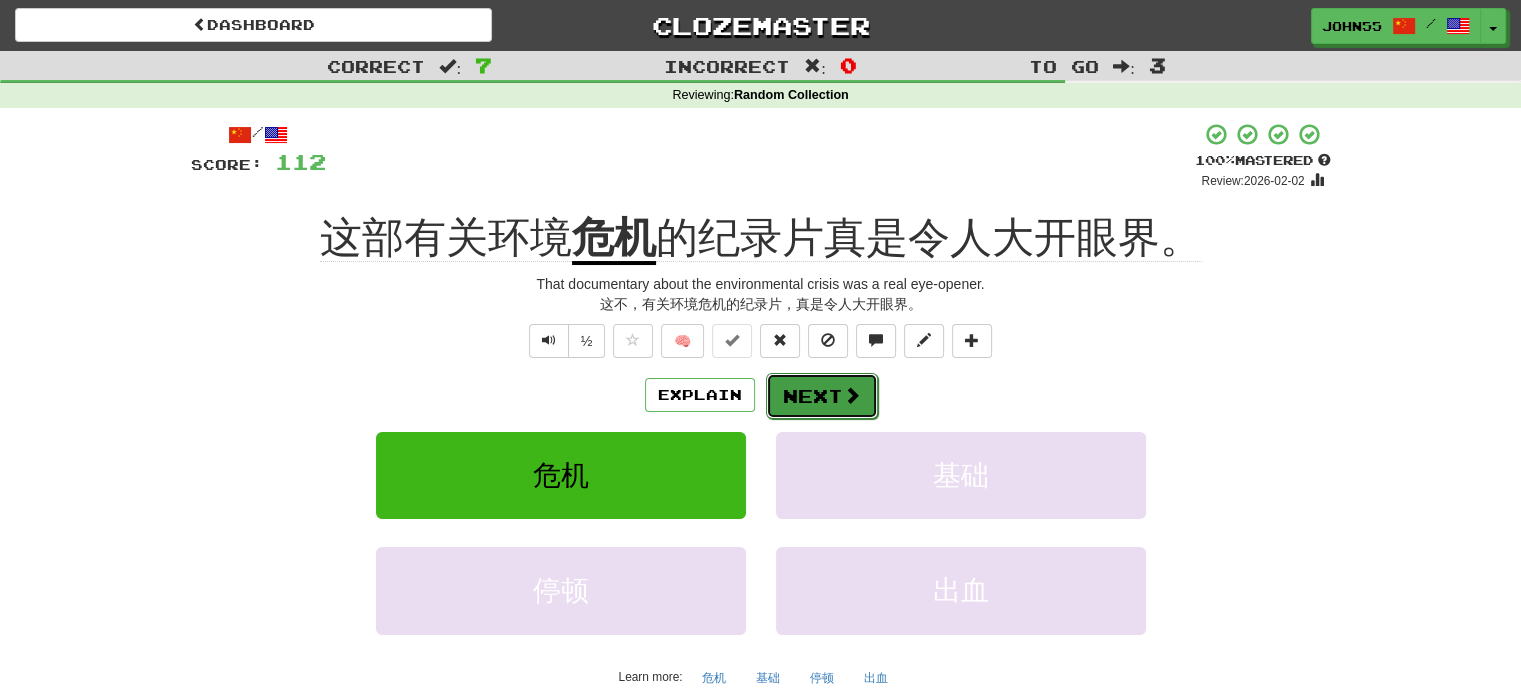 click at bounding box center [852, 395] 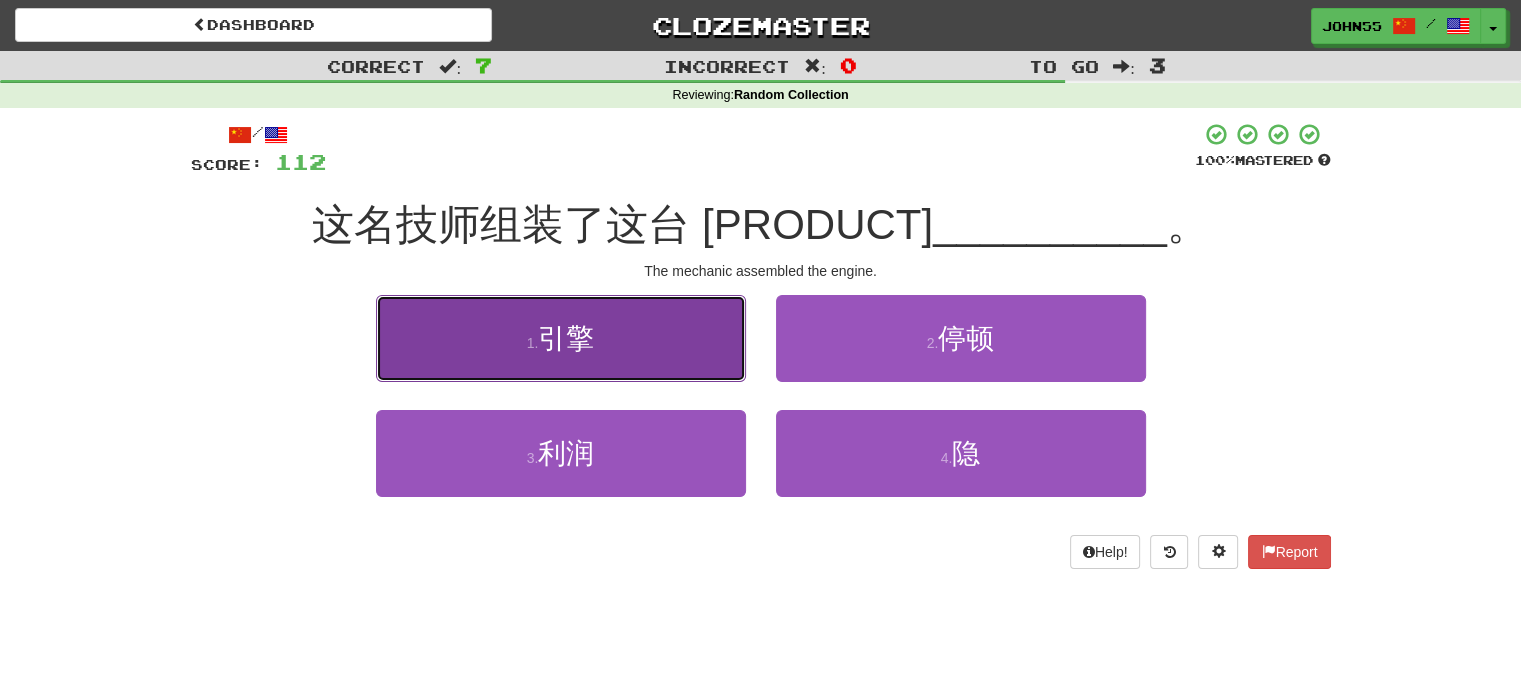 click on "1 .  引擎" at bounding box center [561, 338] 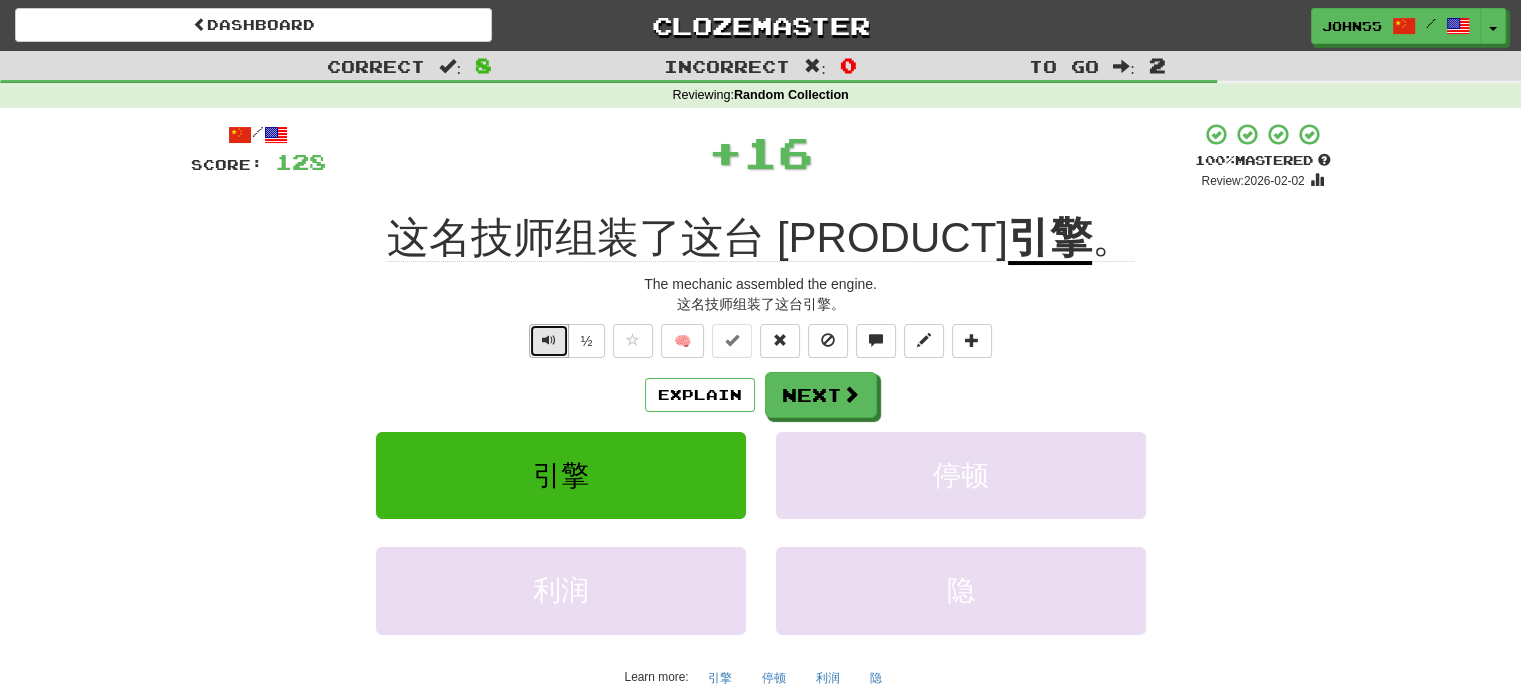 click at bounding box center [549, 340] 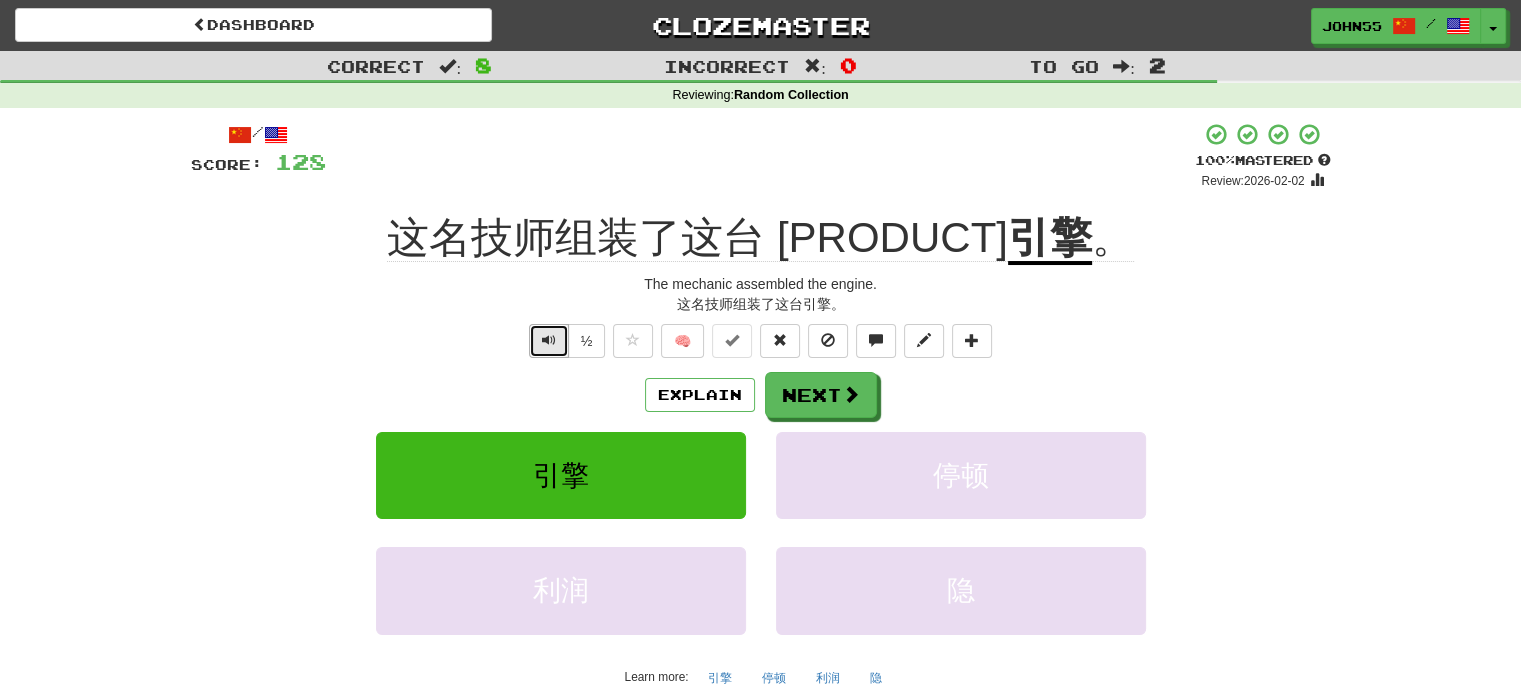 click at bounding box center (549, 340) 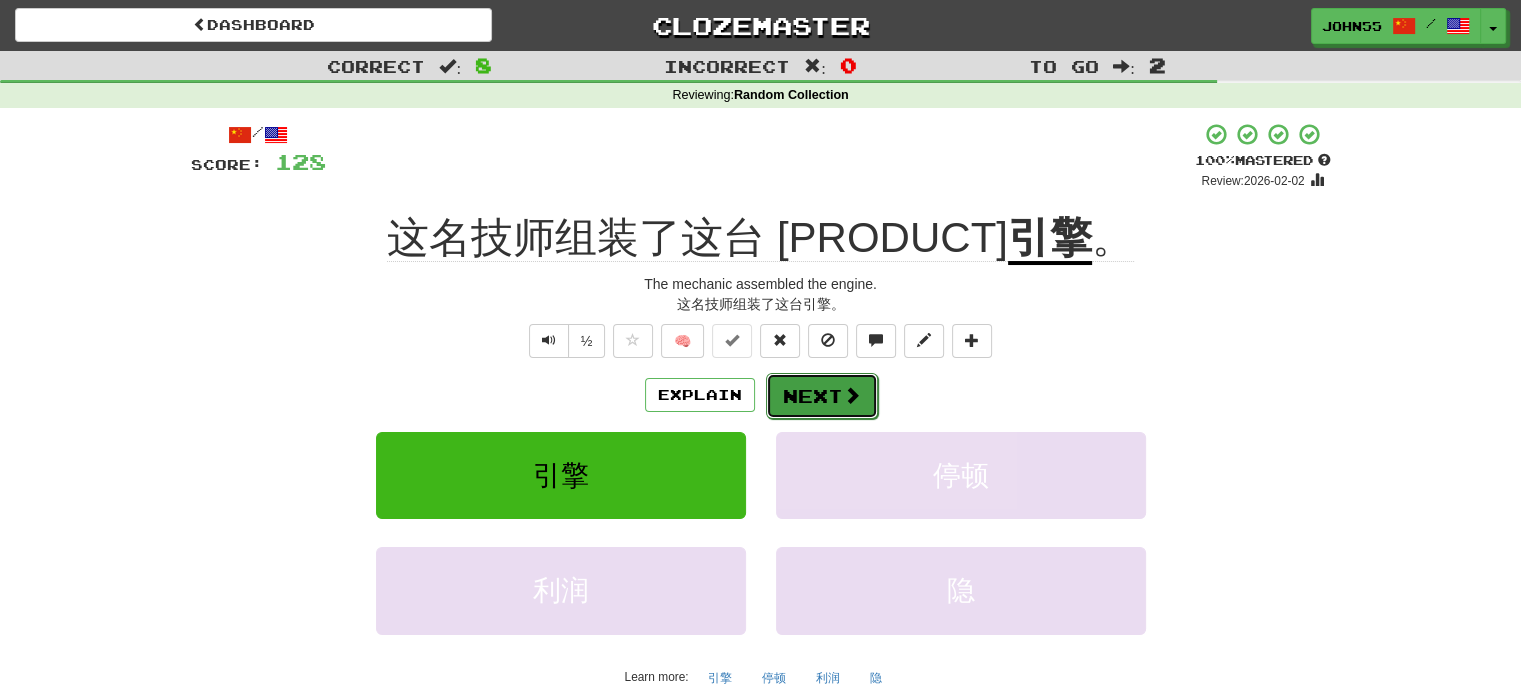 click on "Next" at bounding box center (822, 396) 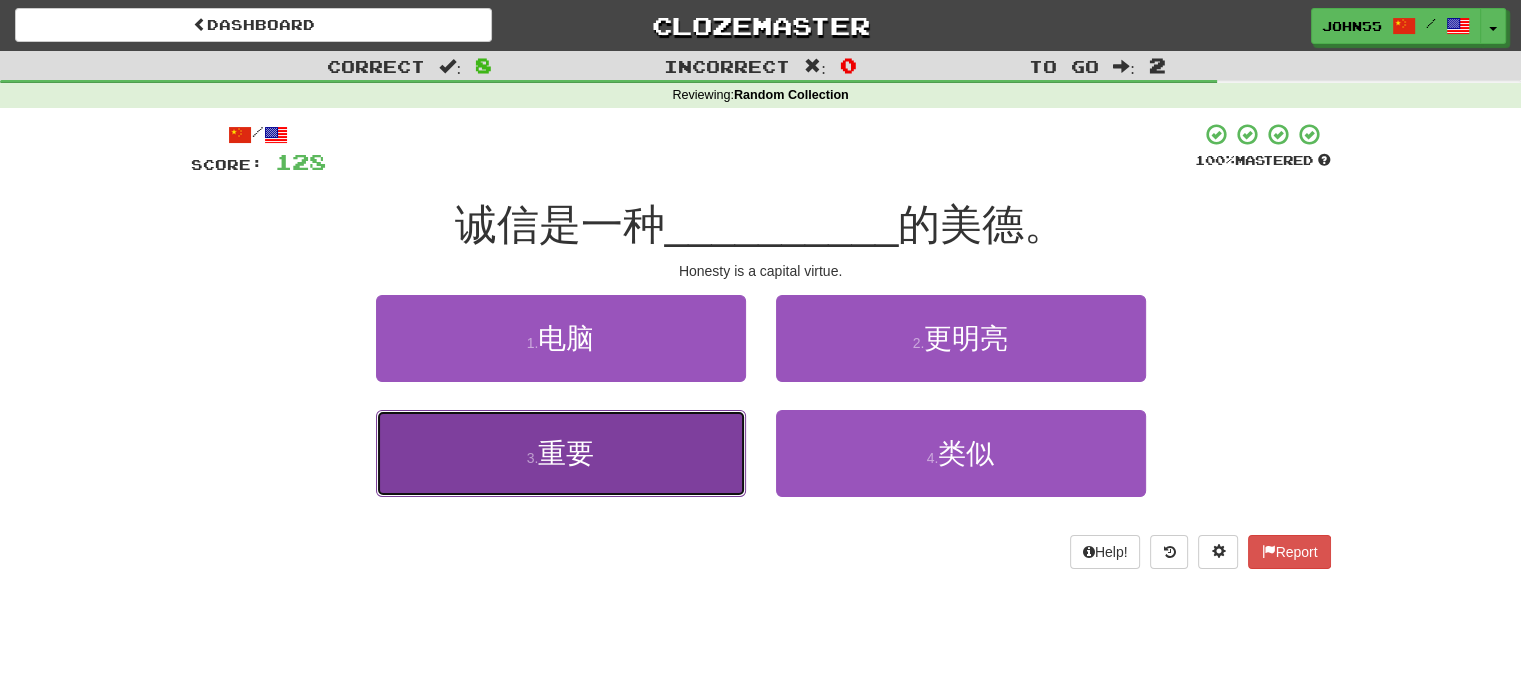 click on "3 .  重要" at bounding box center [561, 453] 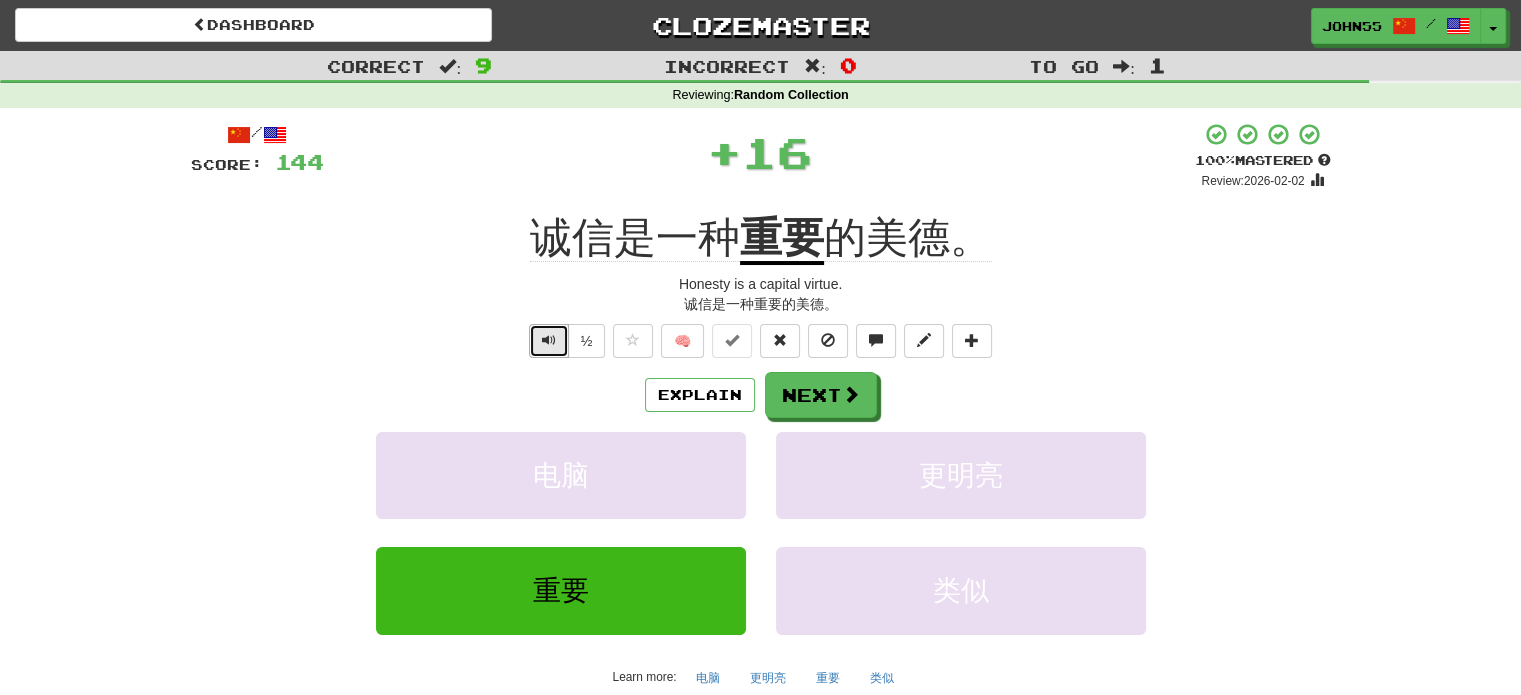click at bounding box center (549, 341) 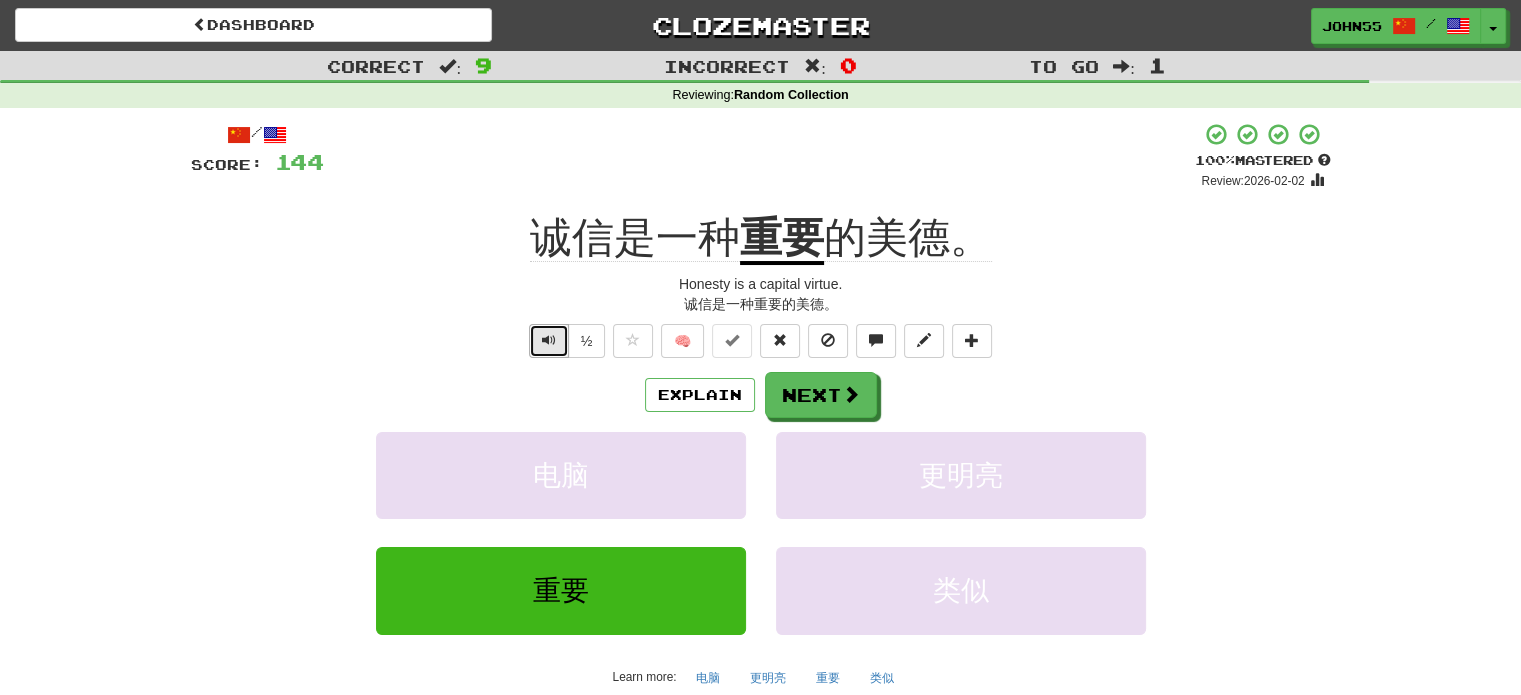 click at bounding box center (549, 341) 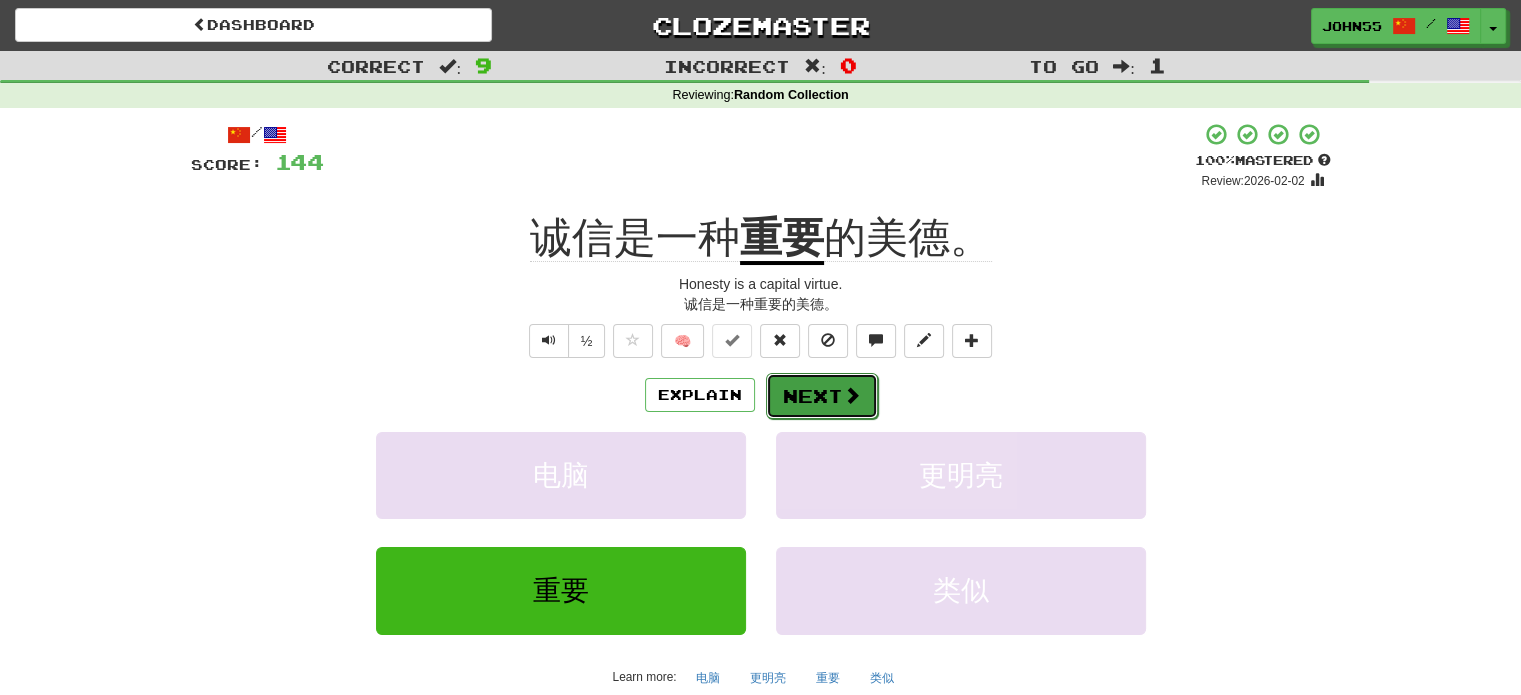 click on "Next" at bounding box center (822, 396) 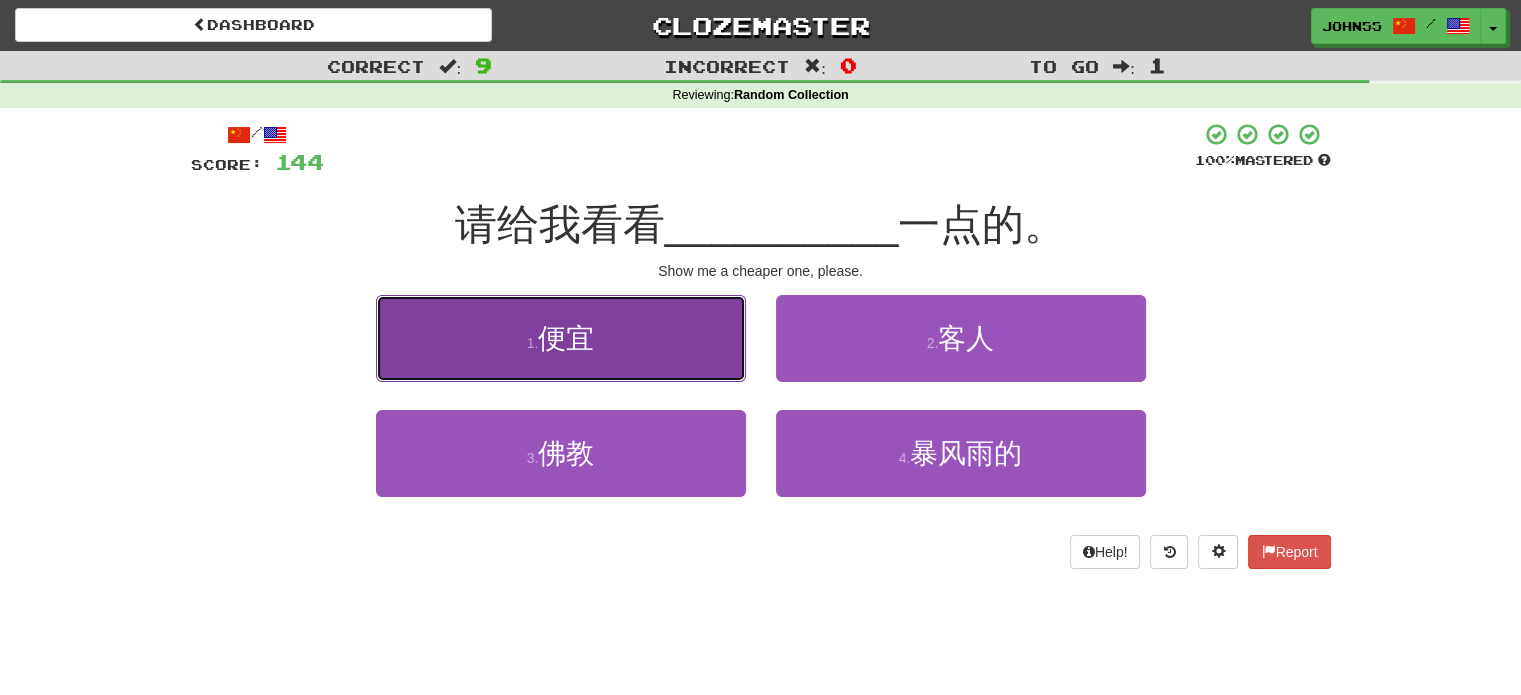 click on "1 .  便宜" at bounding box center (561, 338) 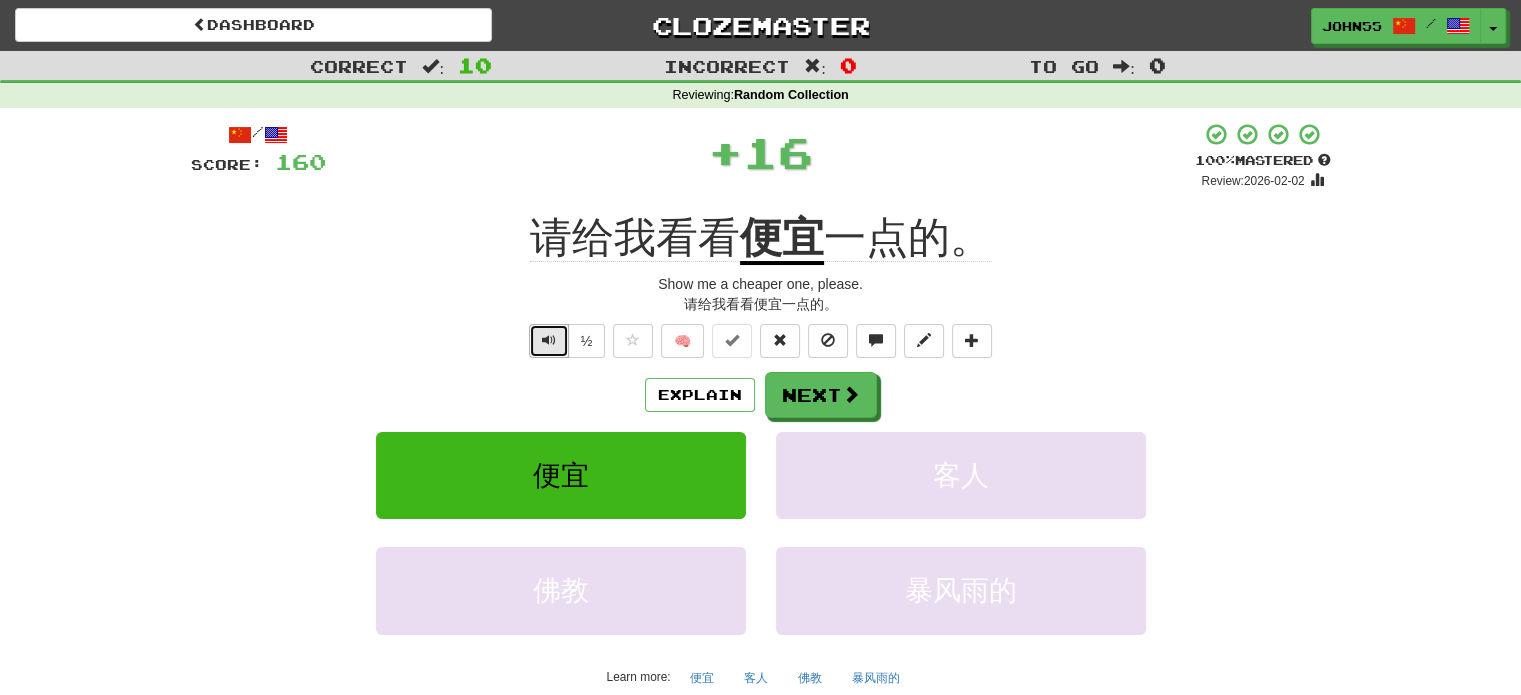 click at bounding box center (549, 340) 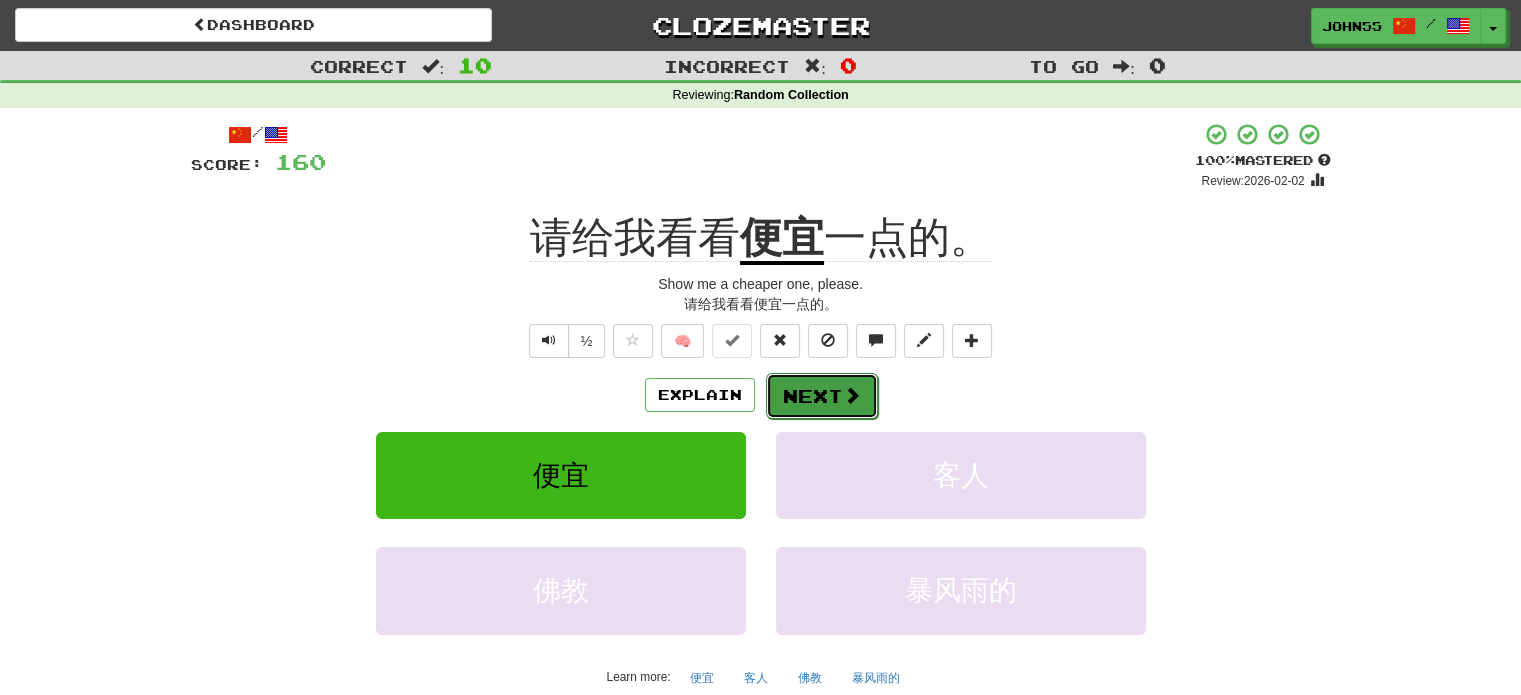 click on "Next" at bounding box center [822, 396] 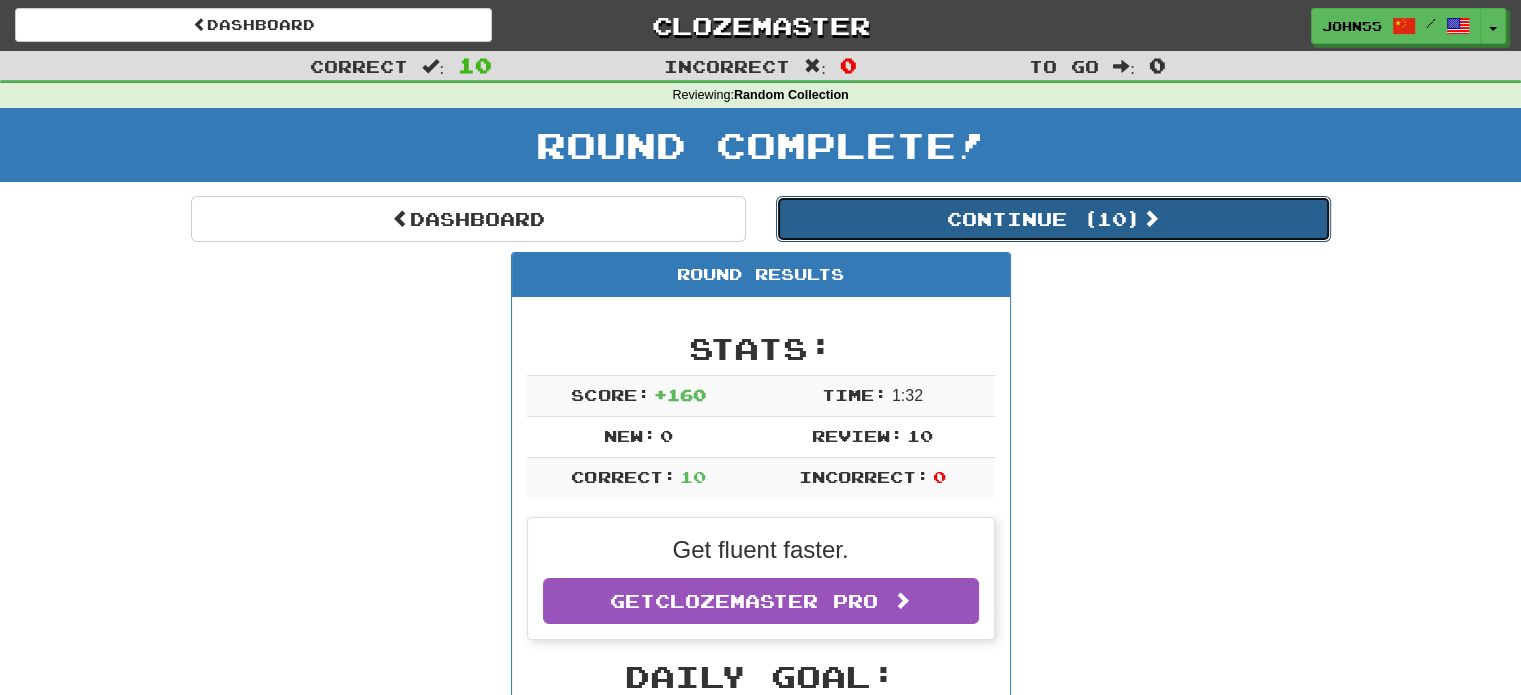 click on "Continue ( 10 )" at bounding box center [1053, 219] 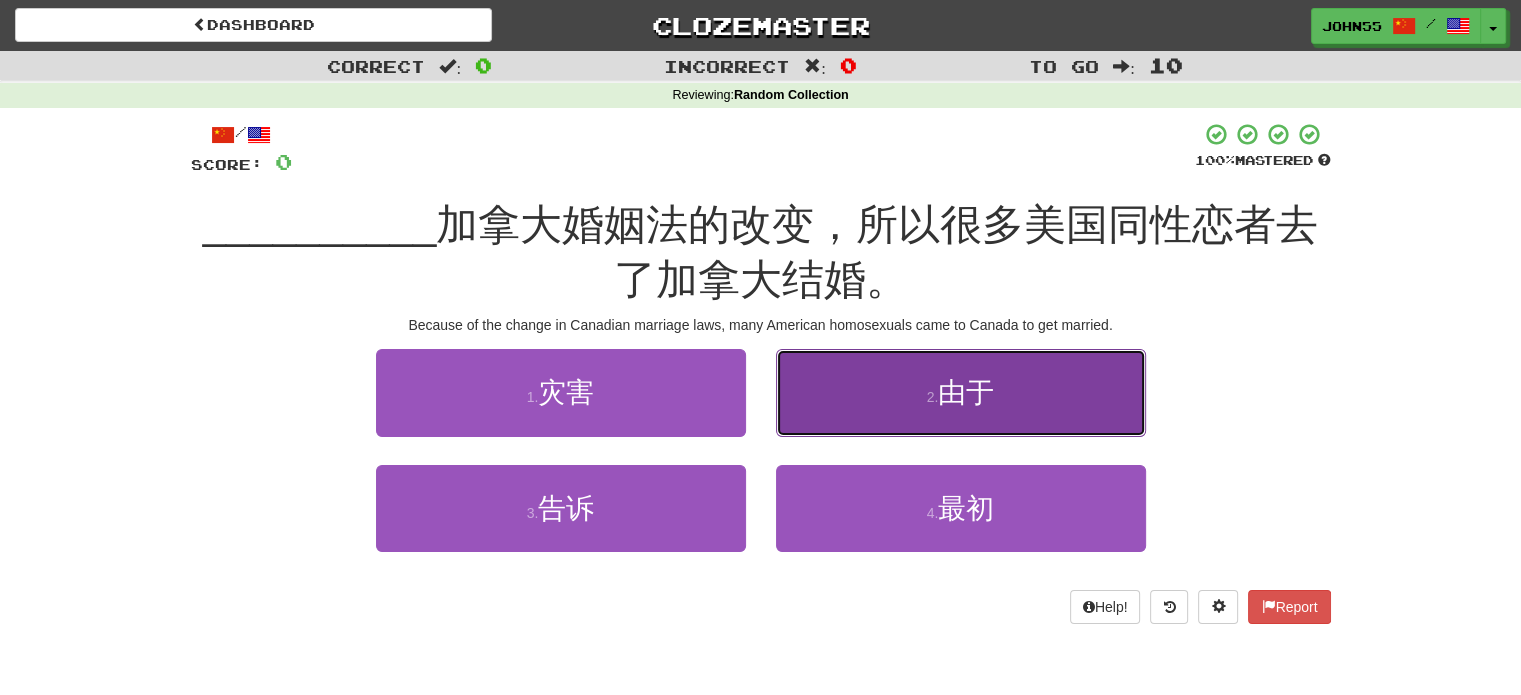 click on "2 ." at bounding box center [933, 397] 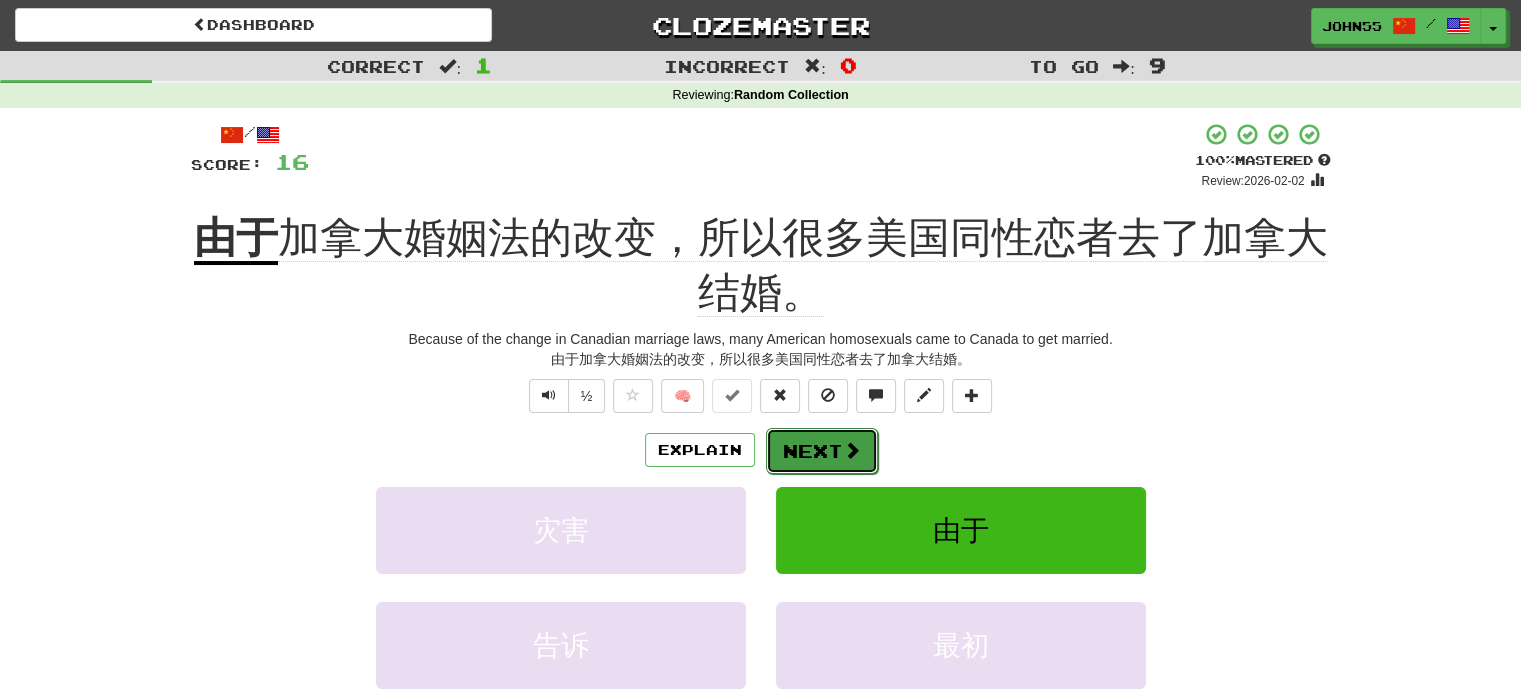 click on "Next" at bounding box center (822, 451) 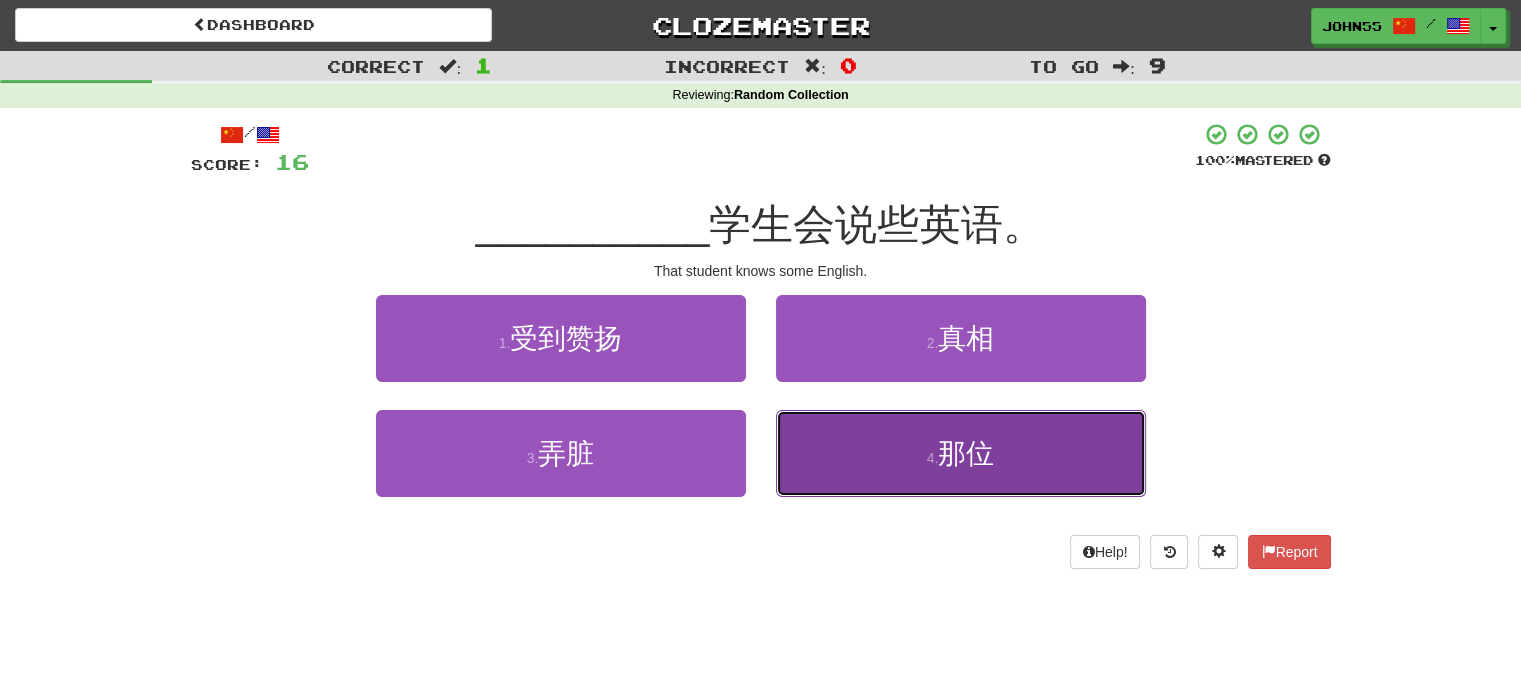 click on "4 .  那位" at bounding box center (961, 453) 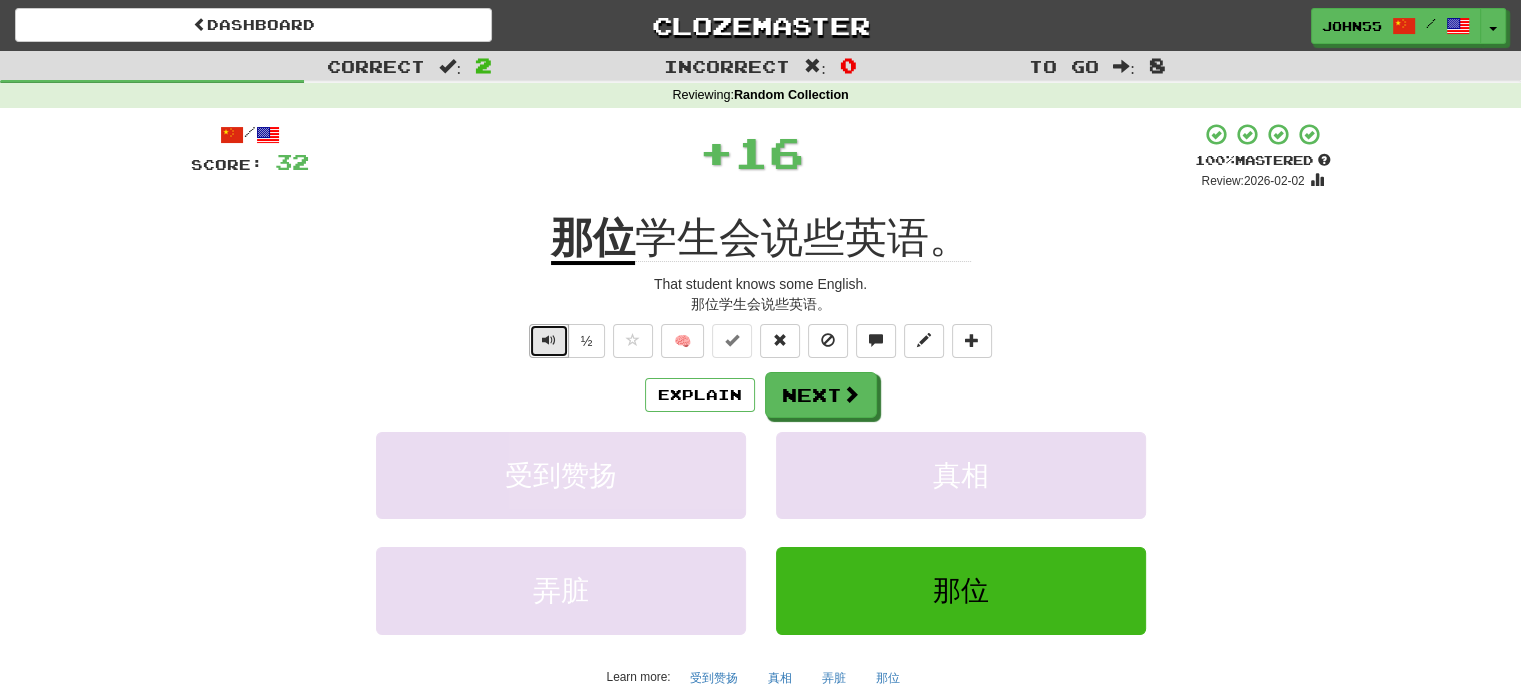click at bounding box center (549, 340) 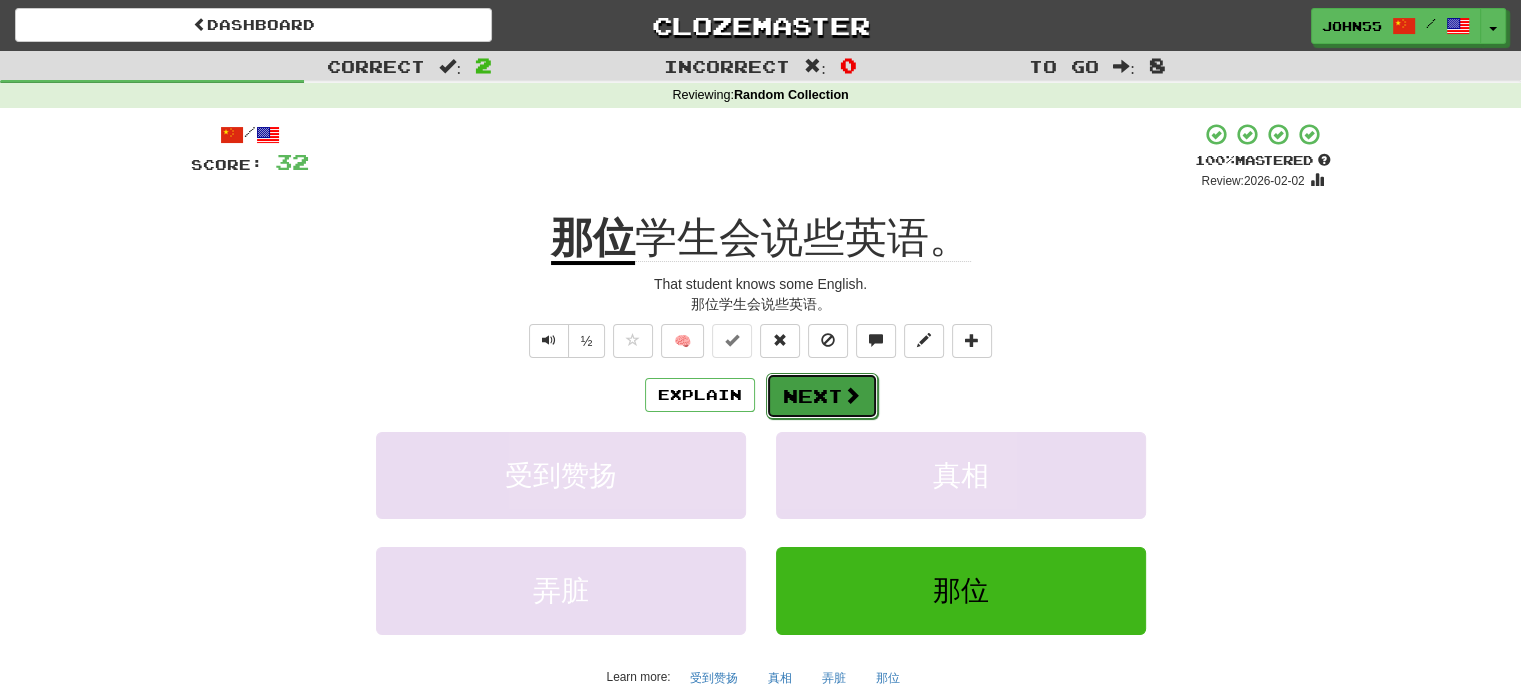click on "Next" at bounding box center (822, 396) 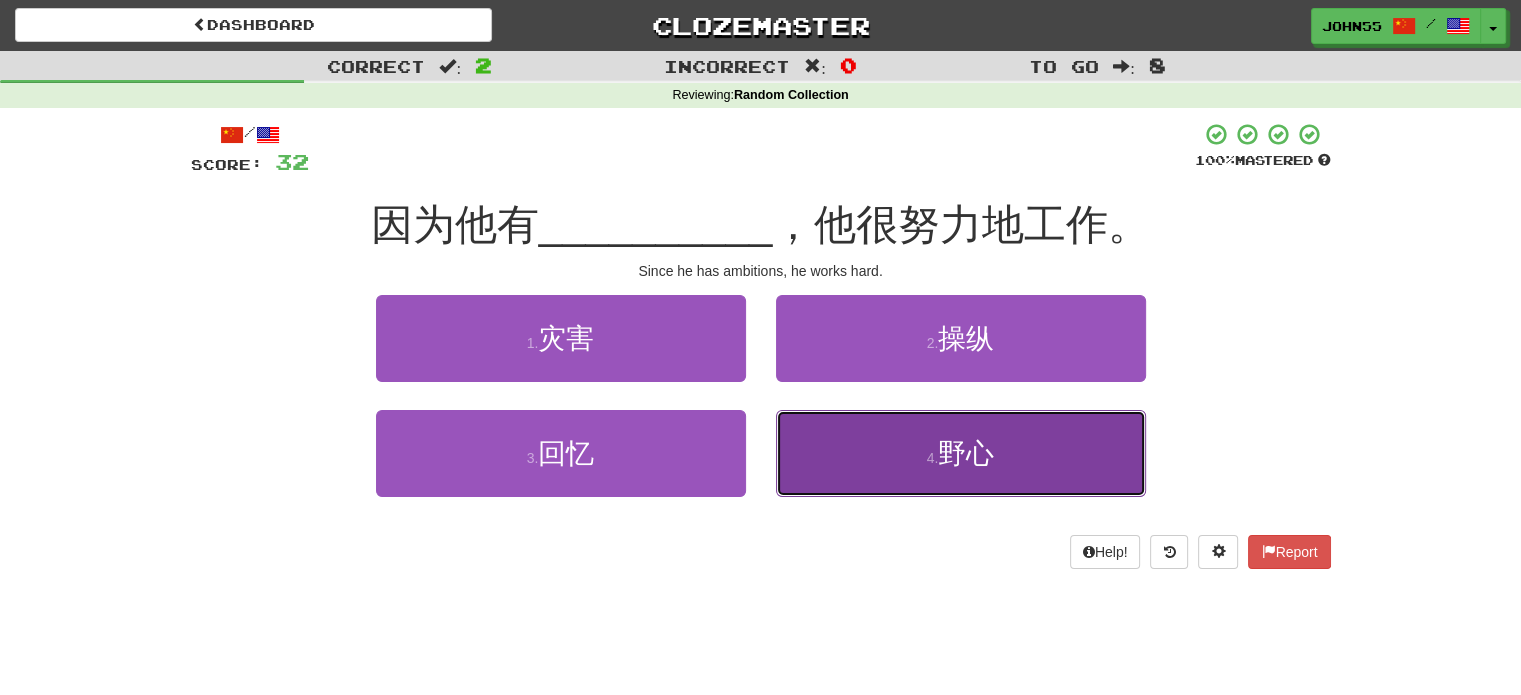 click on "野心" at bounding box center [966, 453] 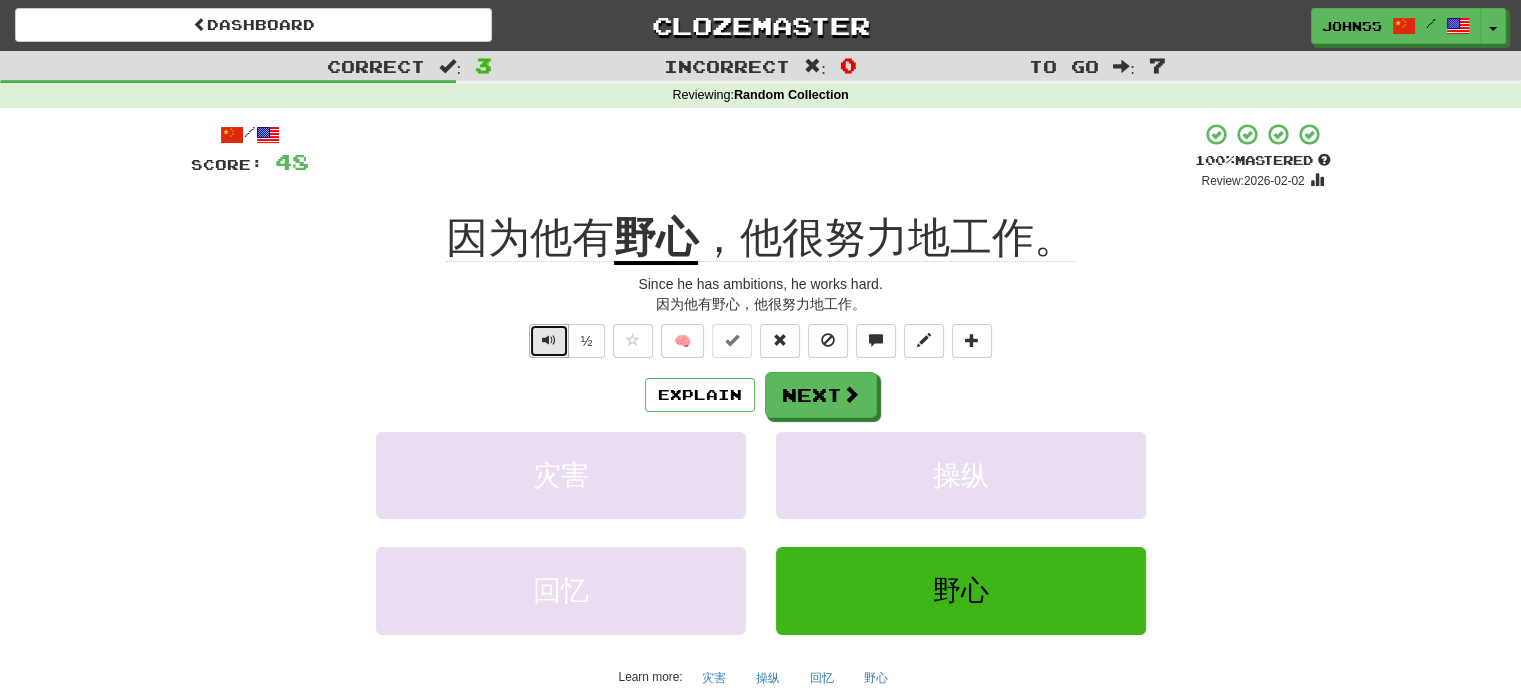 click at bounding box center (549, 340) 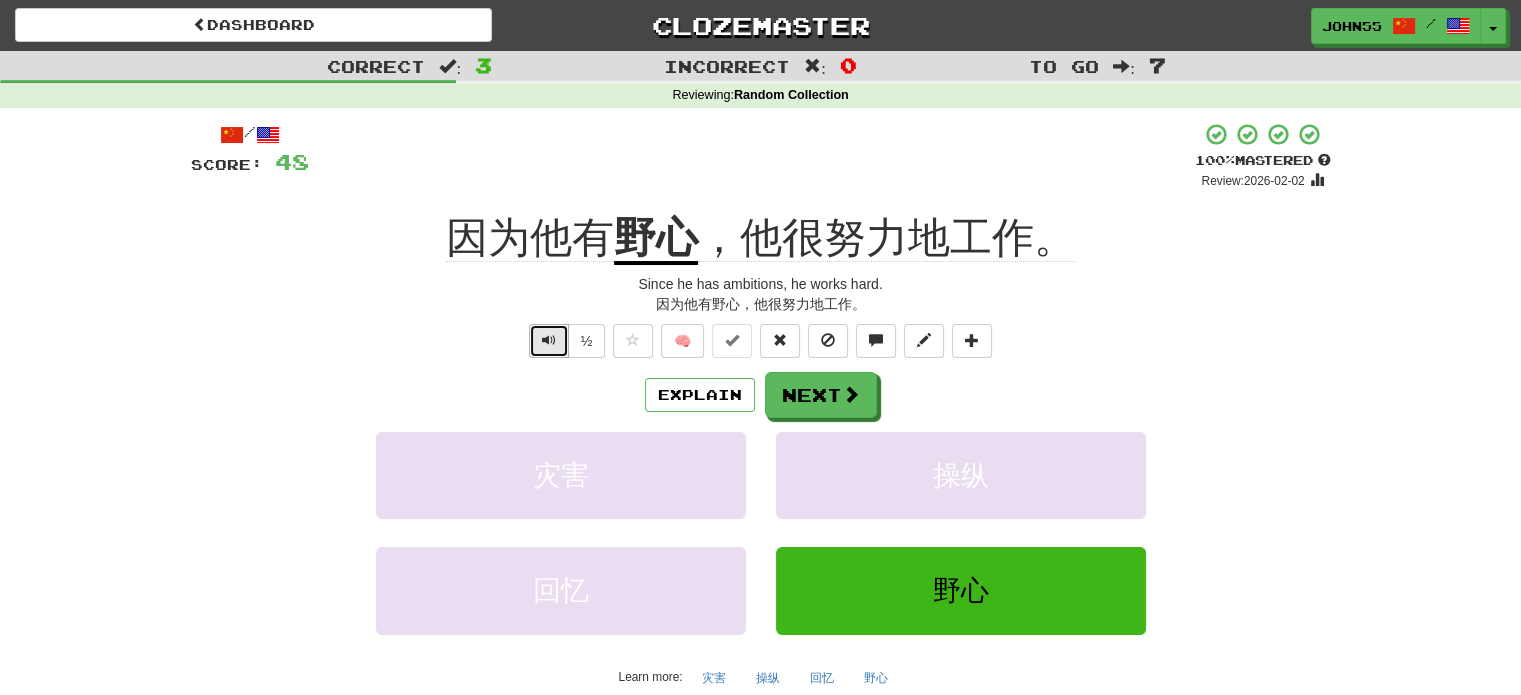 click at bounding box center [549, 340] 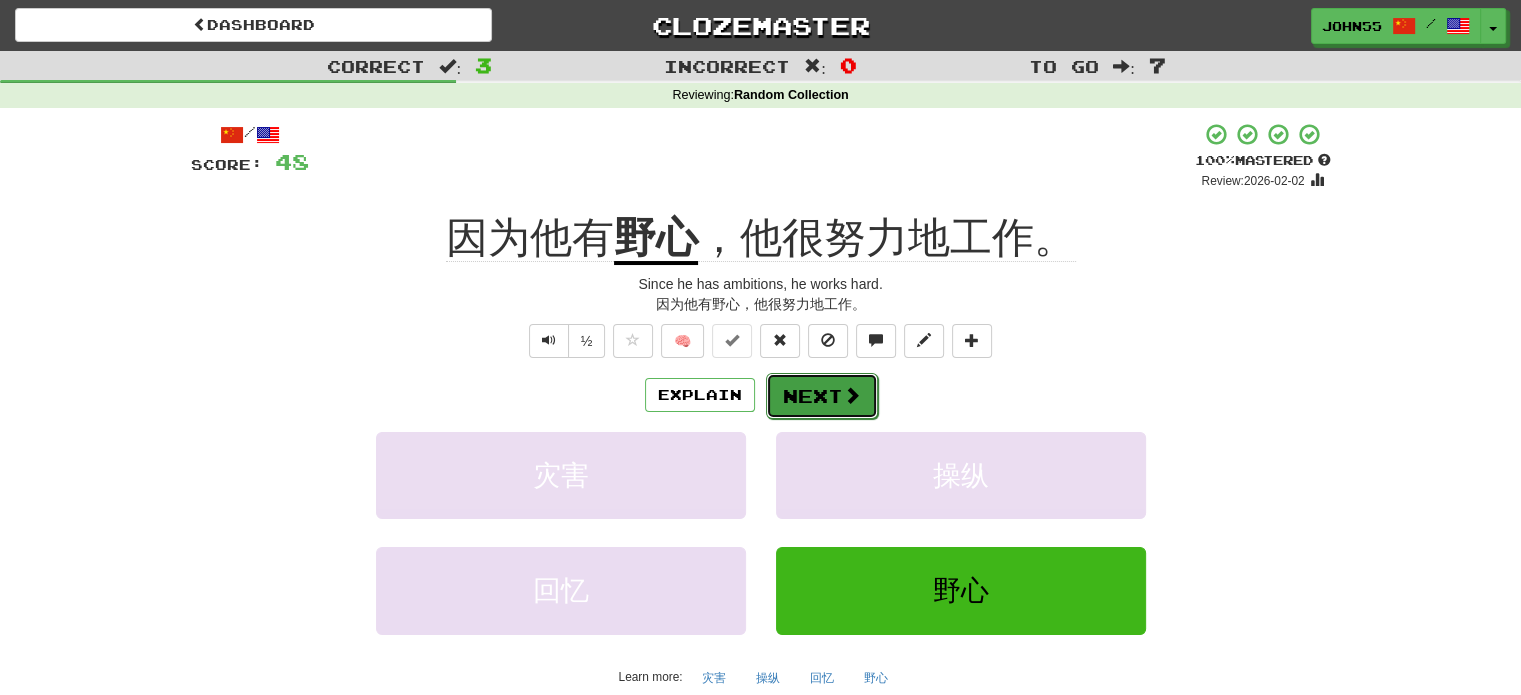 click on "Next" at bounding box center (822, 396) 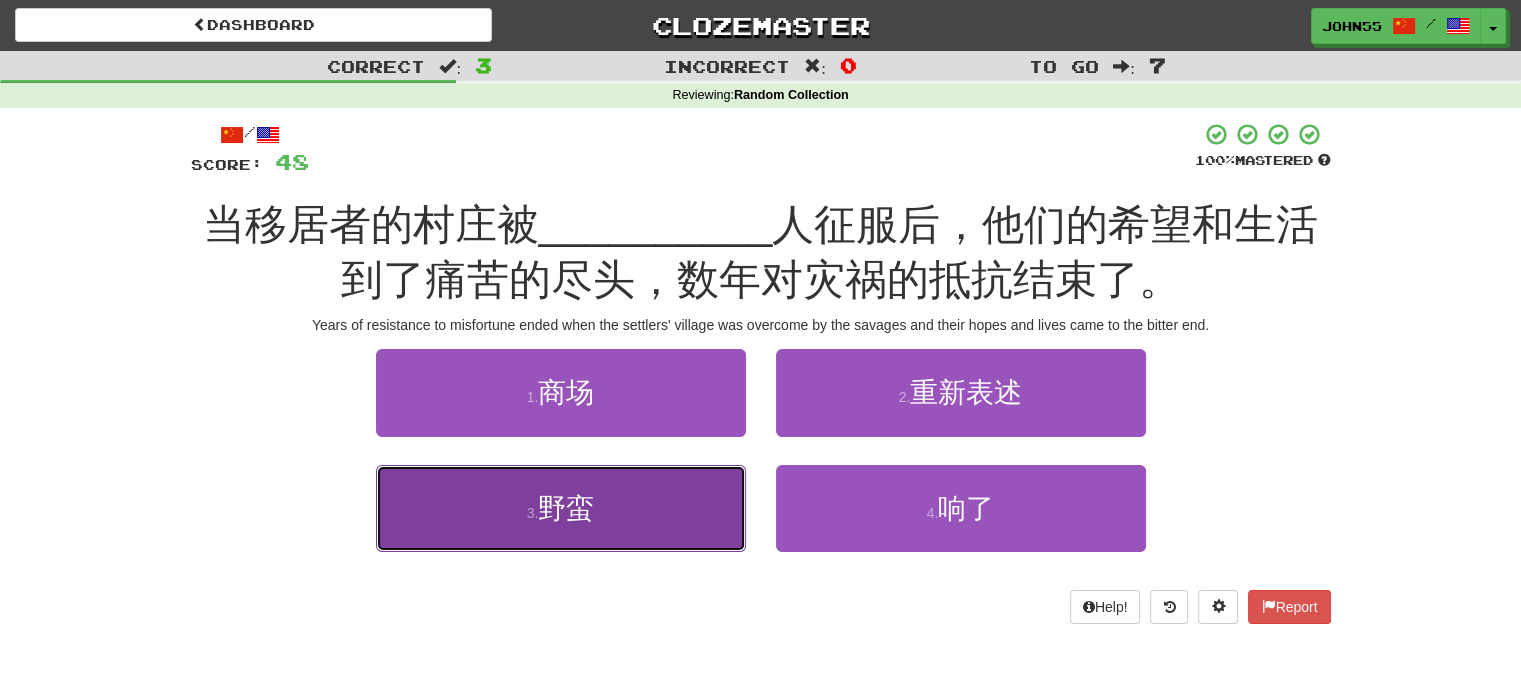 click on "3 .  野蛮" at bounding box center [561, 508] 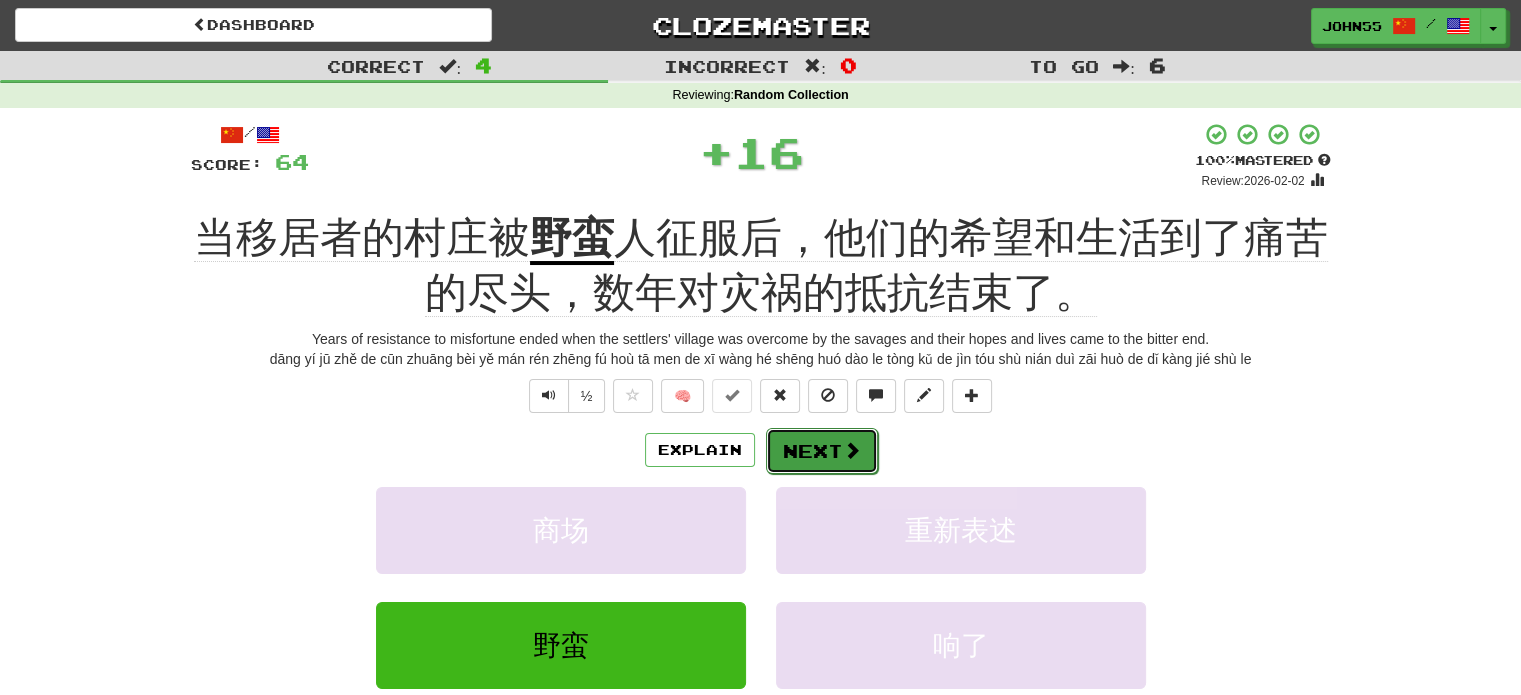 click on "Next" at bounding box center (822, 451) 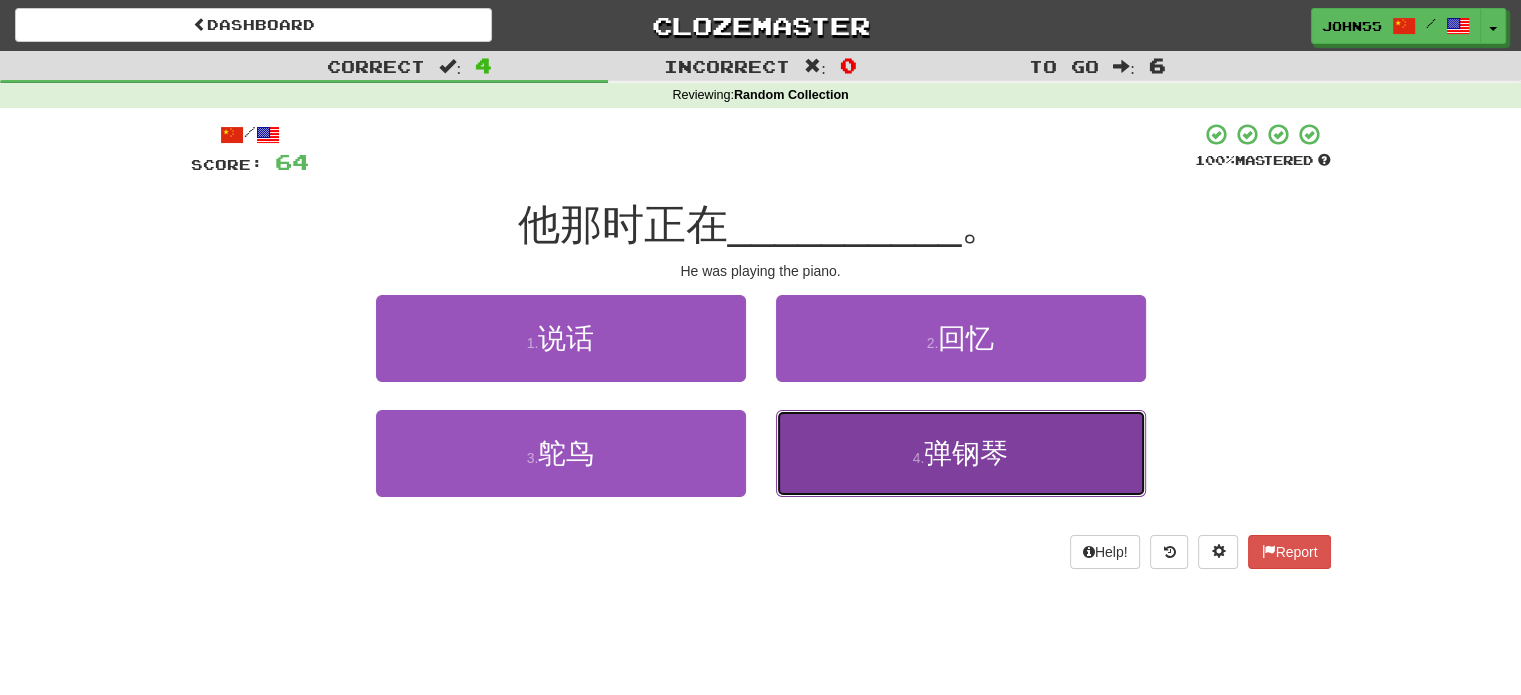click on "4 .  弹钢琴" at bounding box center [961, 453] 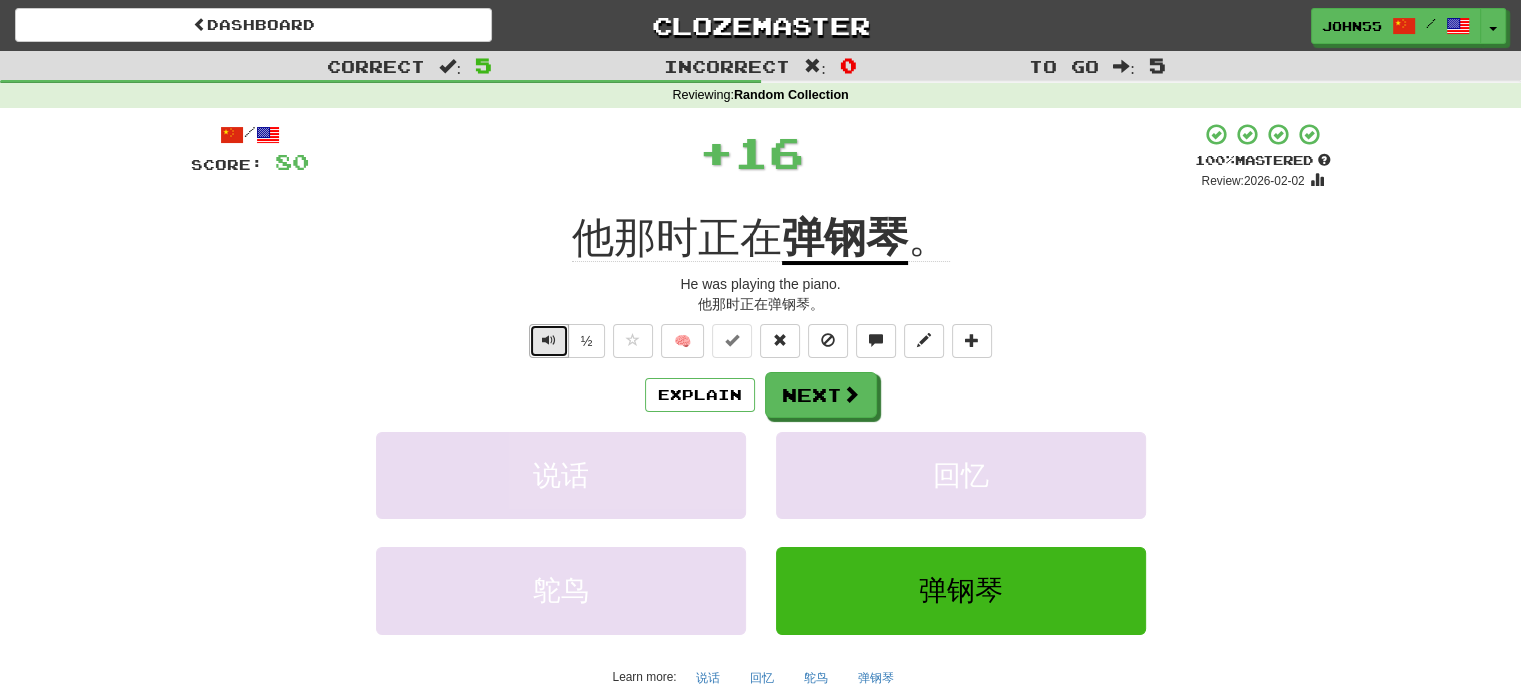 click at bounding box center (549, 341) 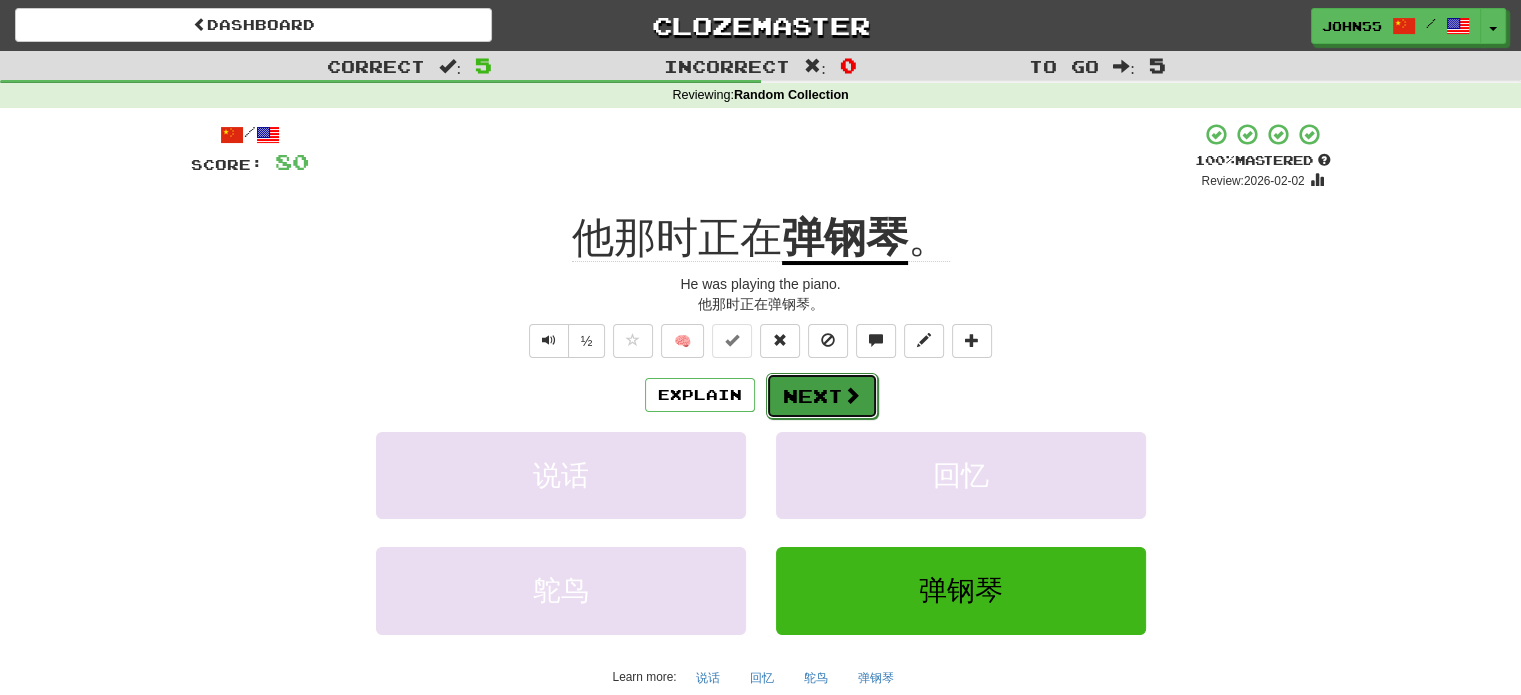click on "Next" at bounding box center (822, 396) 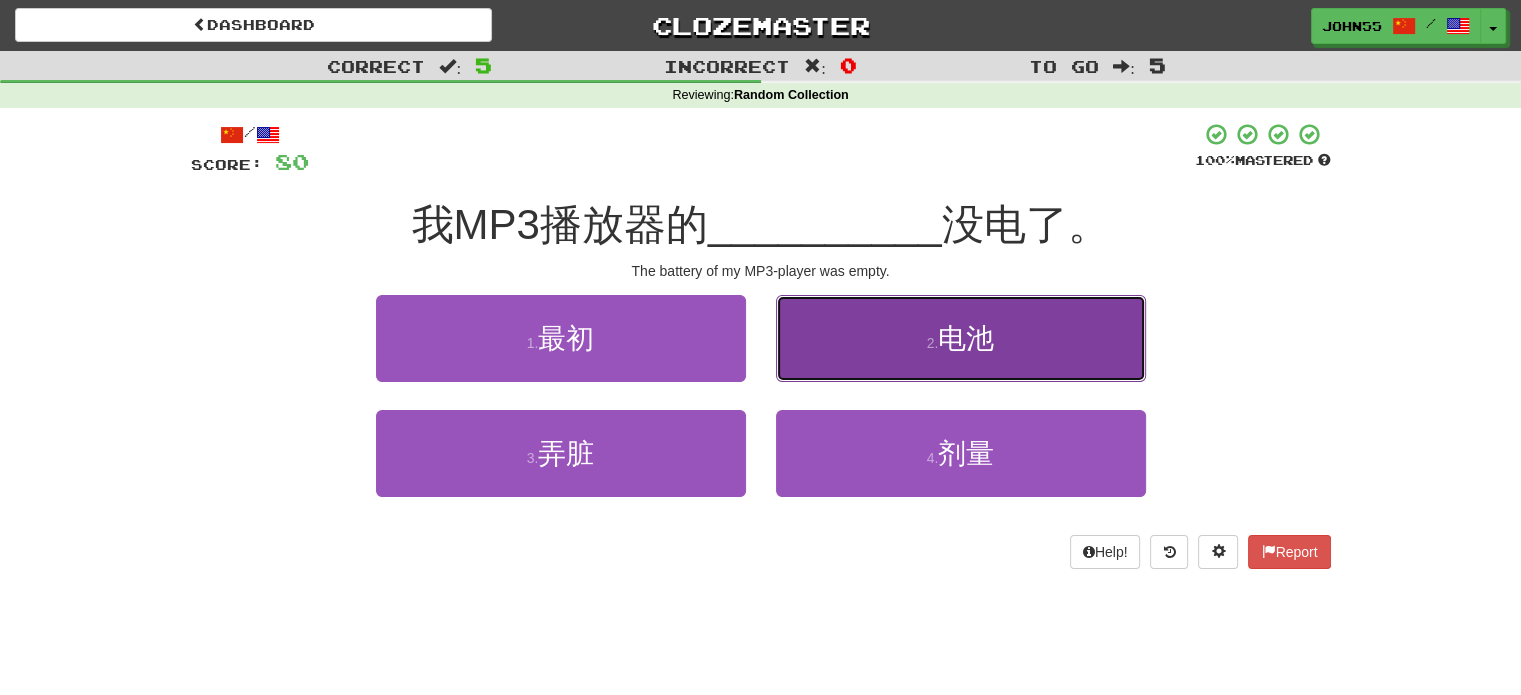 click on "2 .  电池" at bounding box center [961, 338] 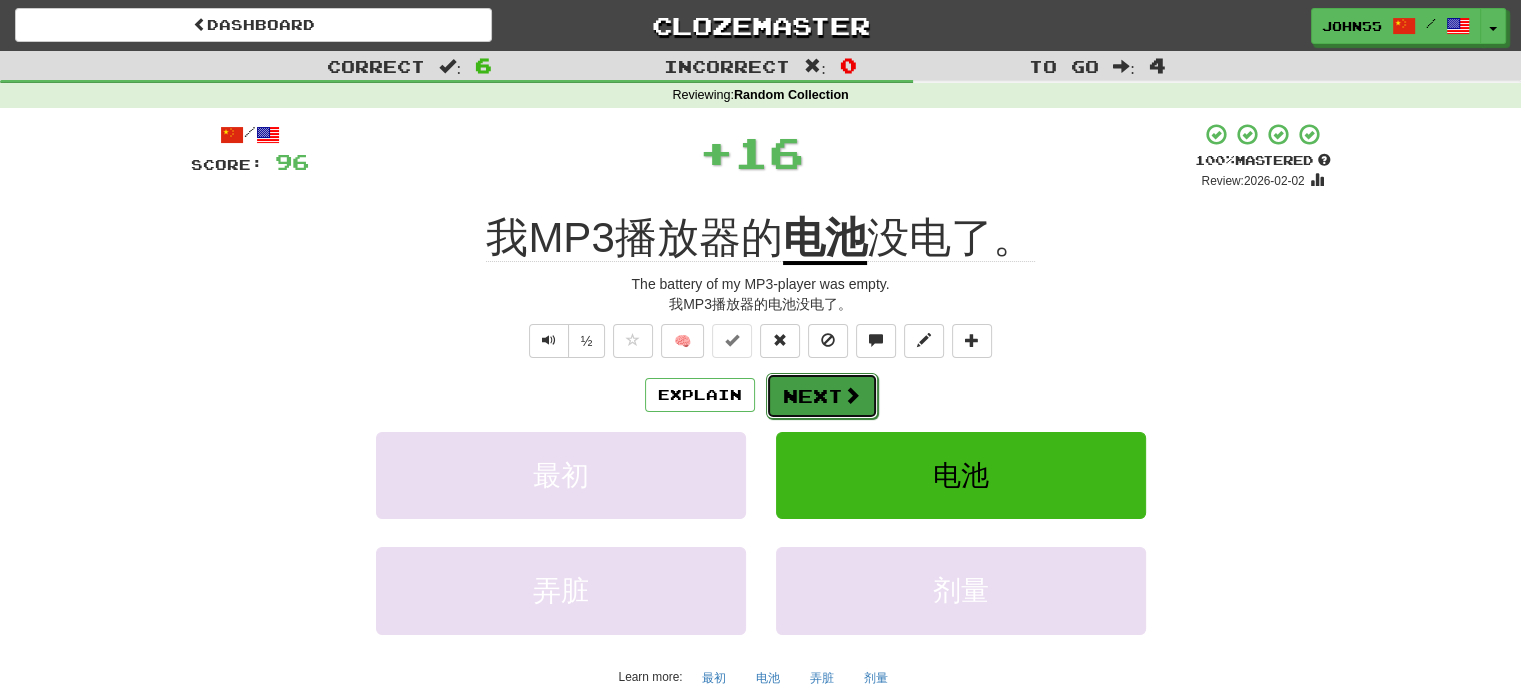 click on "Next" at bounding box center [822, 396] 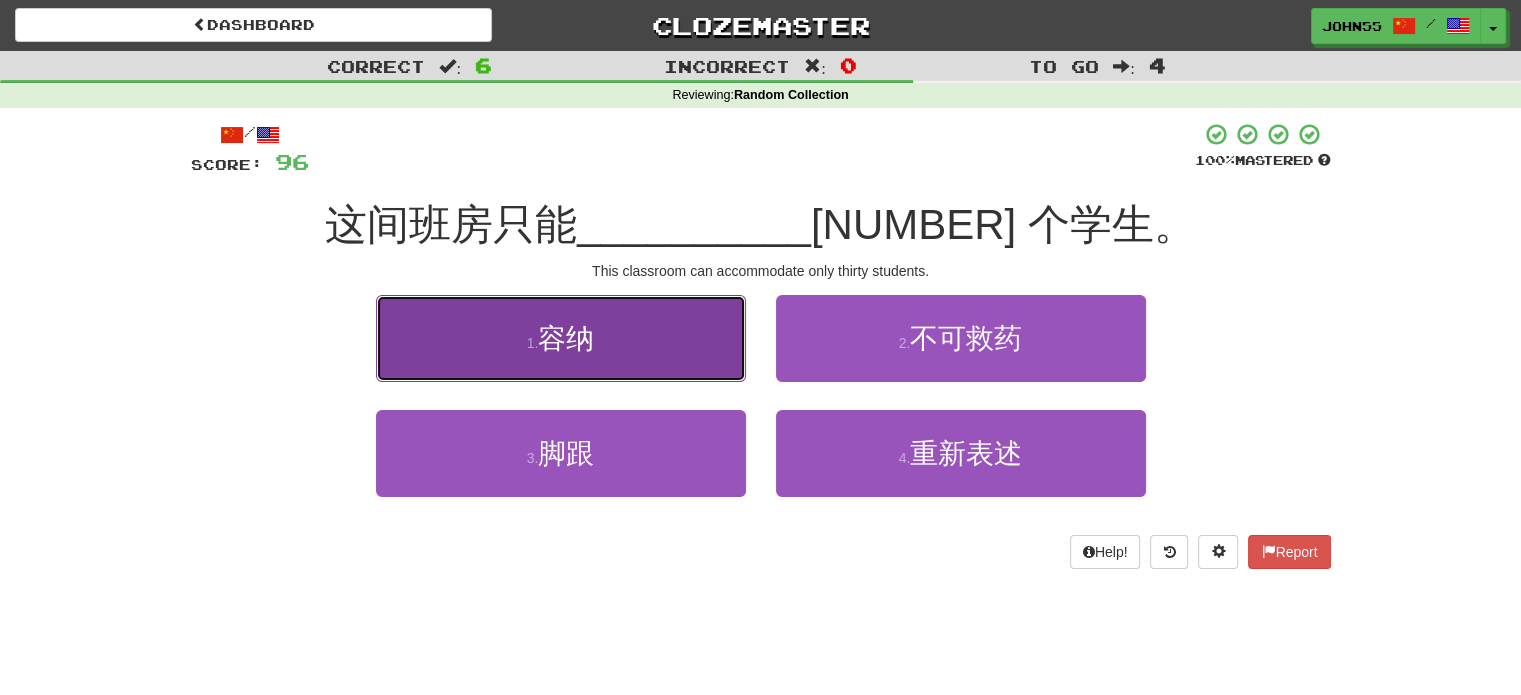 click on "1 .  容纳" at bounding box center (561, 338) 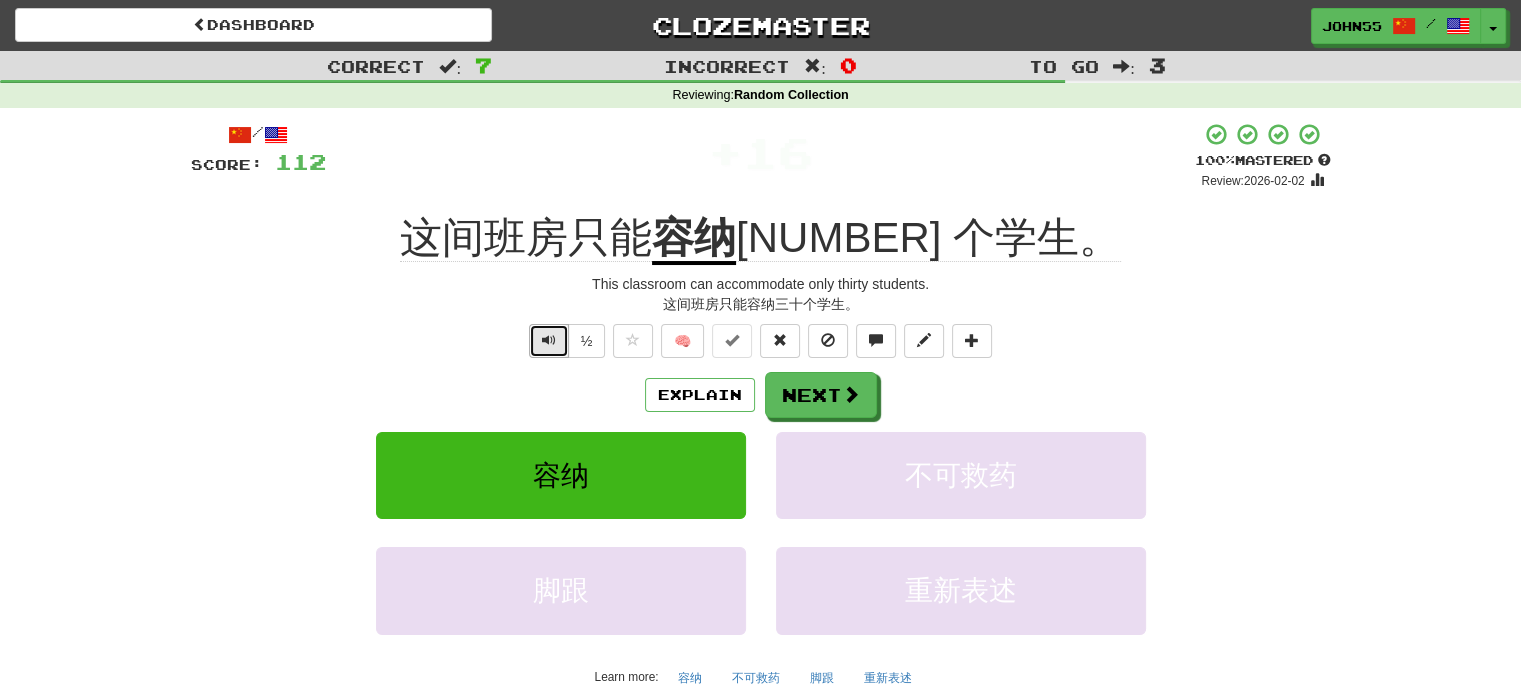 click at bounding box center [549, 340] 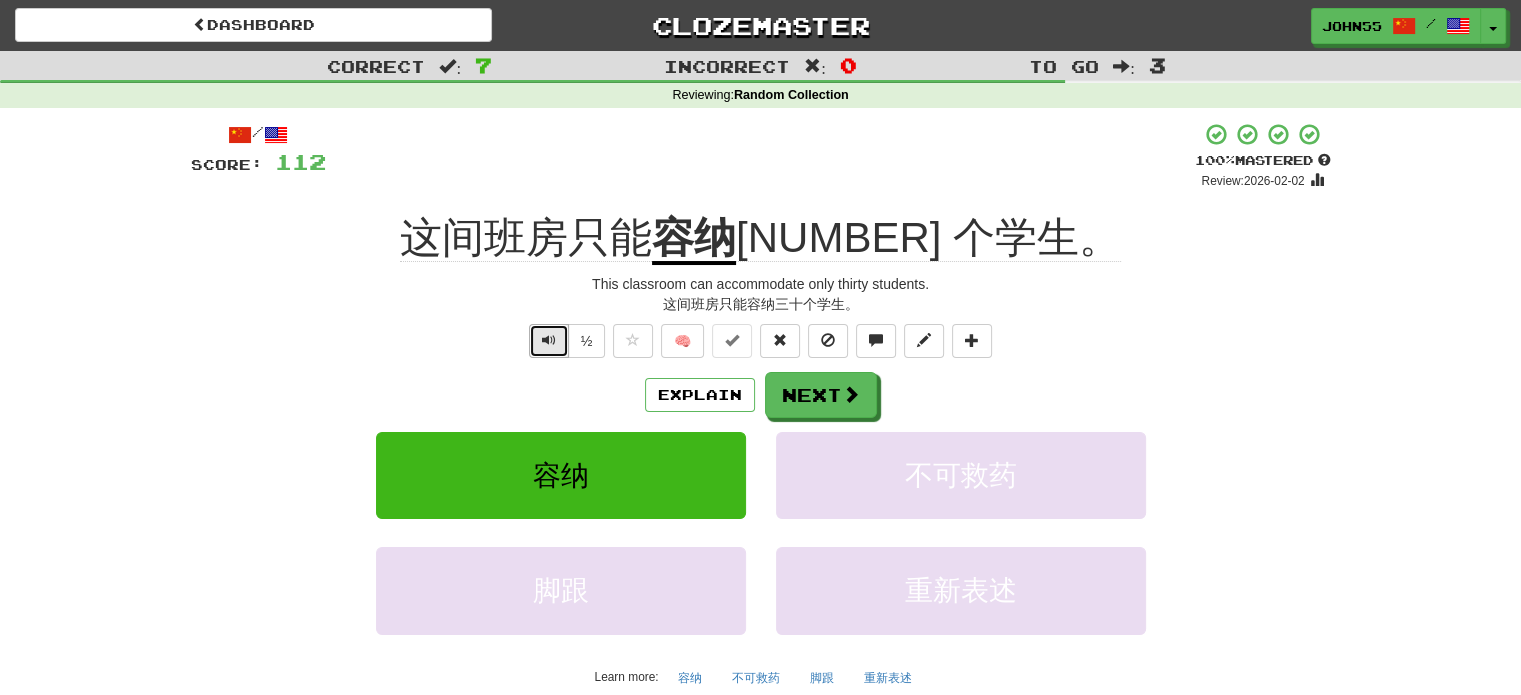 click at bounding box center (549, 340) 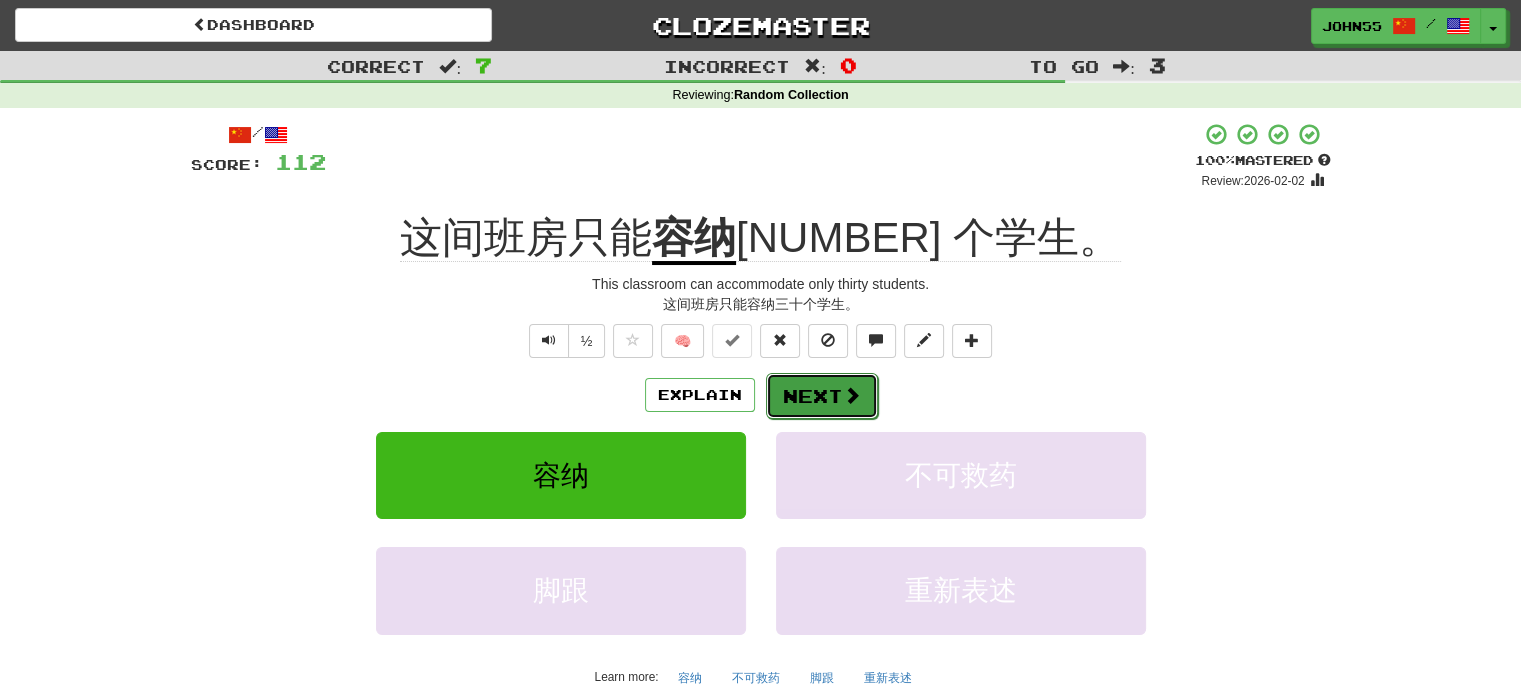 click on "Next" at bounding box center [822, 396] 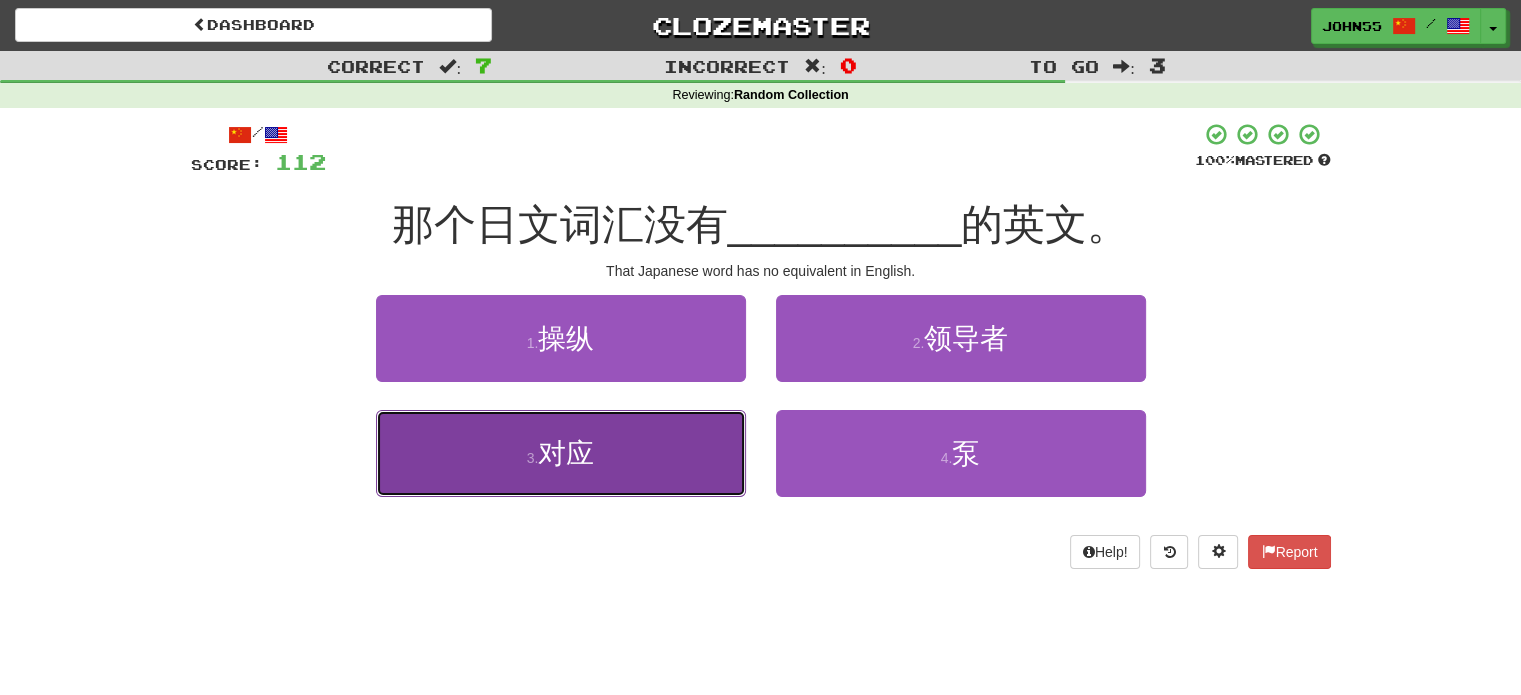 click on "3 .  对应" at bounding box center (561, 453) 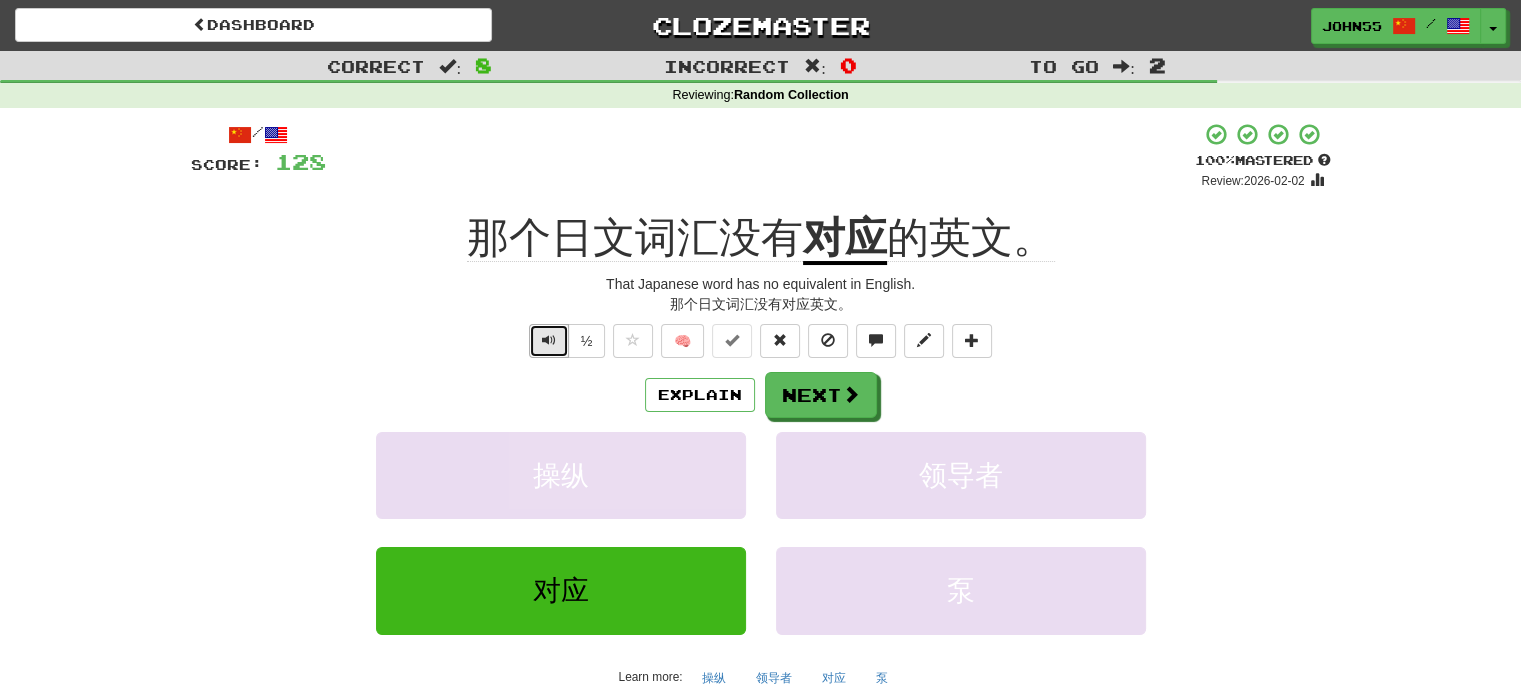 click at bounding box center [549, 341] 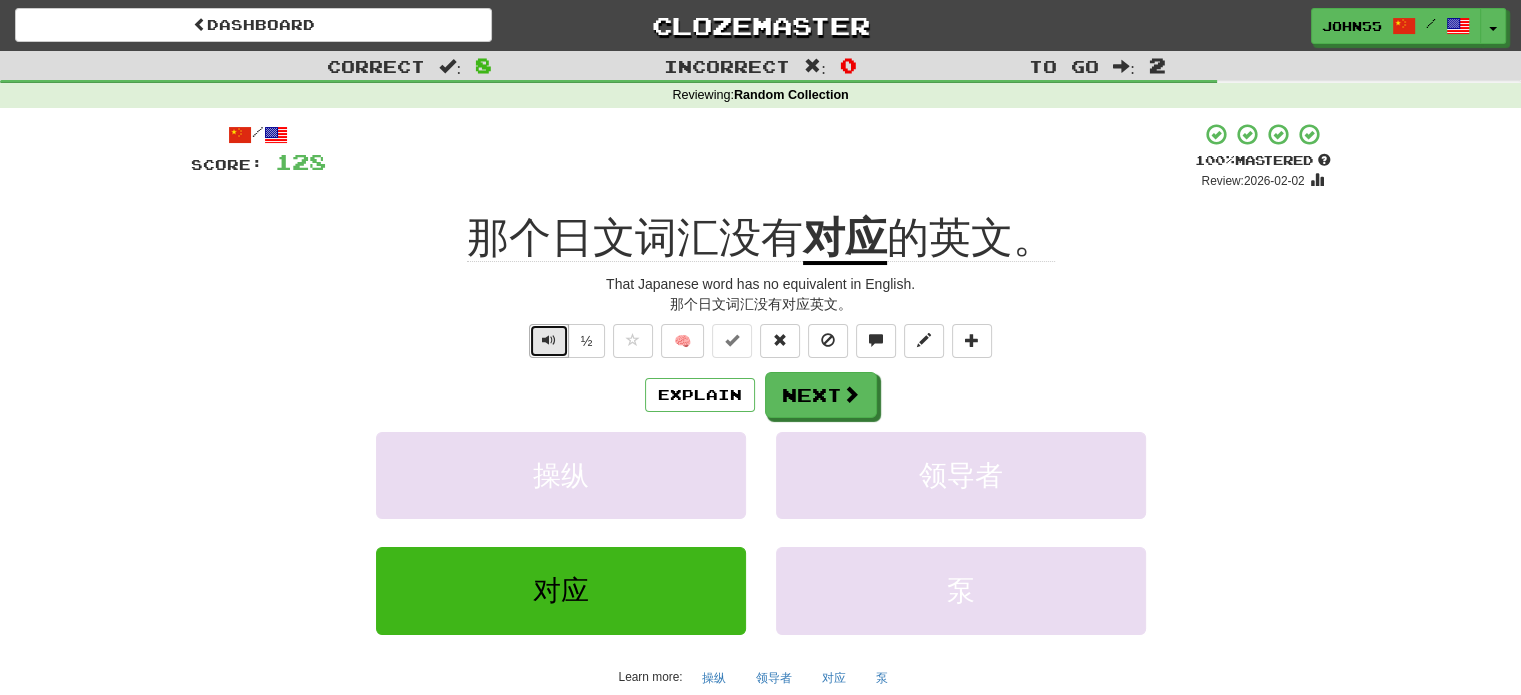 click at bounding box center [549, 341] 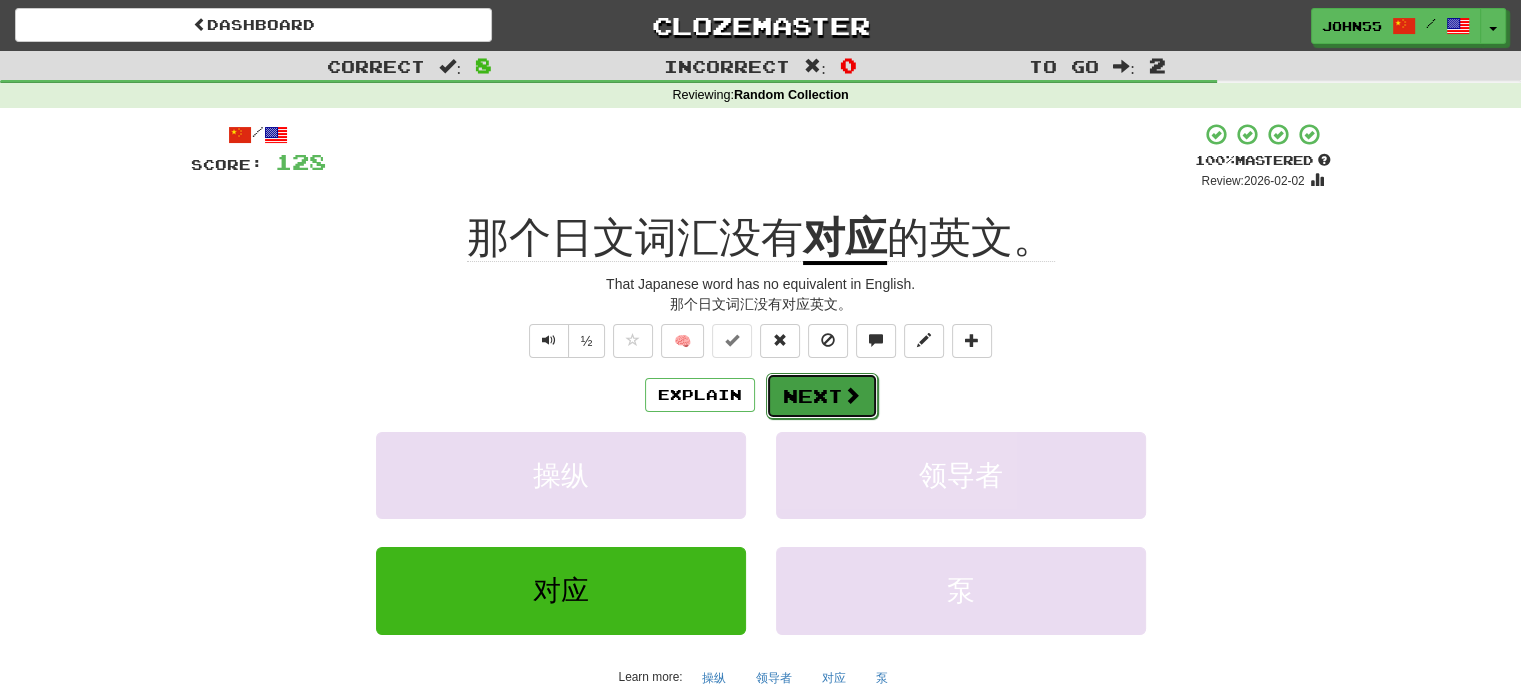 click on "Next" at bounding box center [822, 396] 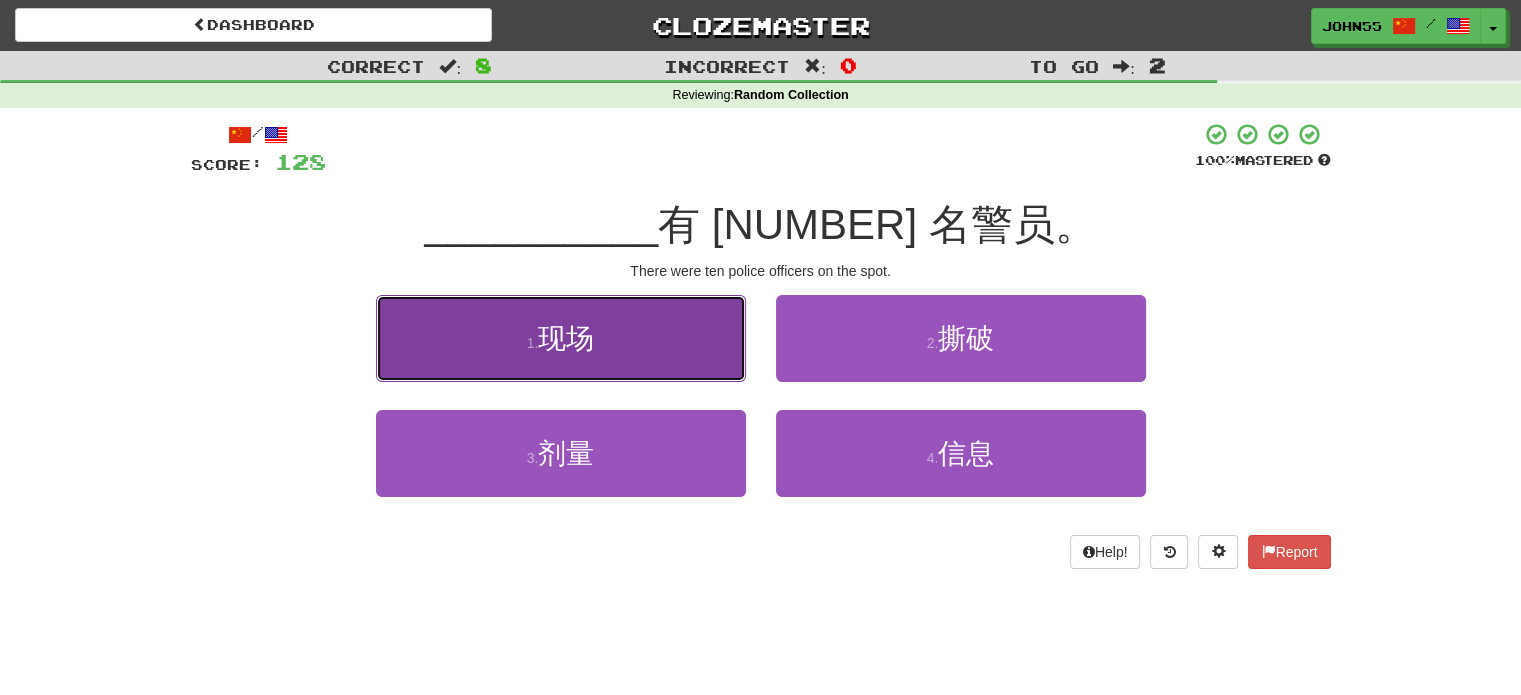 click on "现场" at bounding box center (566, 338) 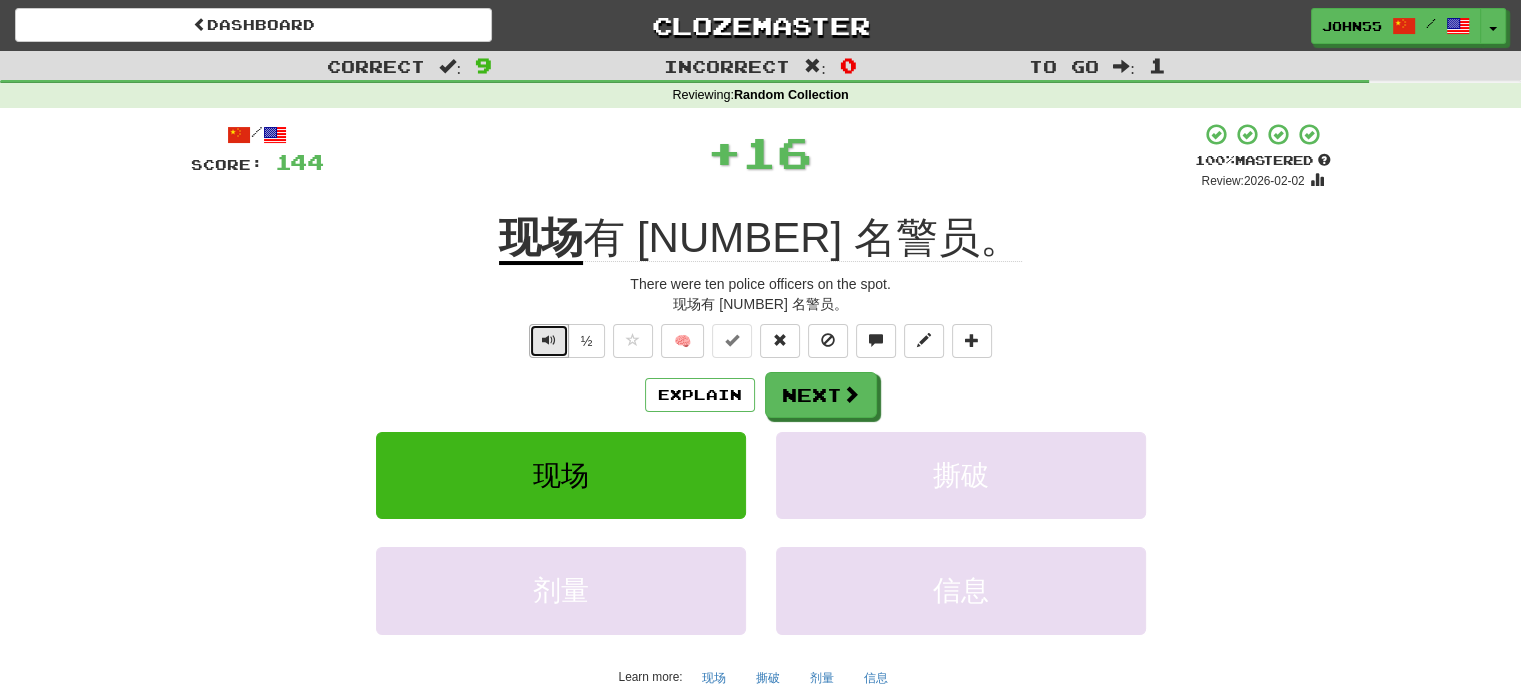 click at bounding box center [549, 340] 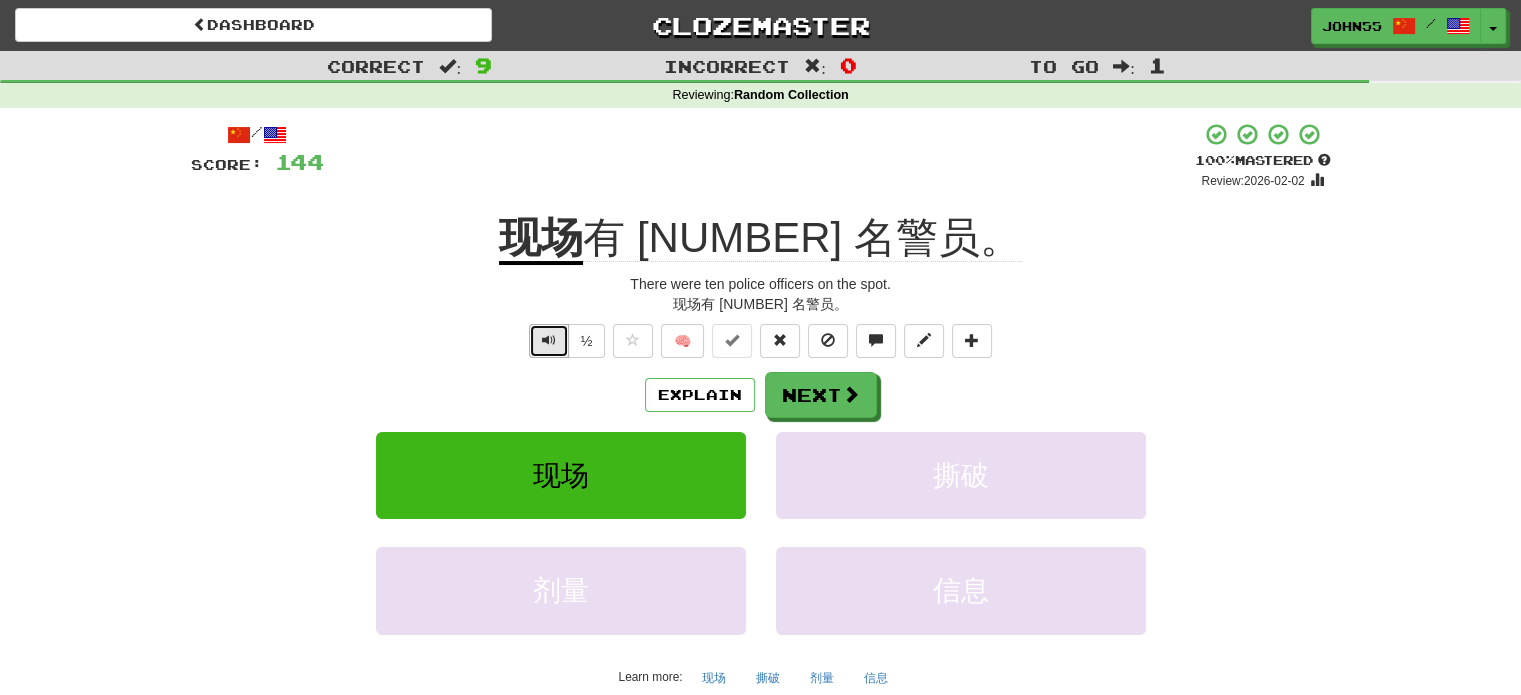 click at bounding box center (549, 340) 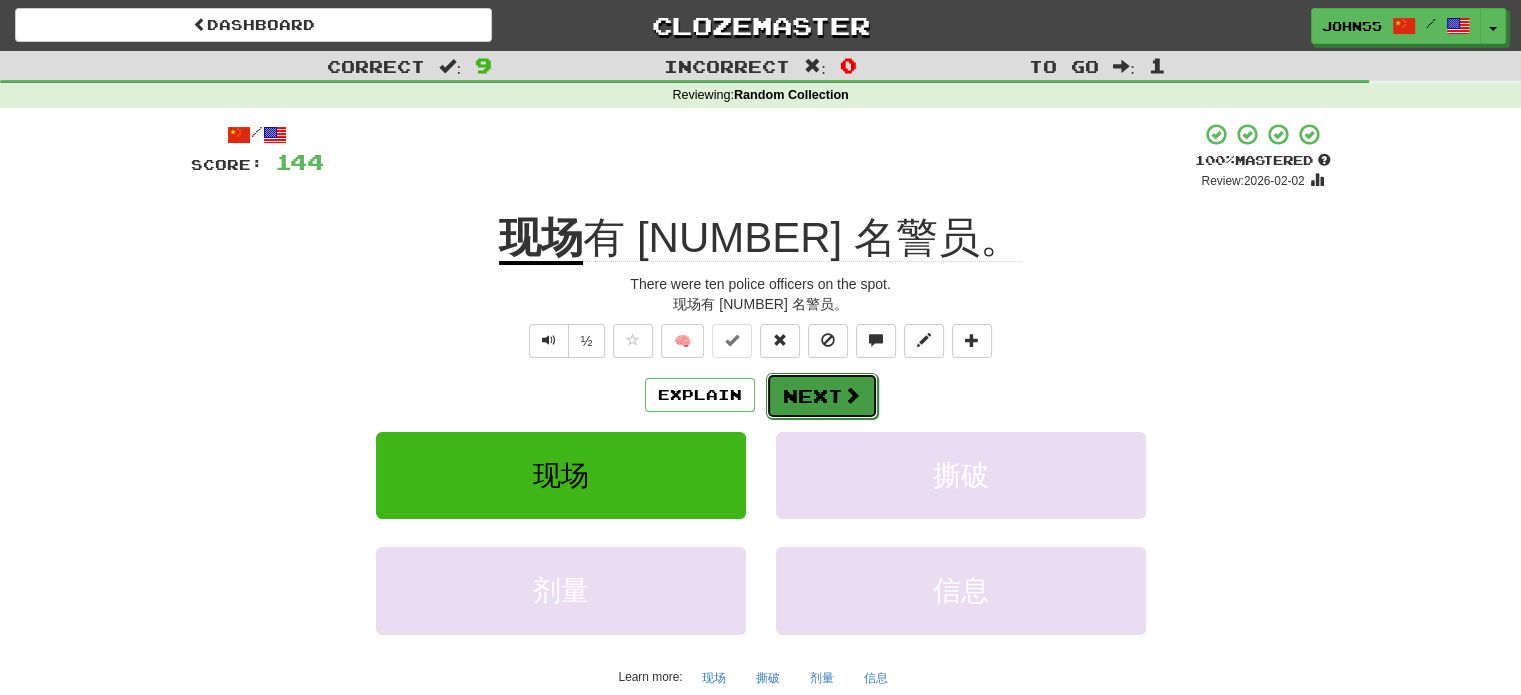 click on "Next" at bounding box center (822, 396) 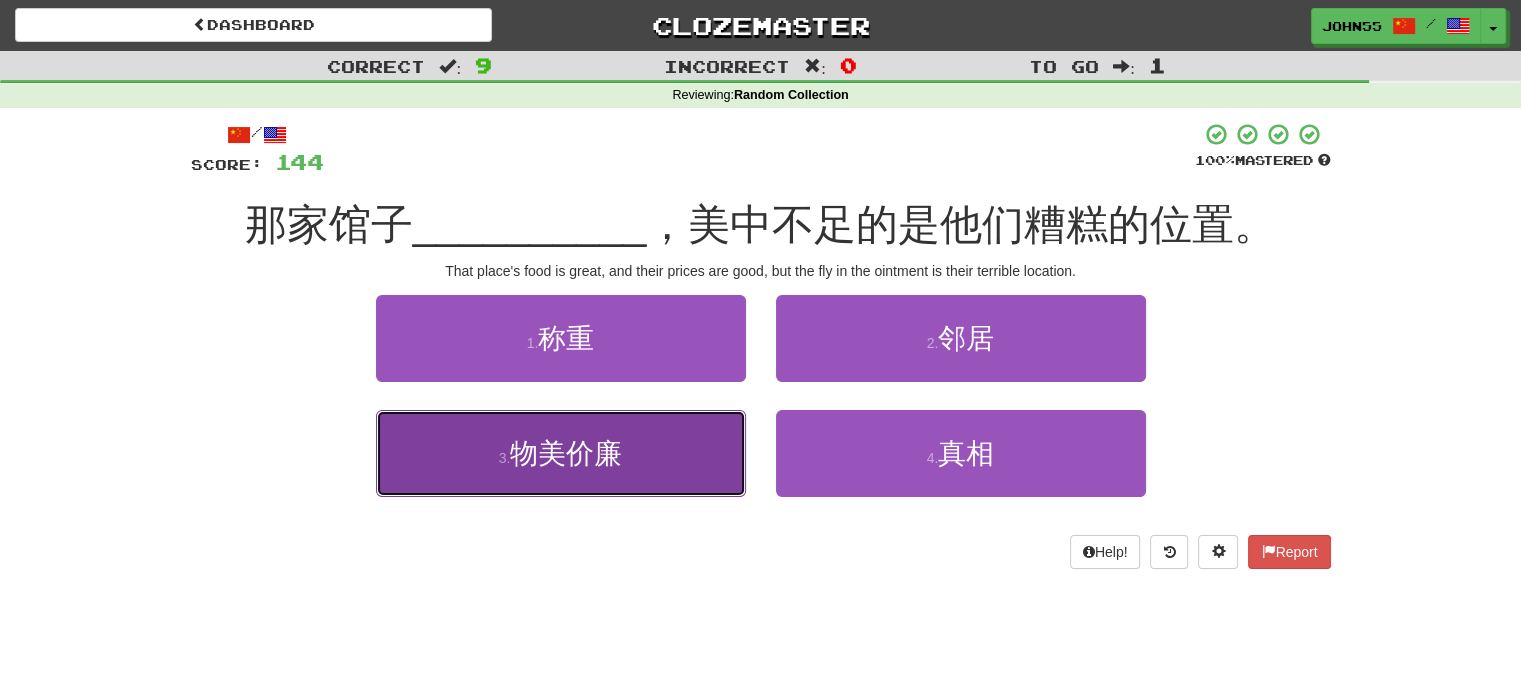 click on "物美价廉" at bounding box center [566, 453] 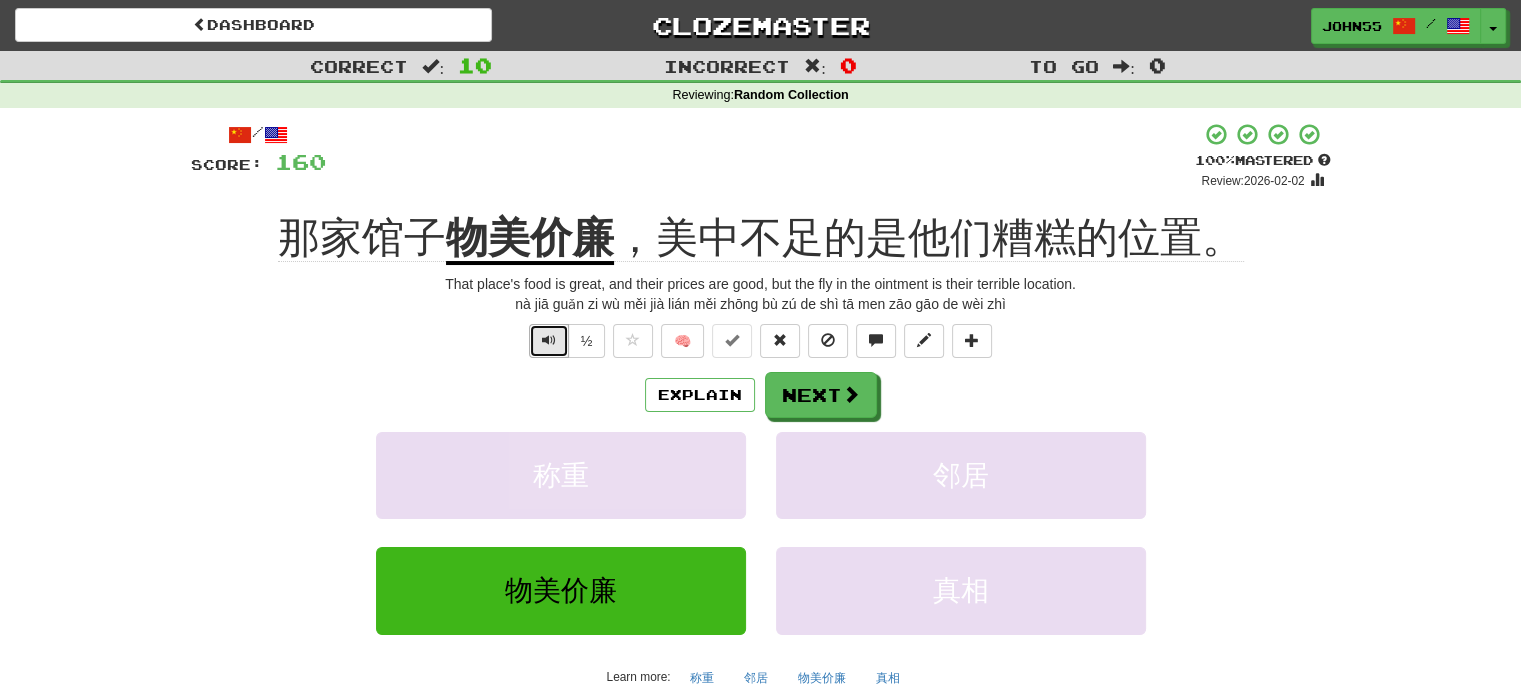 click at bounding box center [549, 340] 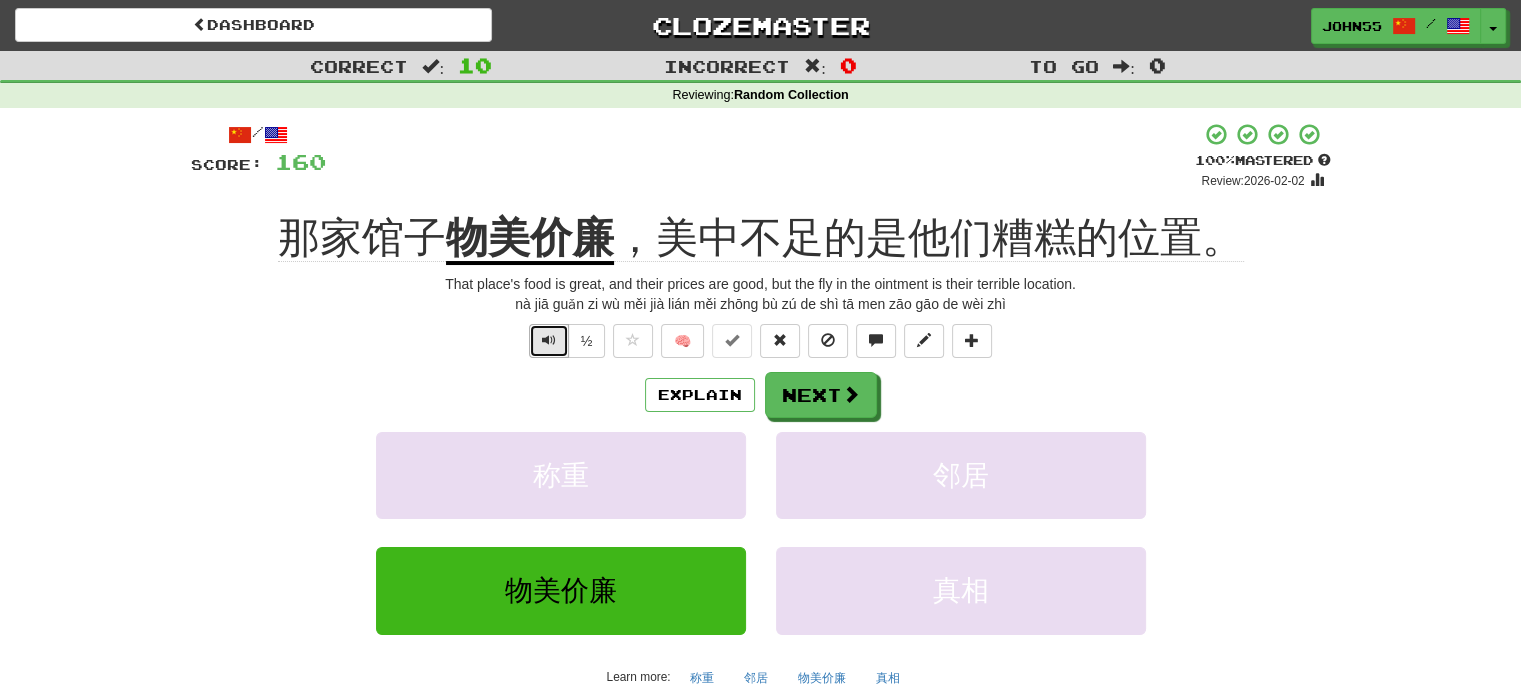 click at bounding box center (549, 340) 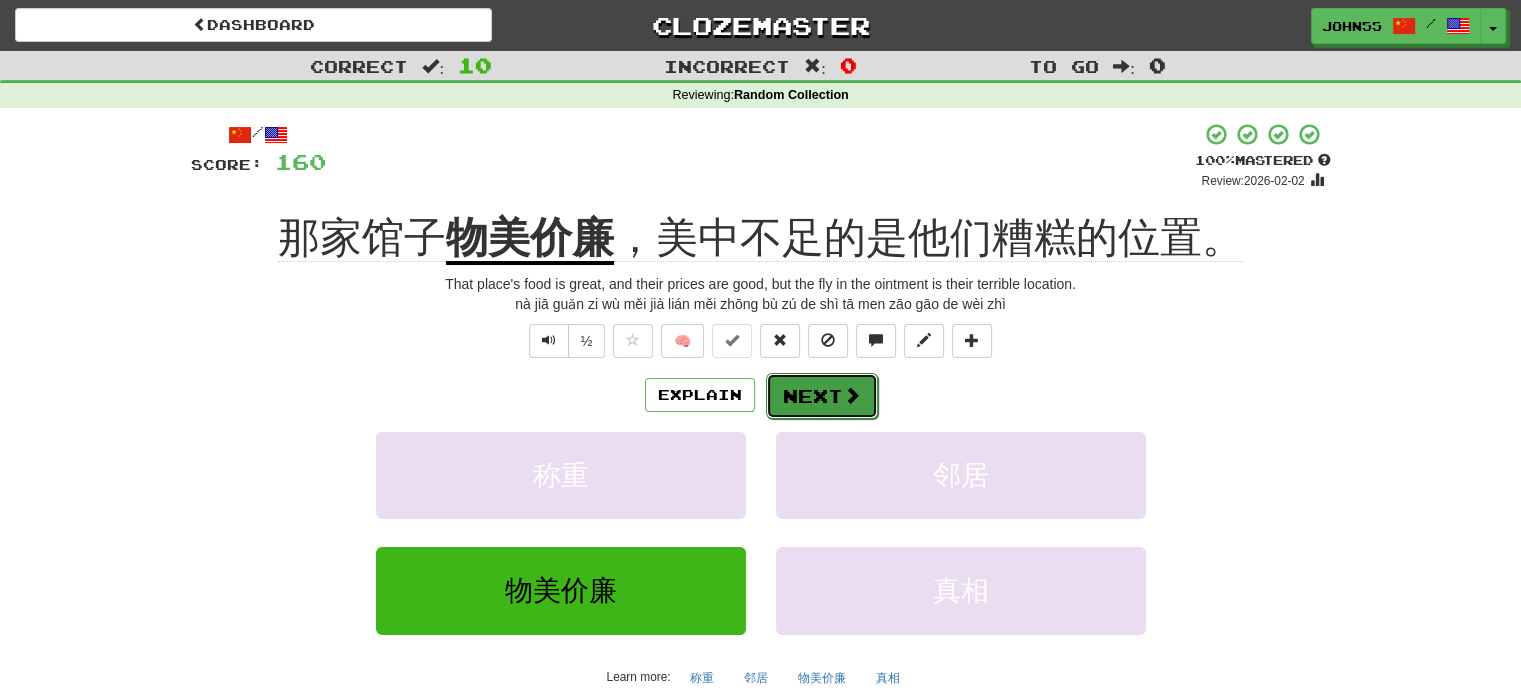 click on "Next" at bounding box center (822, 396) 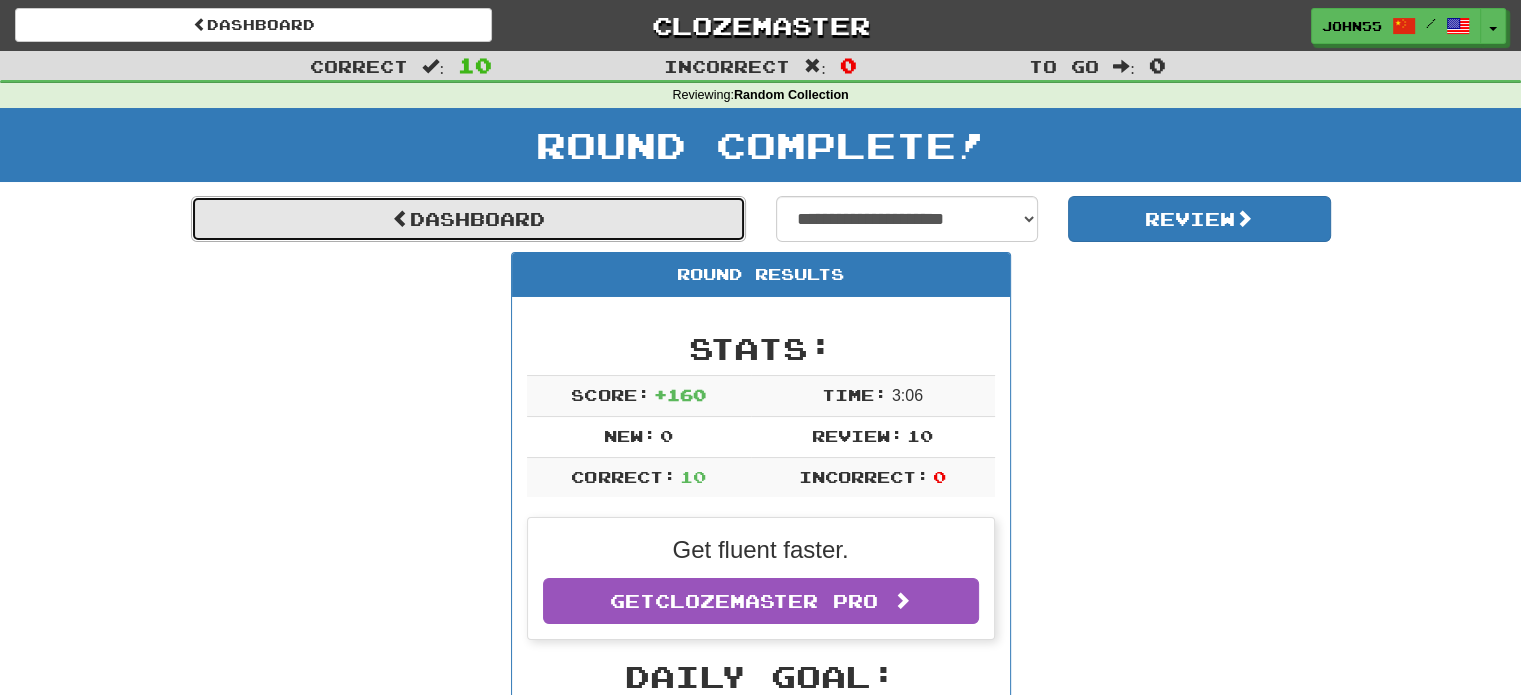 click on "Dashboard" at bounding box center [468, 219] 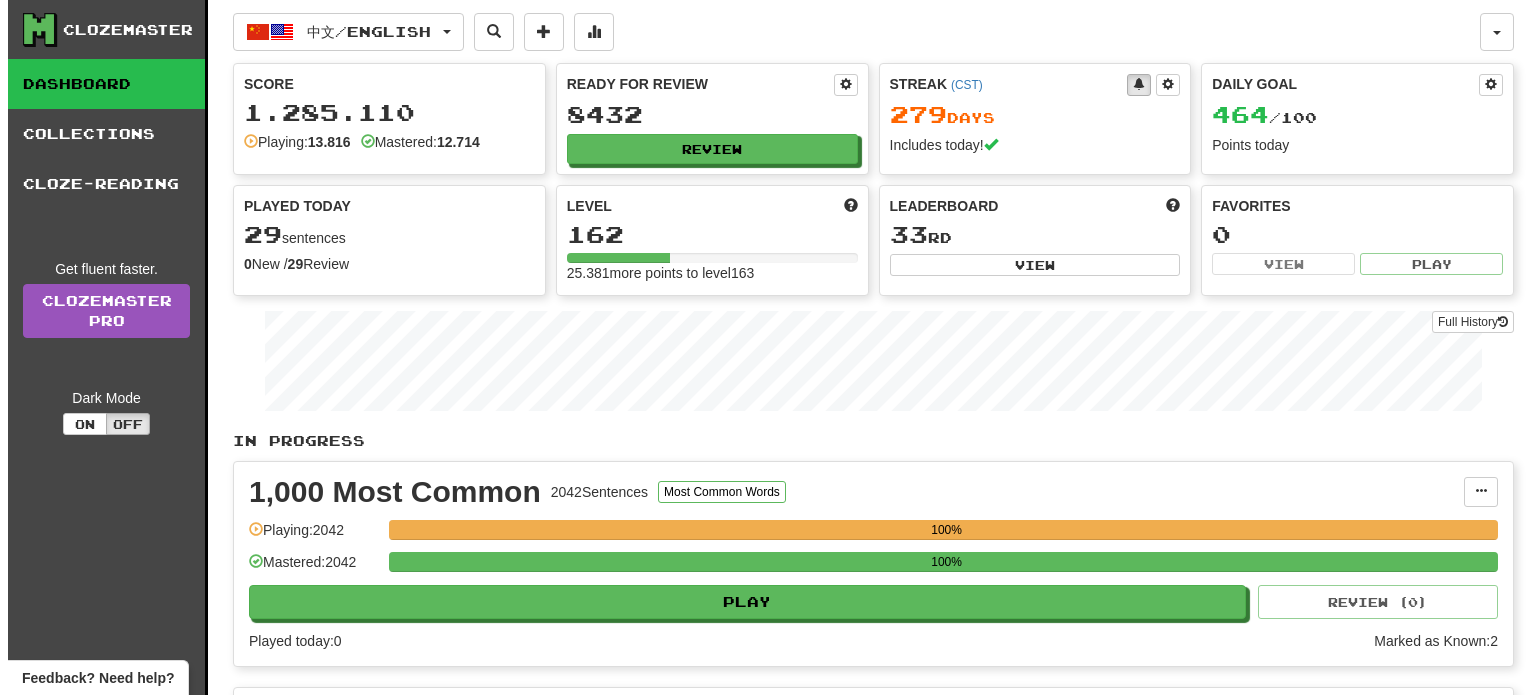 scroll, scrollTop: 0, scrollLeft: 0, axis: both 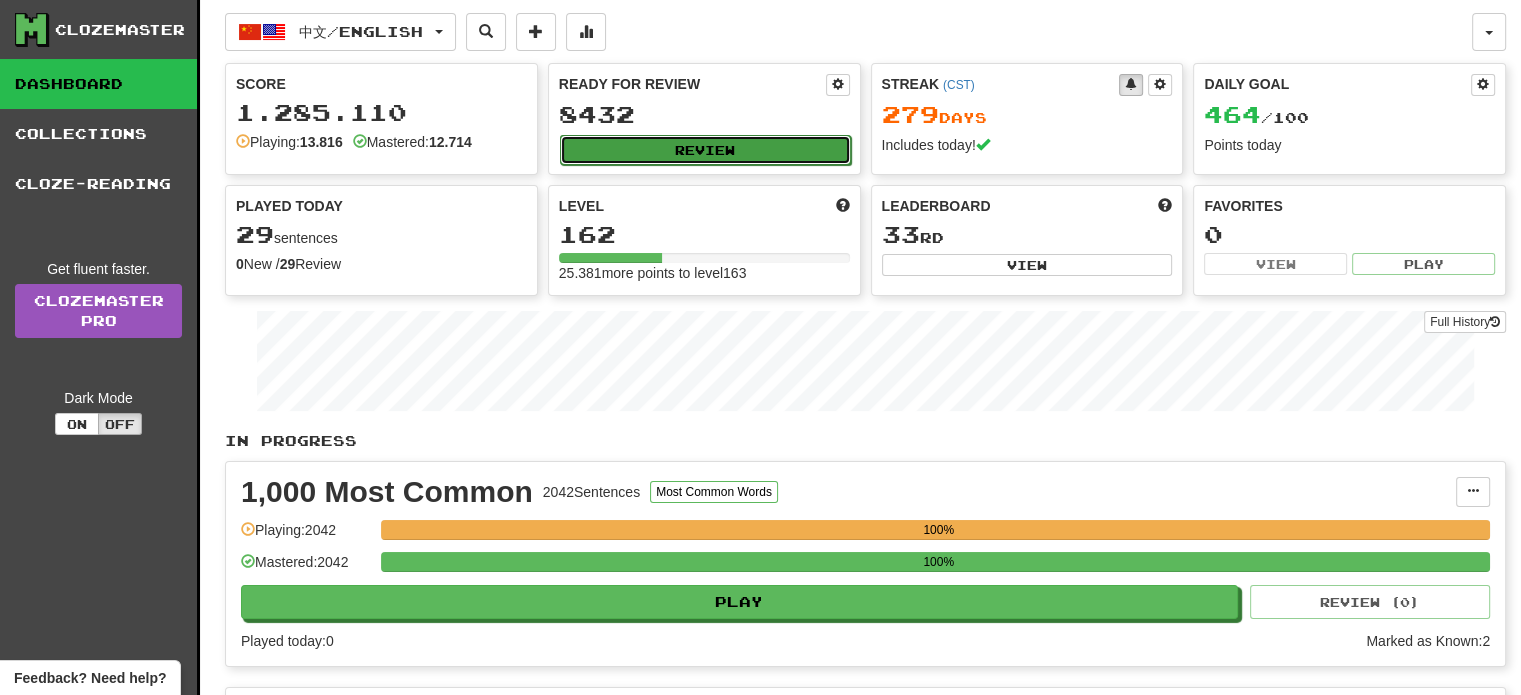 click on "Review" at bounding box center (705, 150) 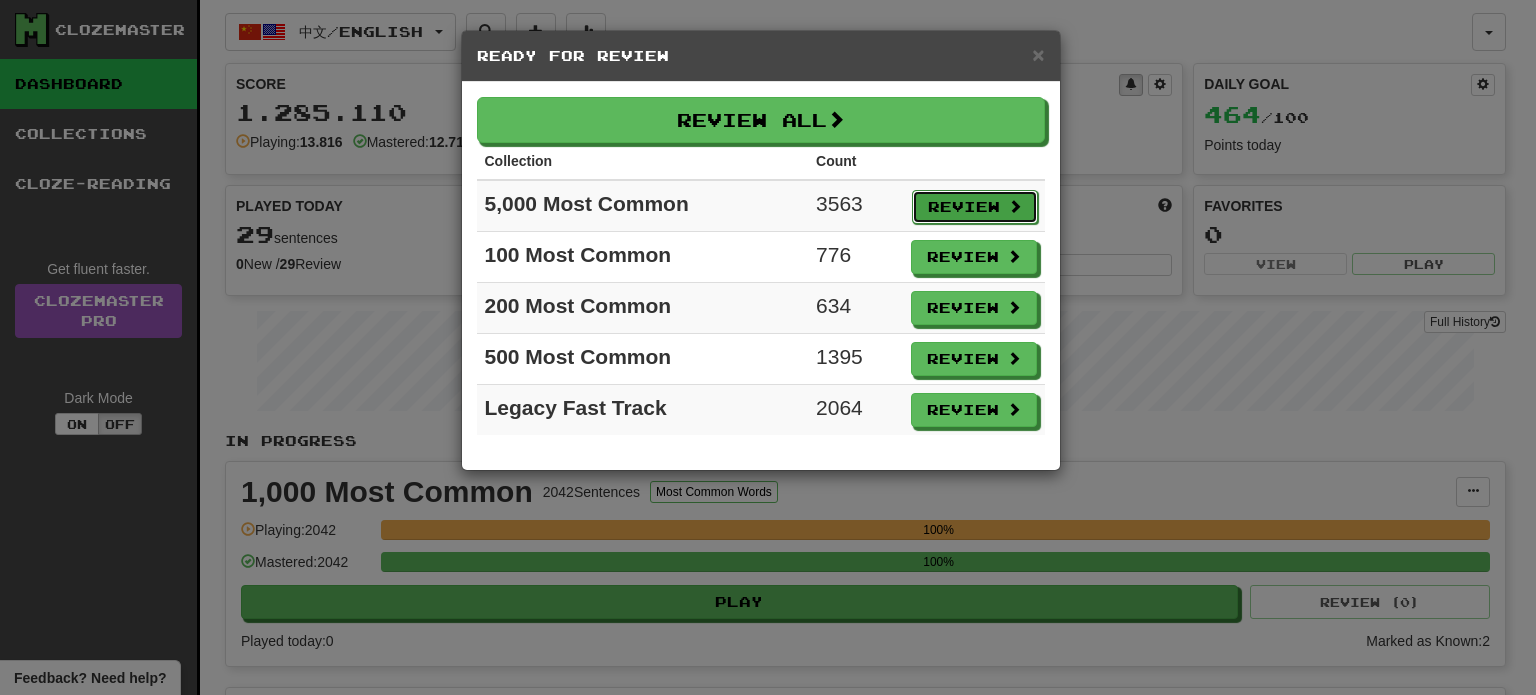 click on "Review" at bounding box center (975, 207) 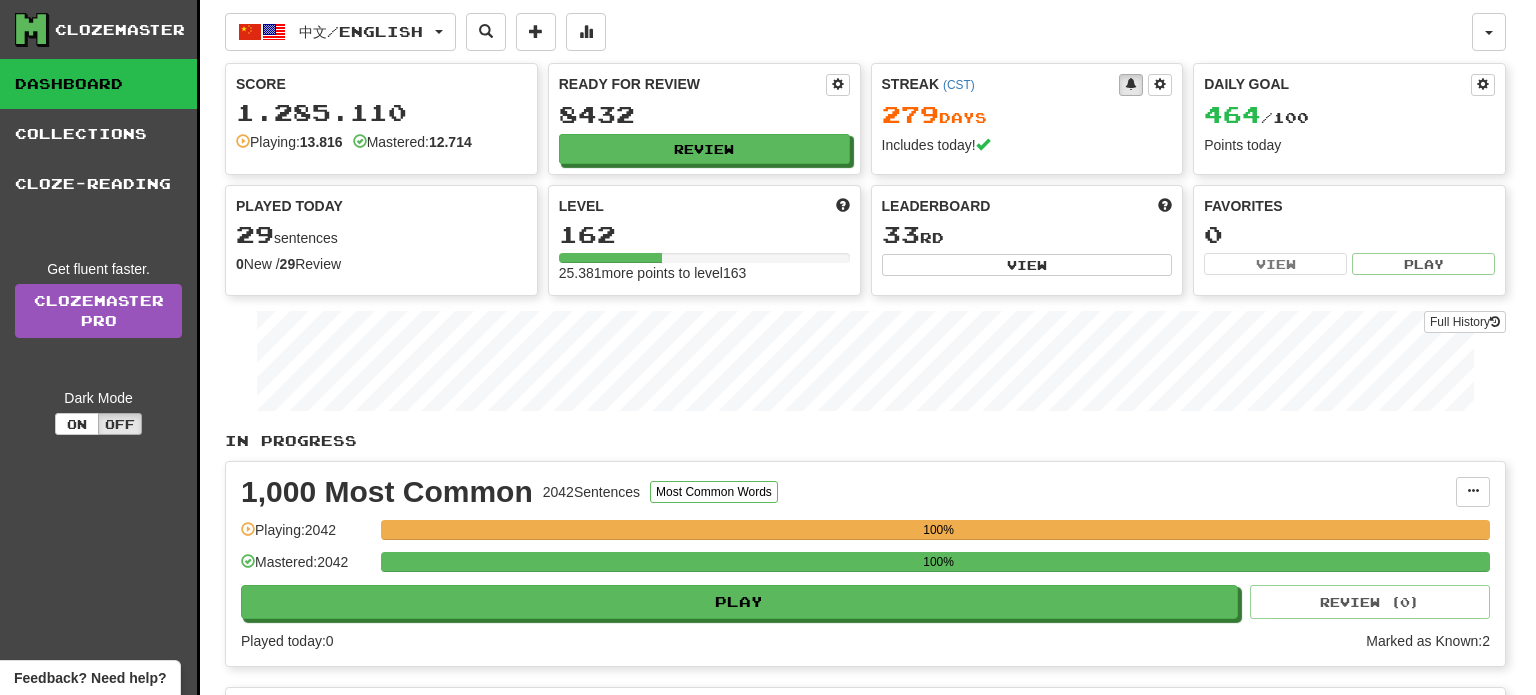 select on "**" 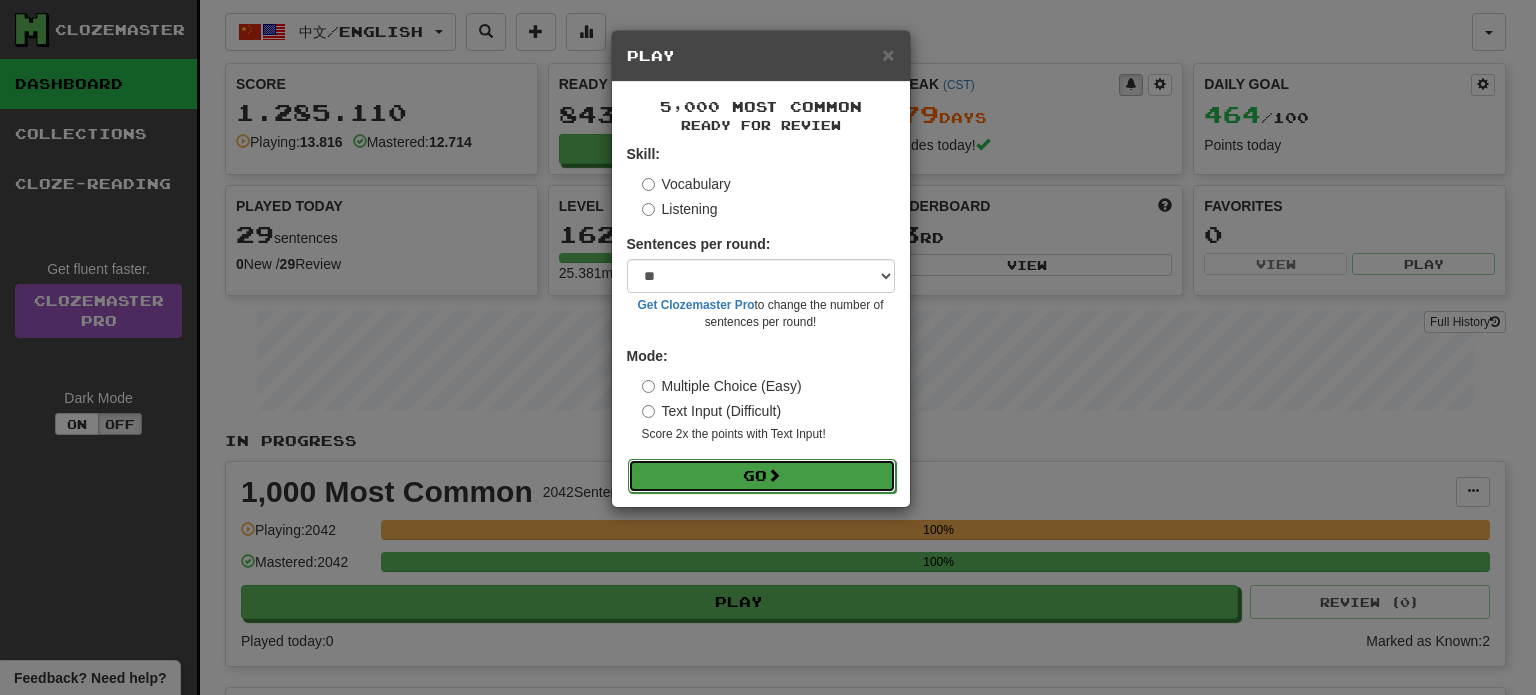 click on "Go" at bounding box center (762, 476) 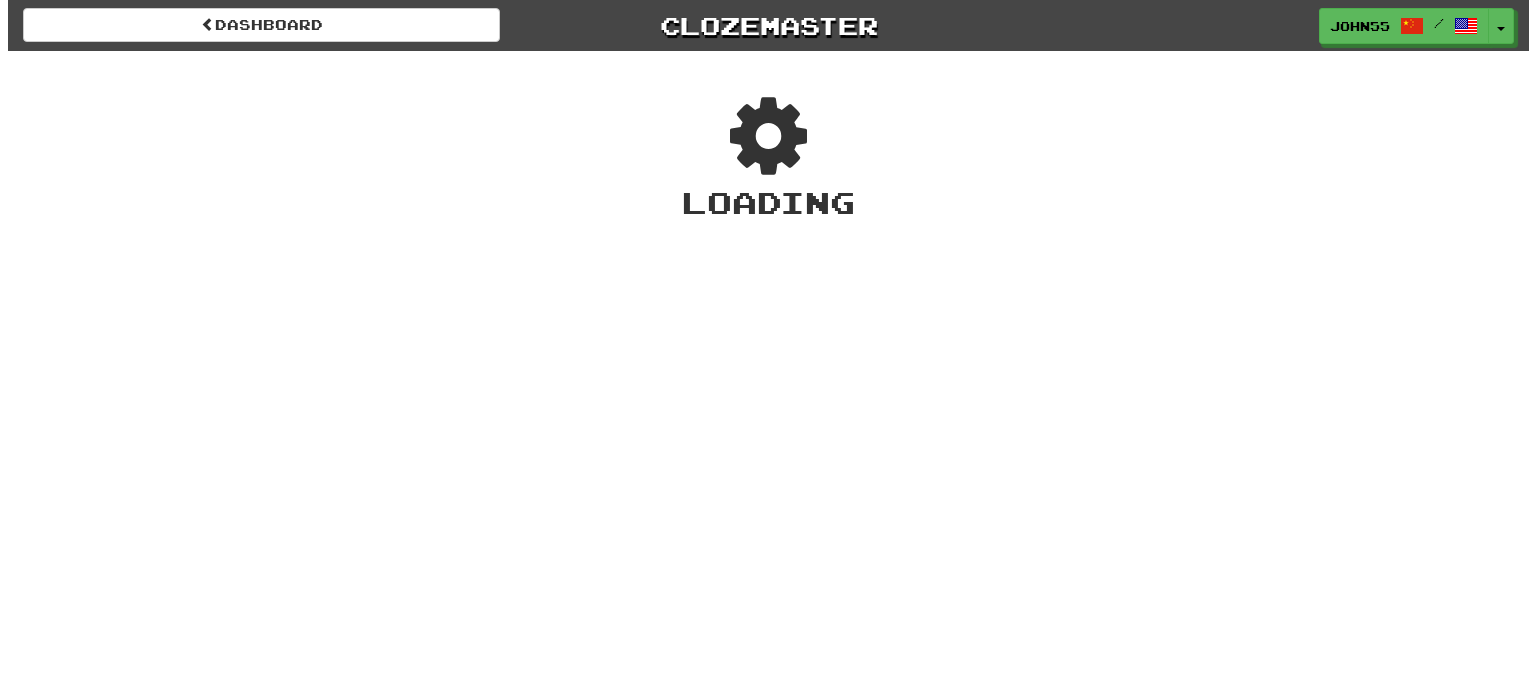scroll, scrollTop: 0, scrollLeft: 0, axis: both 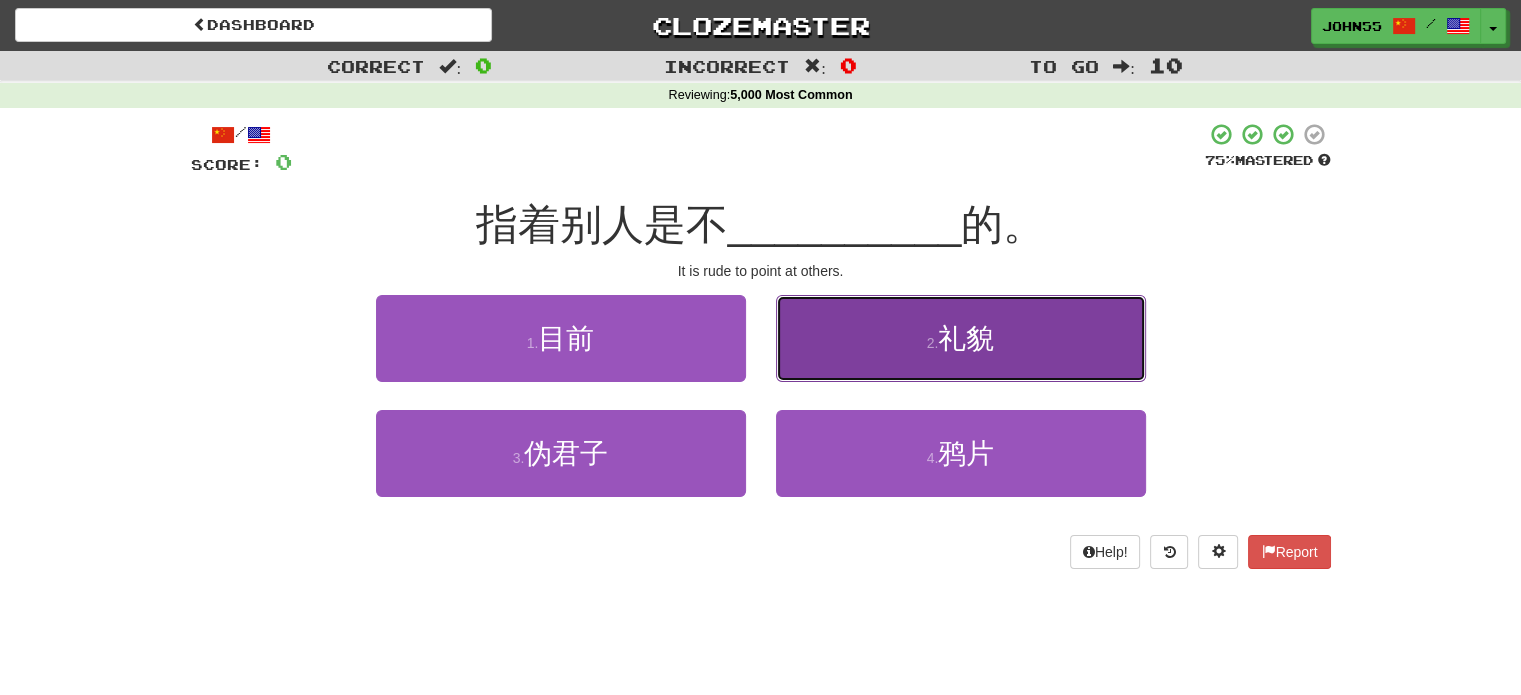 click on "2 .  礼貌" at bounding box center (961, 338) 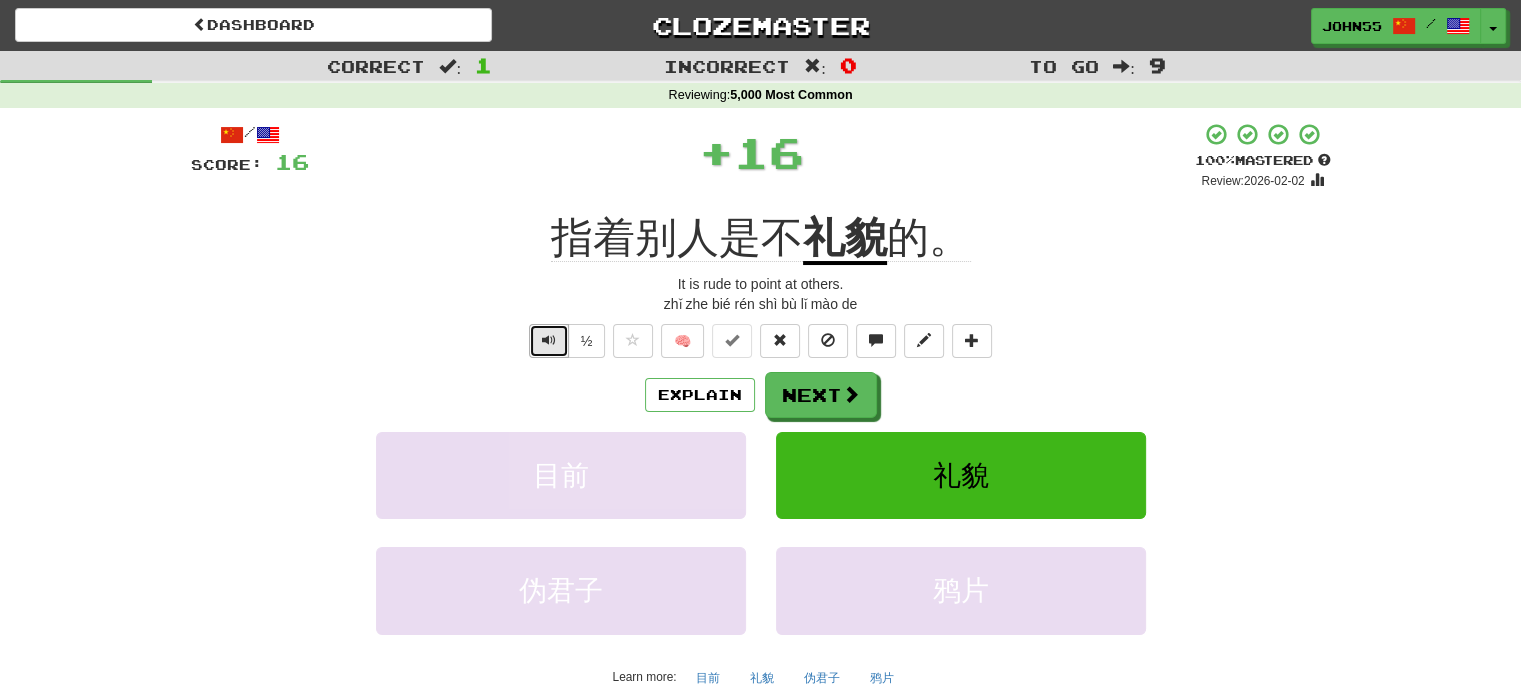 click at bounding box center (549, 341) 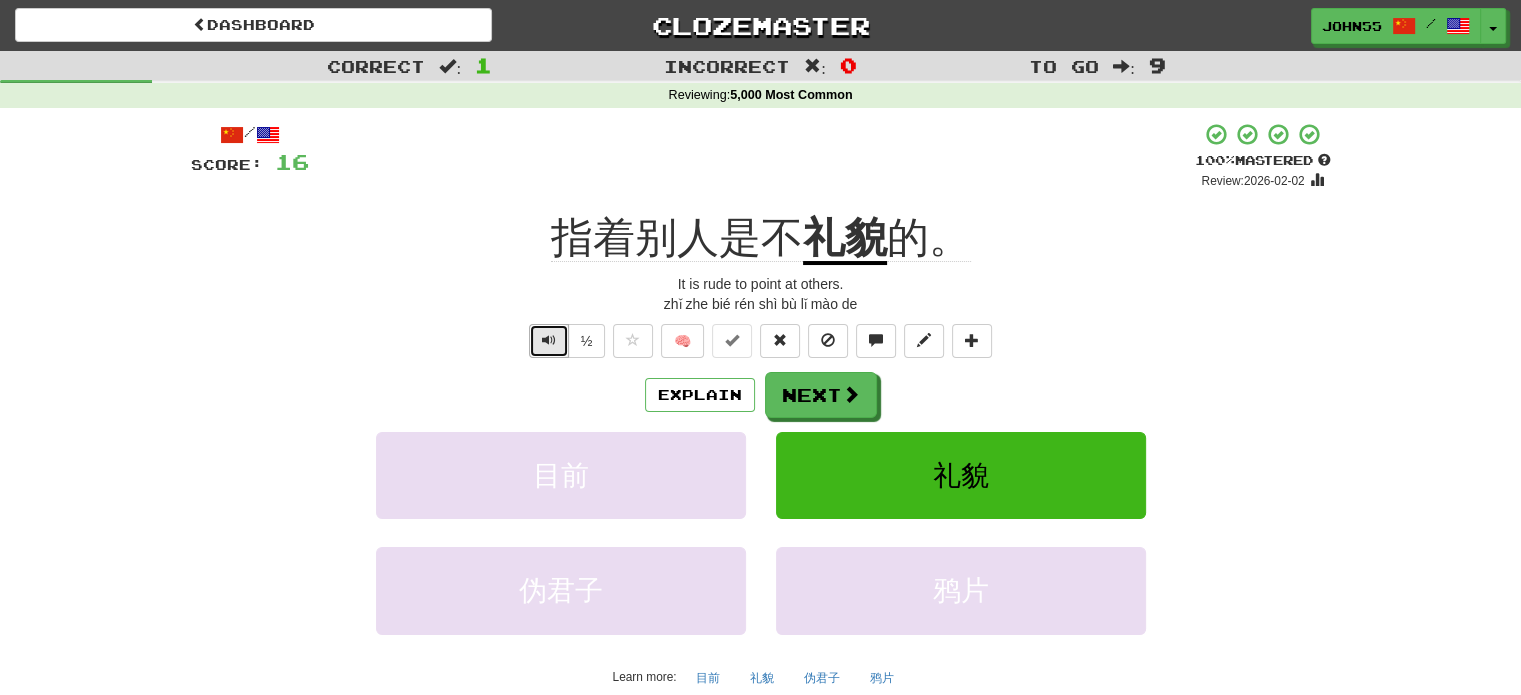 click at bounding box center [549, 340] 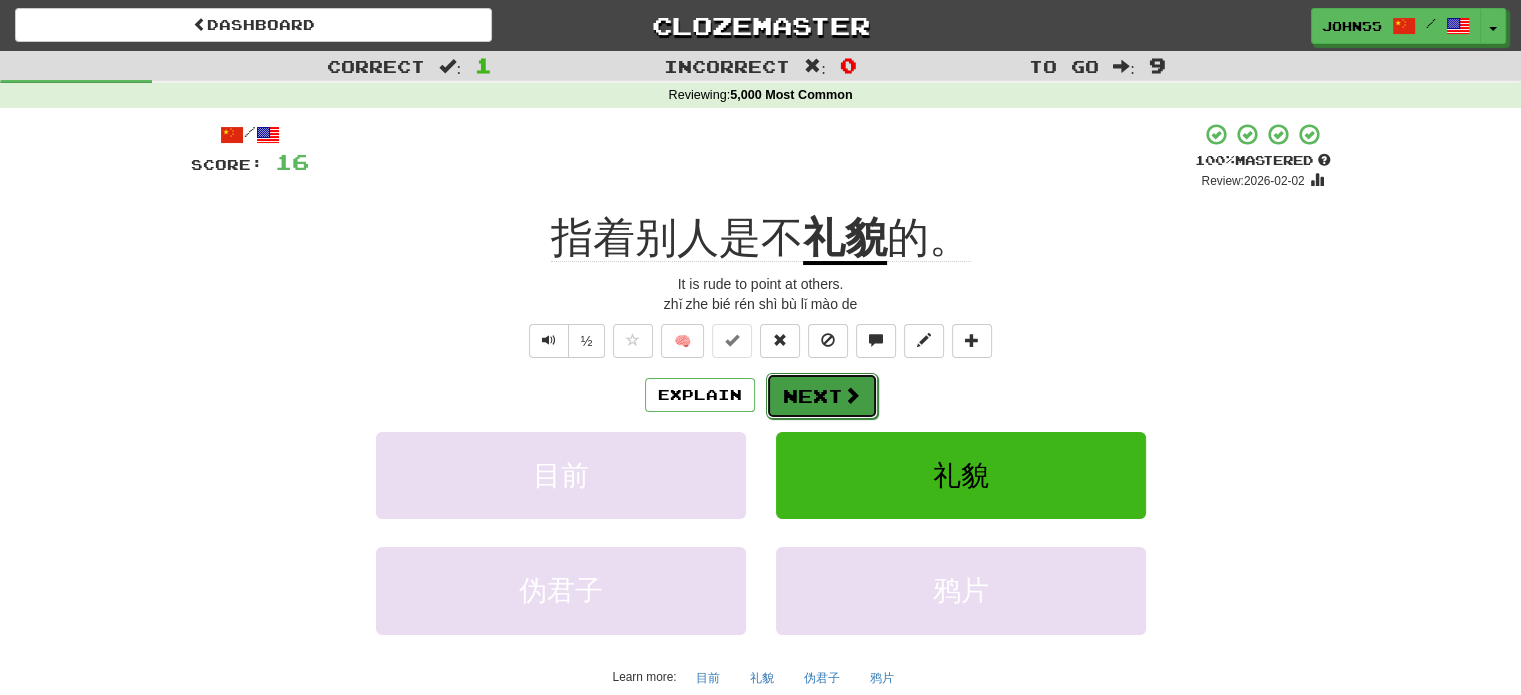 click on "Next" at bounding box center (822, 396) 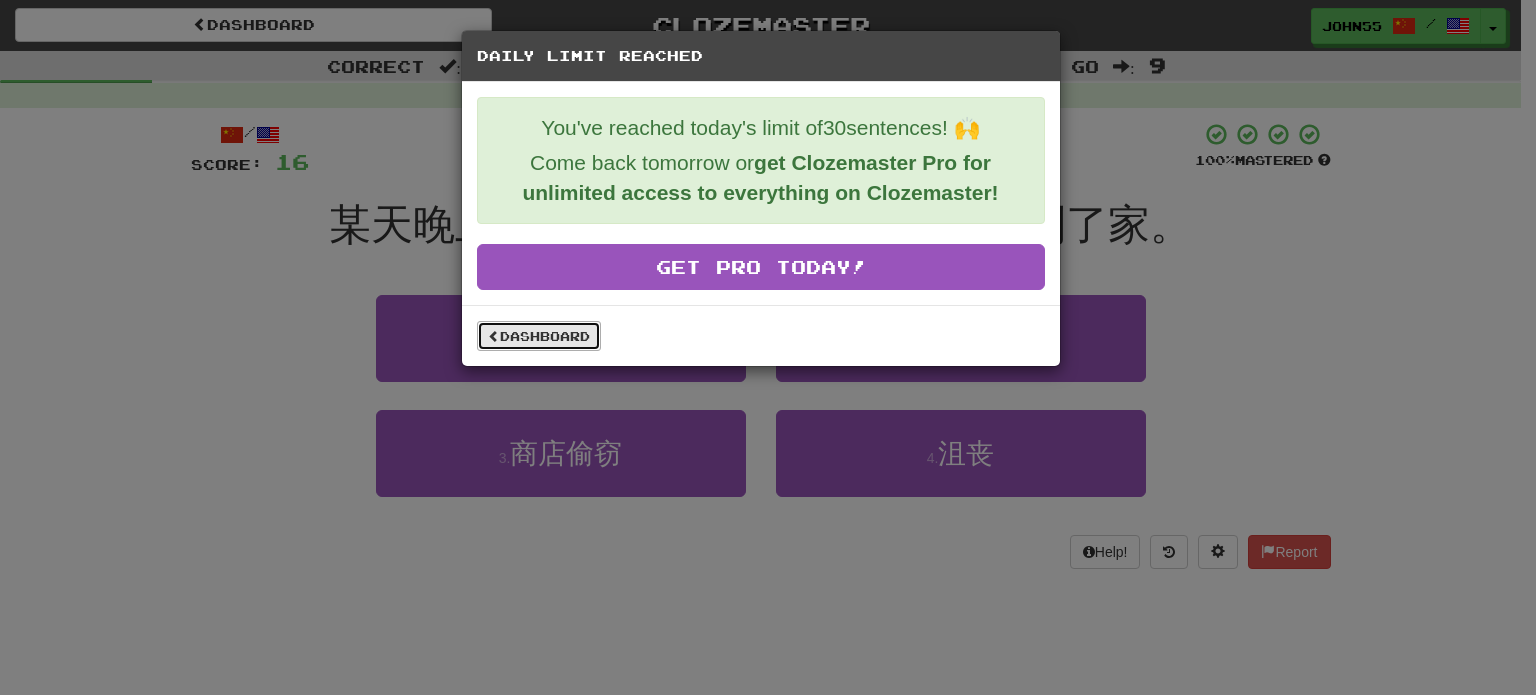 click on "Dashboard" at bounding box center (539, 336) 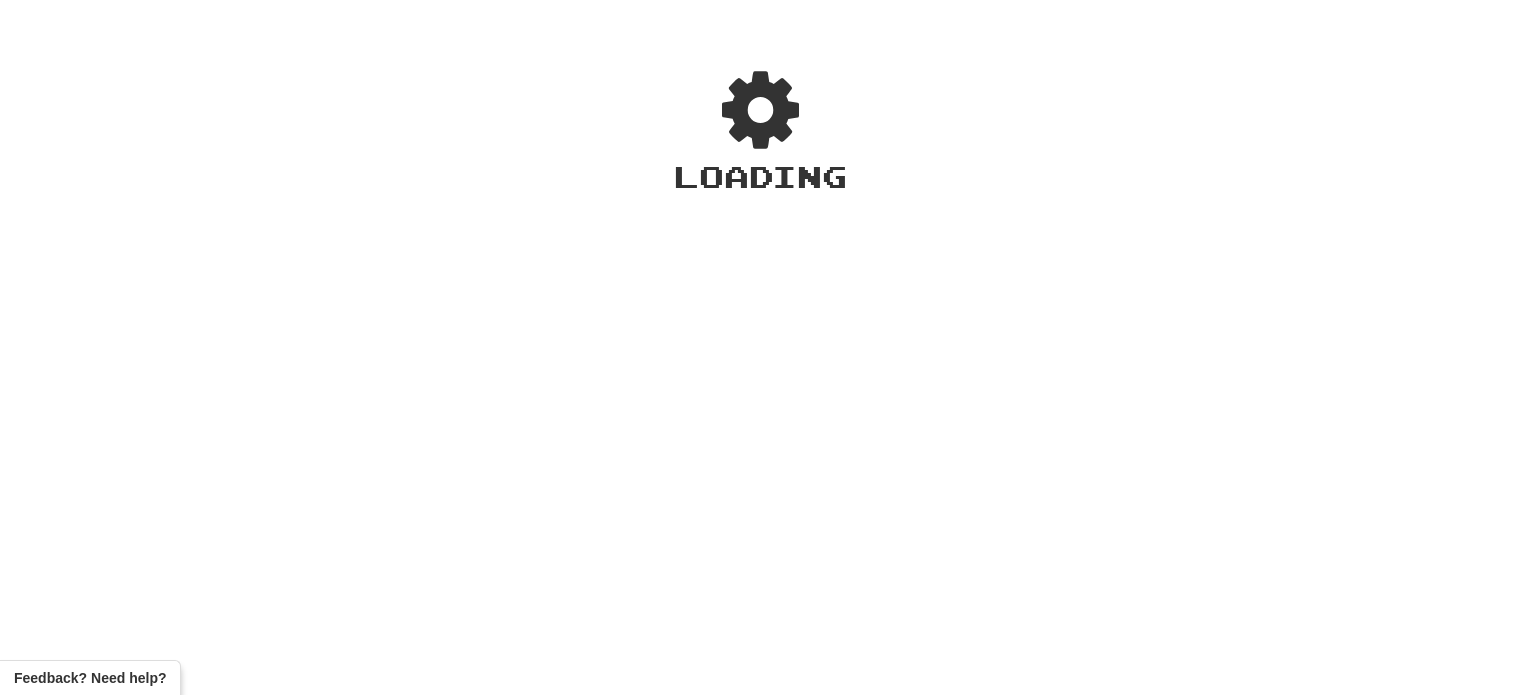 scroll, scrollTop: 0, scrollLeft: 0, axis: both 